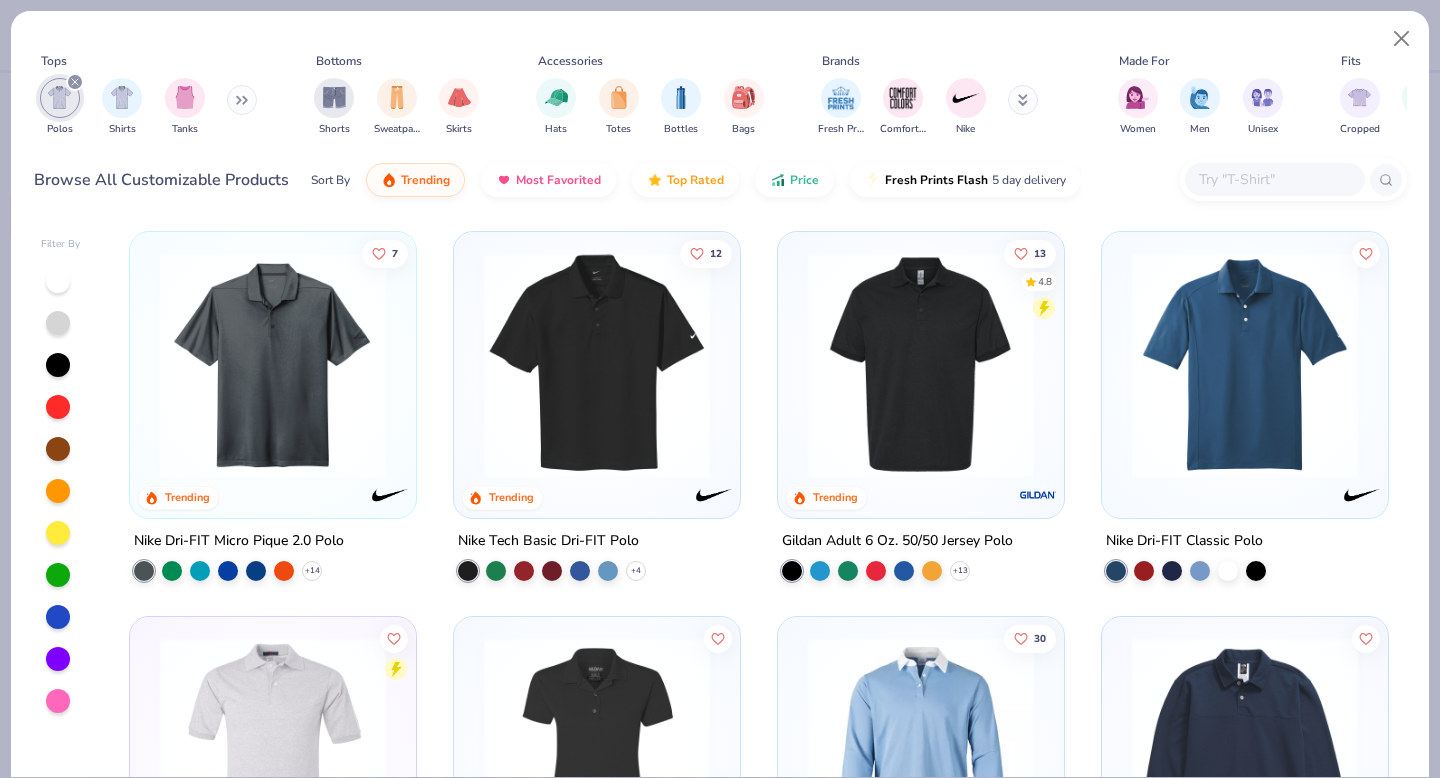scroll, scrollTop: 0, scrollLeft: 0, axis: both 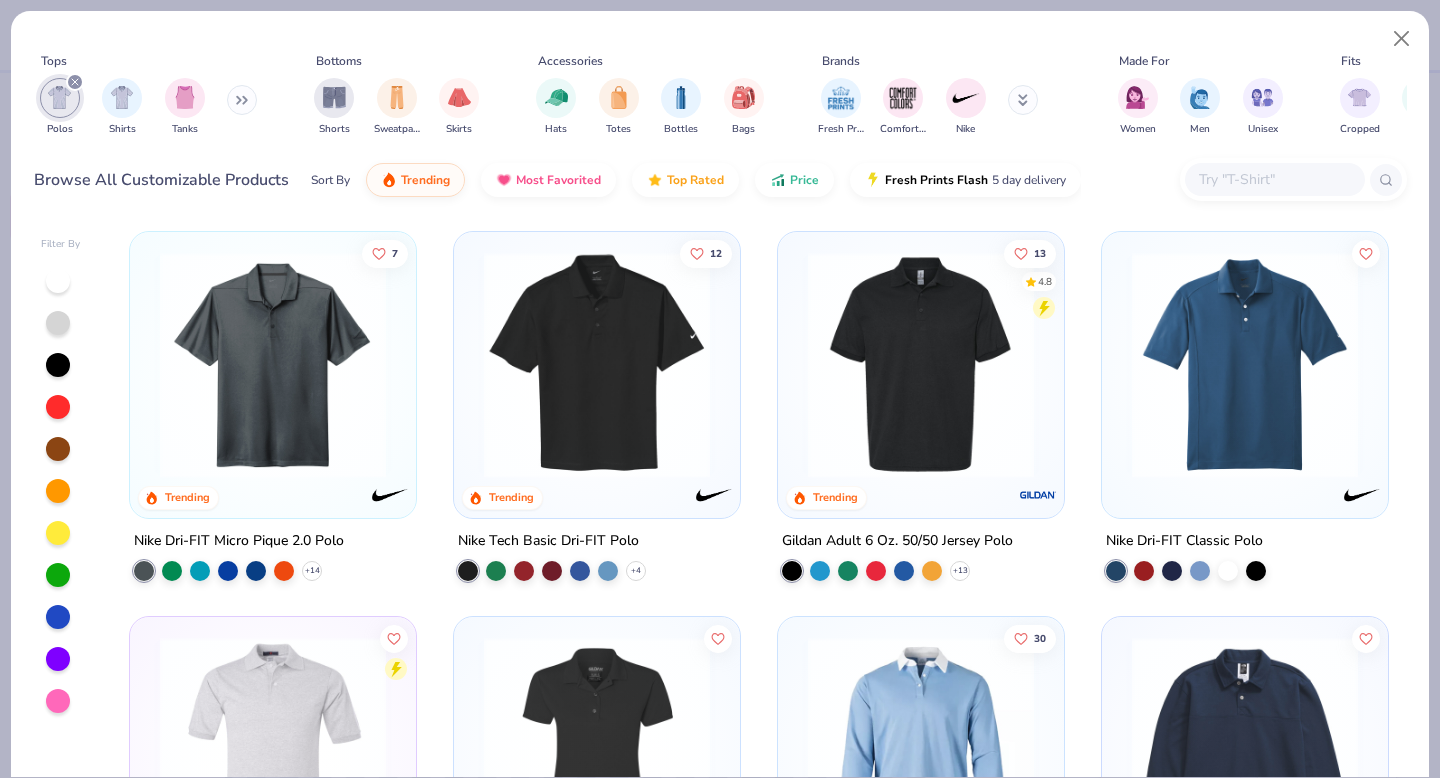 click at bounding box center (597, 365) 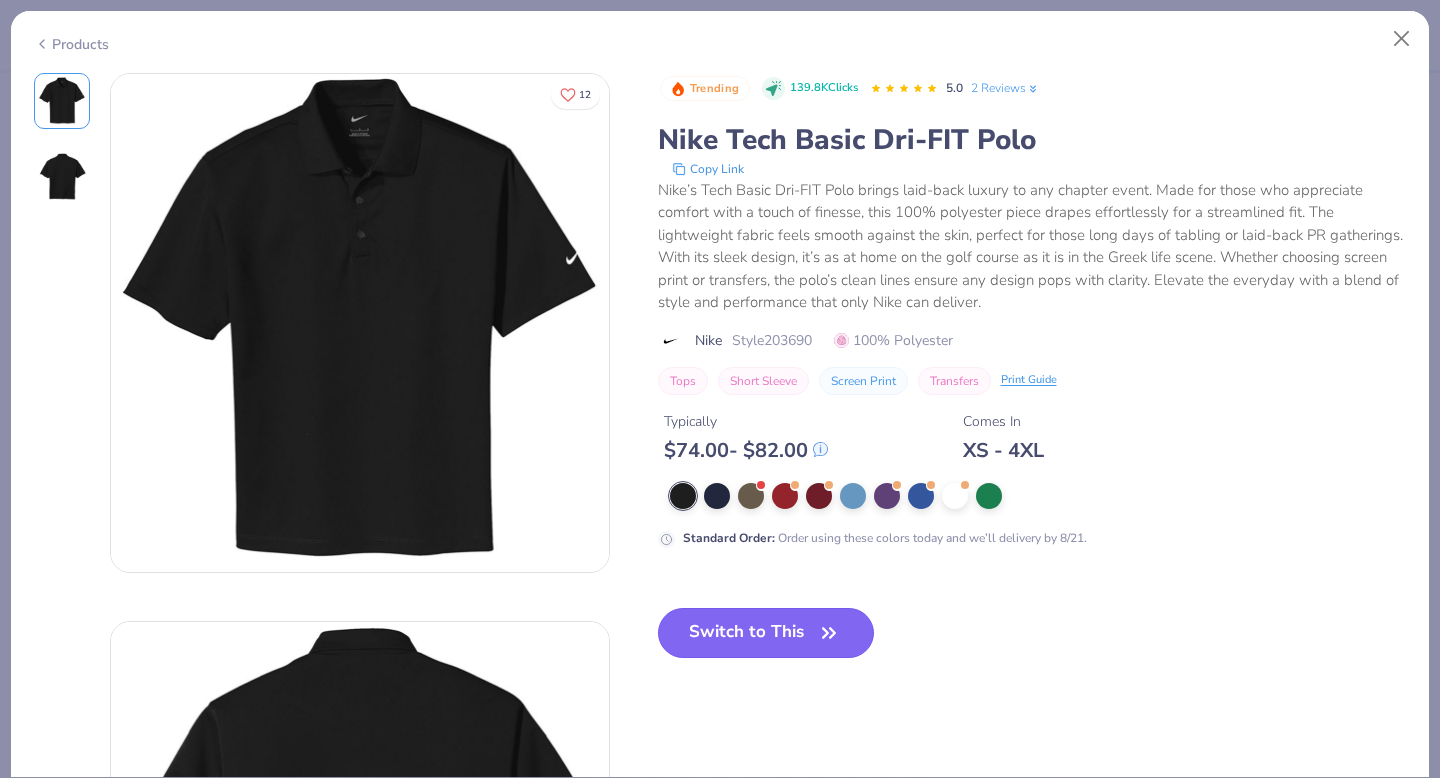 click on "Switch to This" at bounding box center (766, 633) 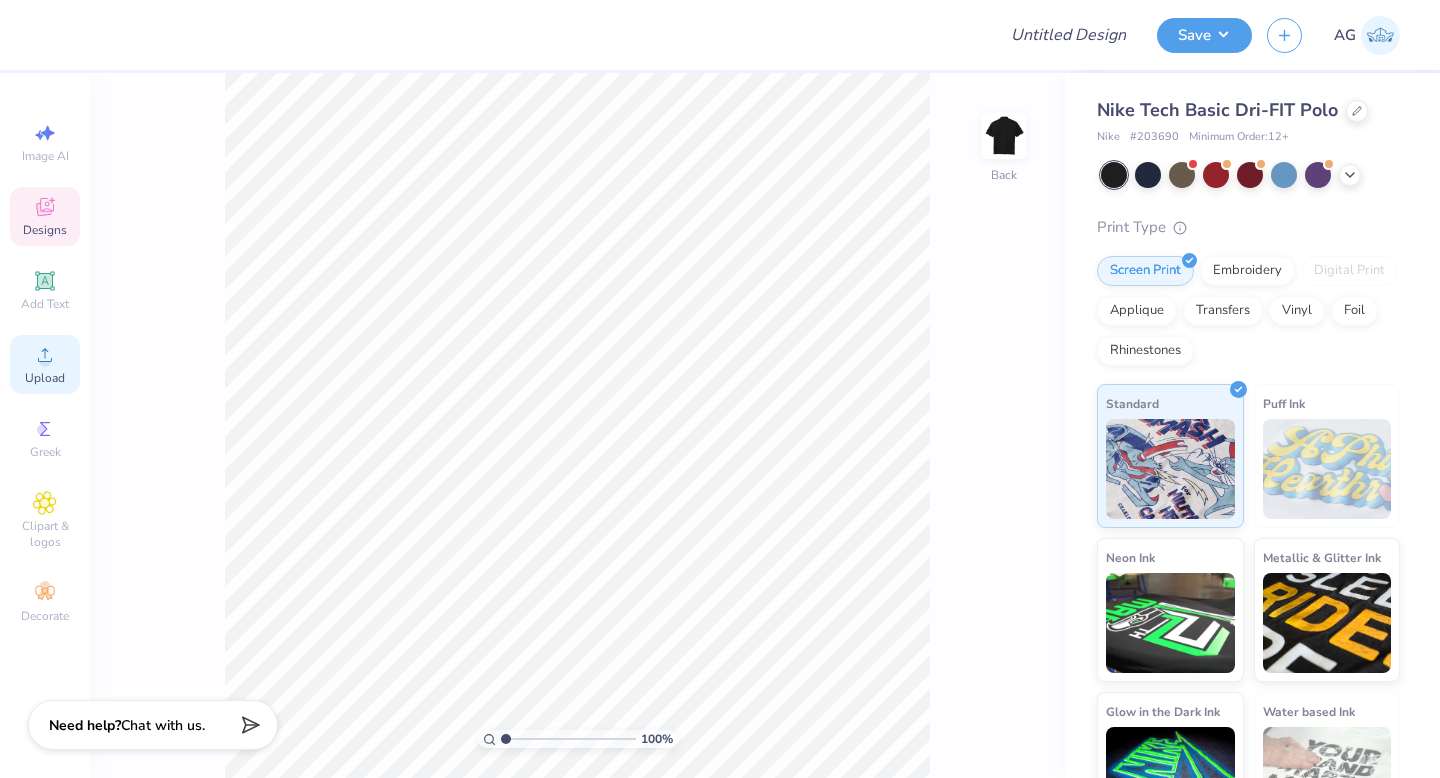click 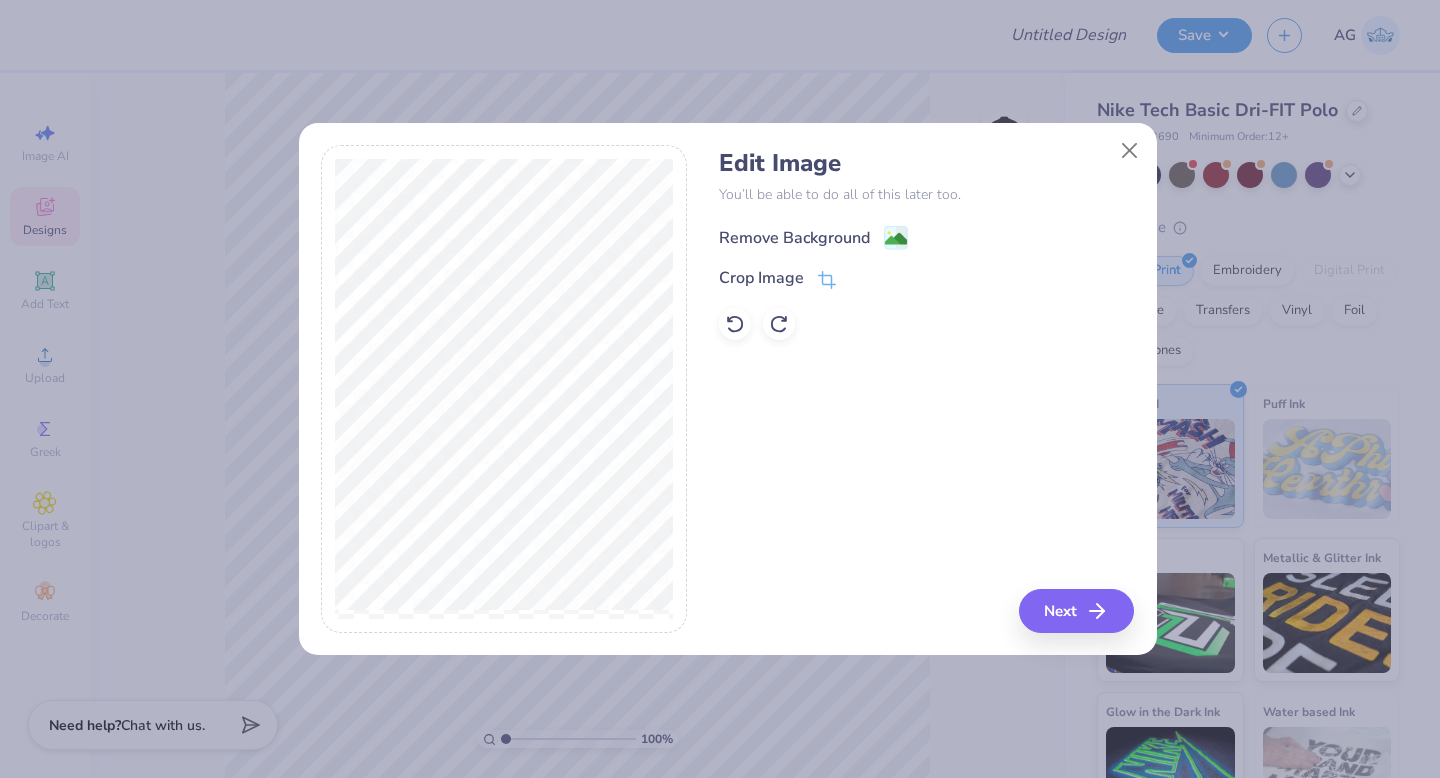 click on "Remove Background" at bounding box center (794, 238) 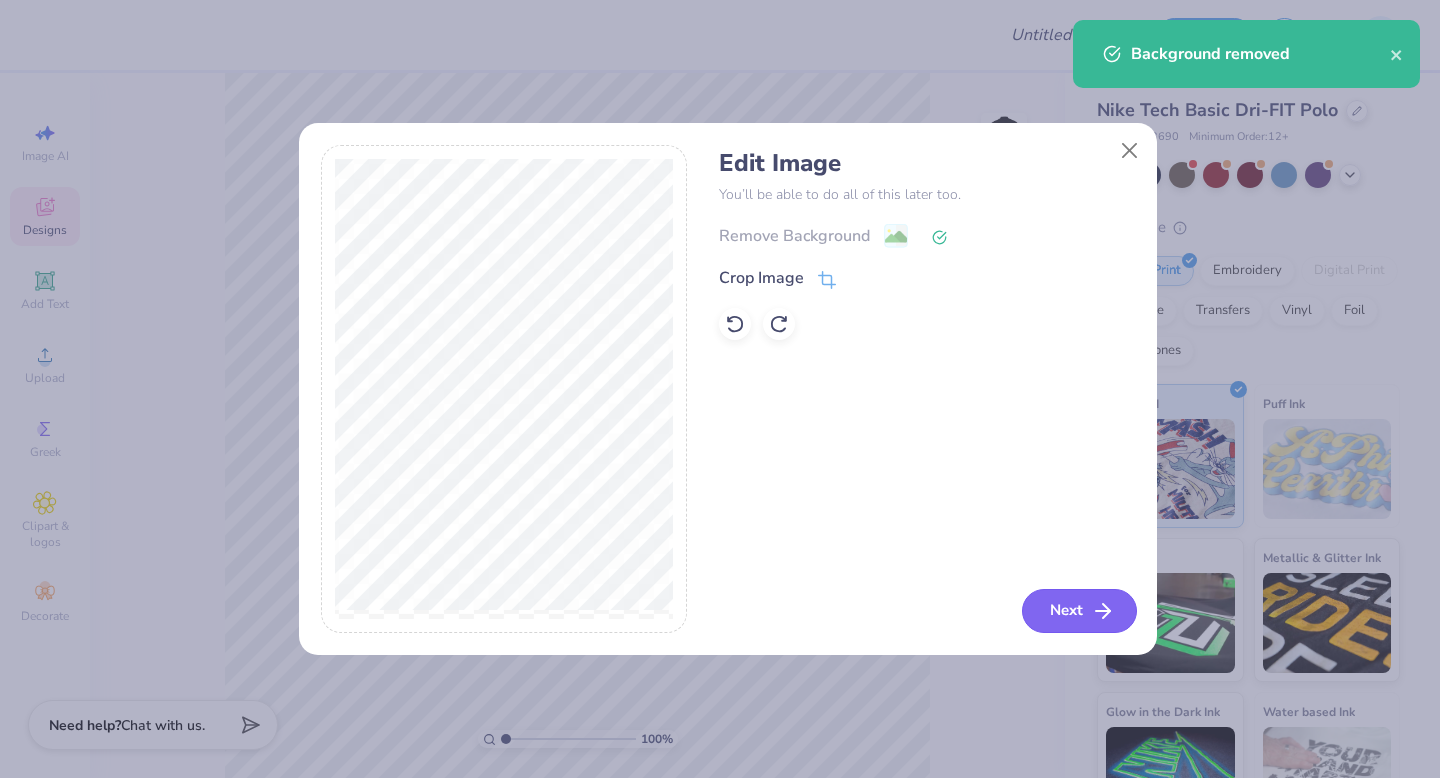 click on "Next" at bounding box center (1079, 611) 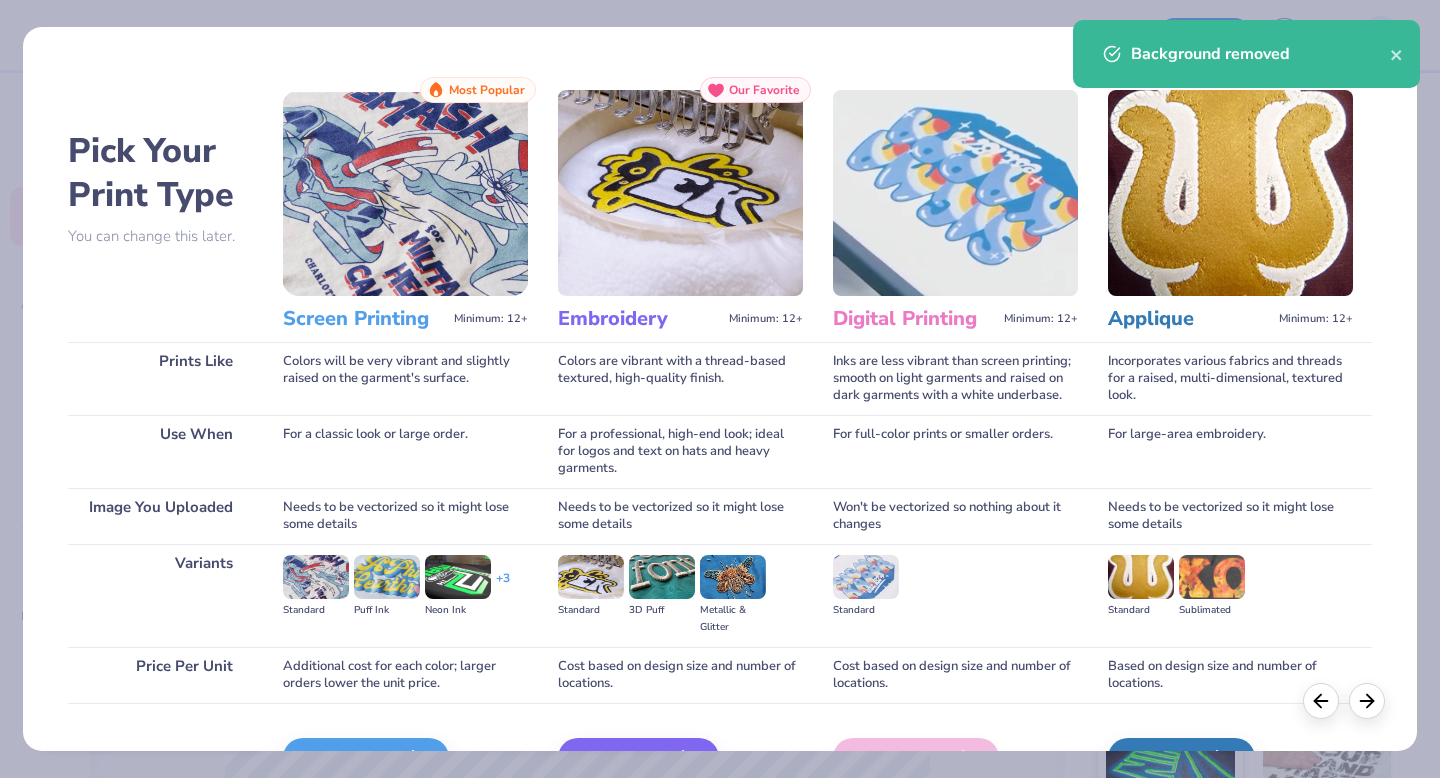 scroll, scrollTop: 119, scrollLeft: 0, axis: vertical 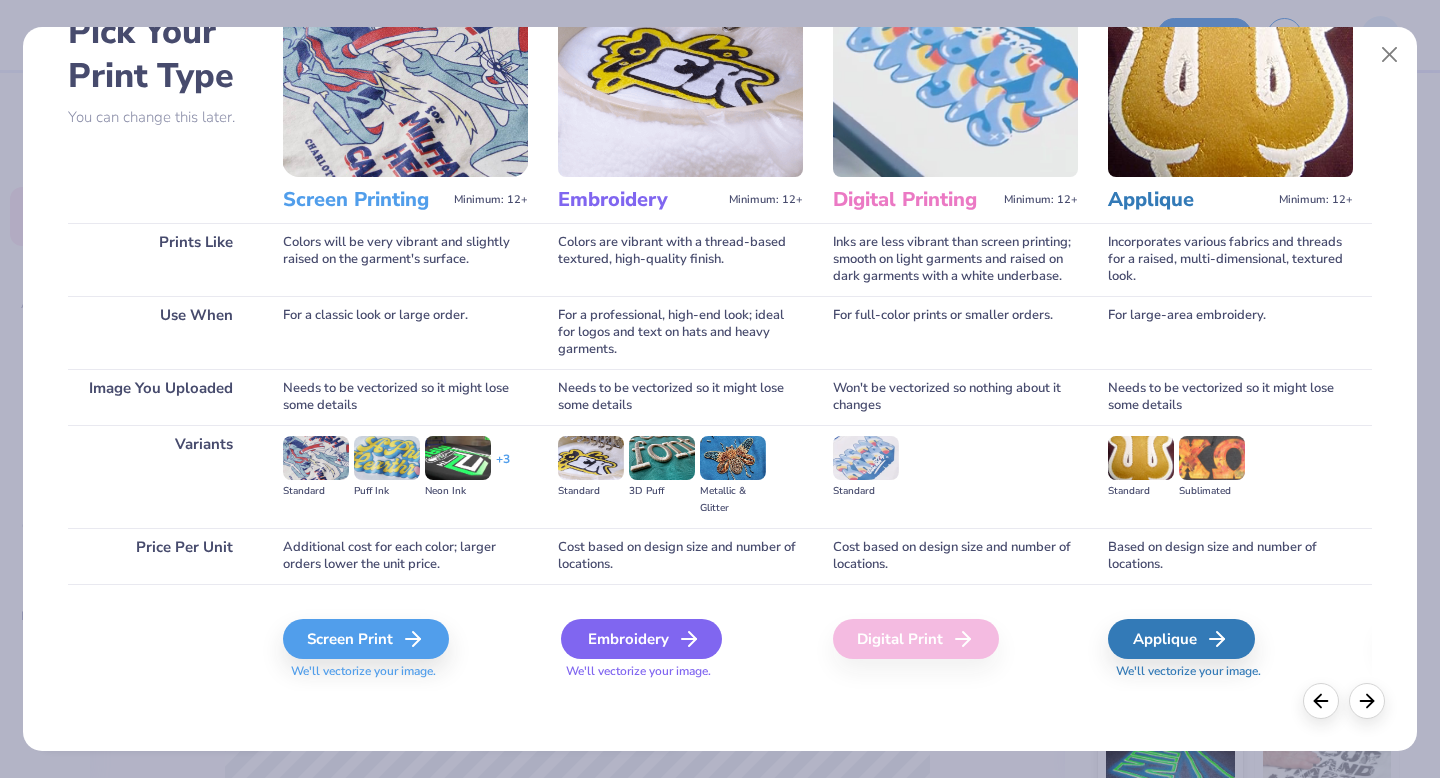 click on "Embroidery" at bounding box center (641, 639) 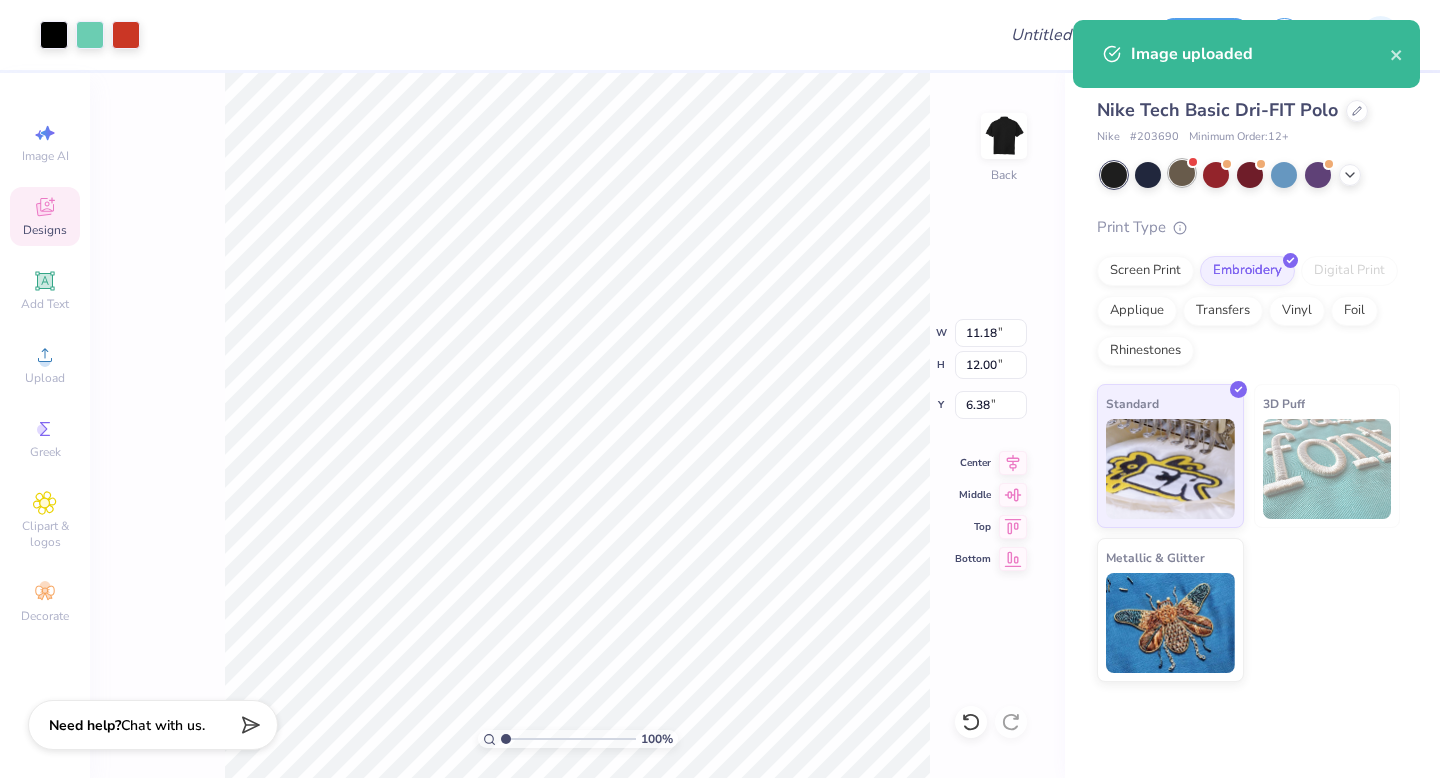 click at bounding box center [1182, 173] 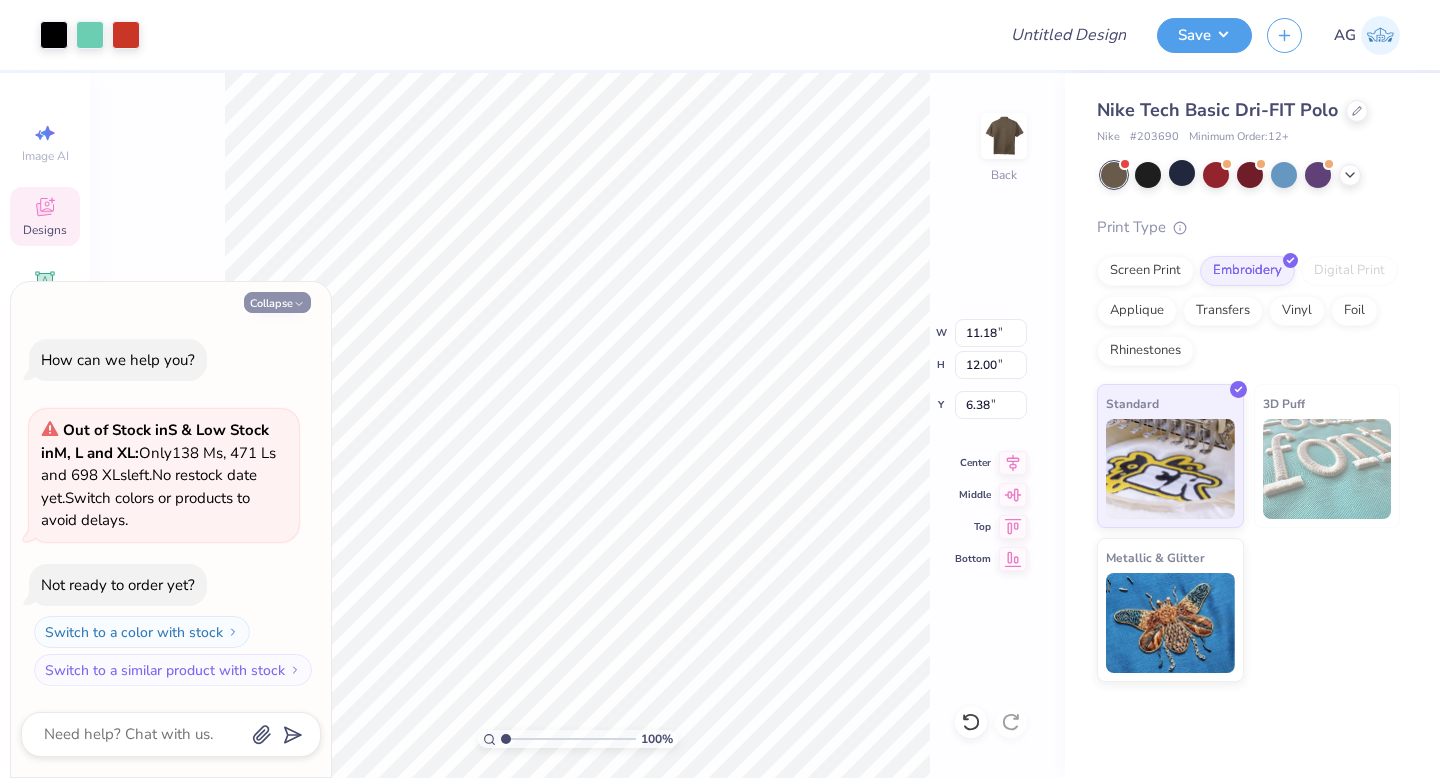 click 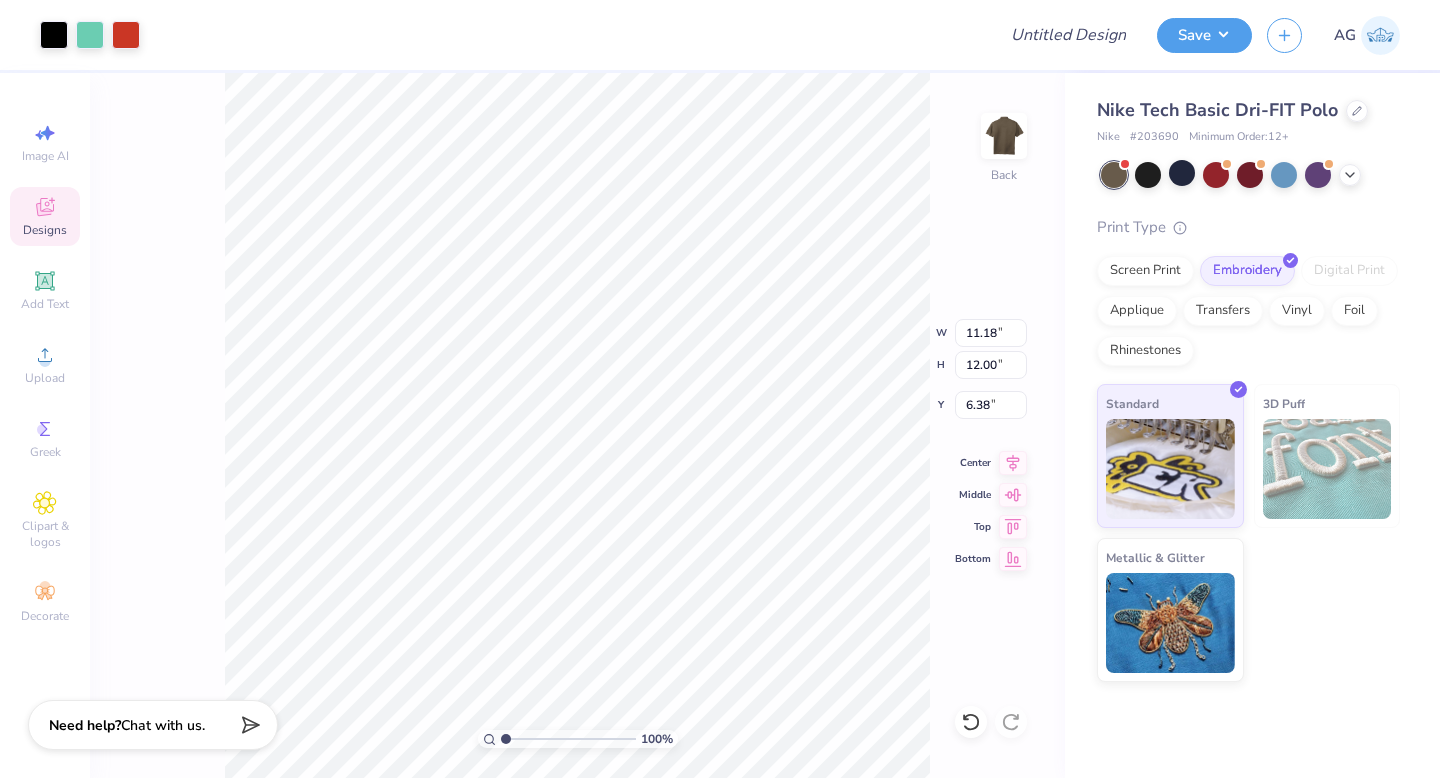 type on "3.52" 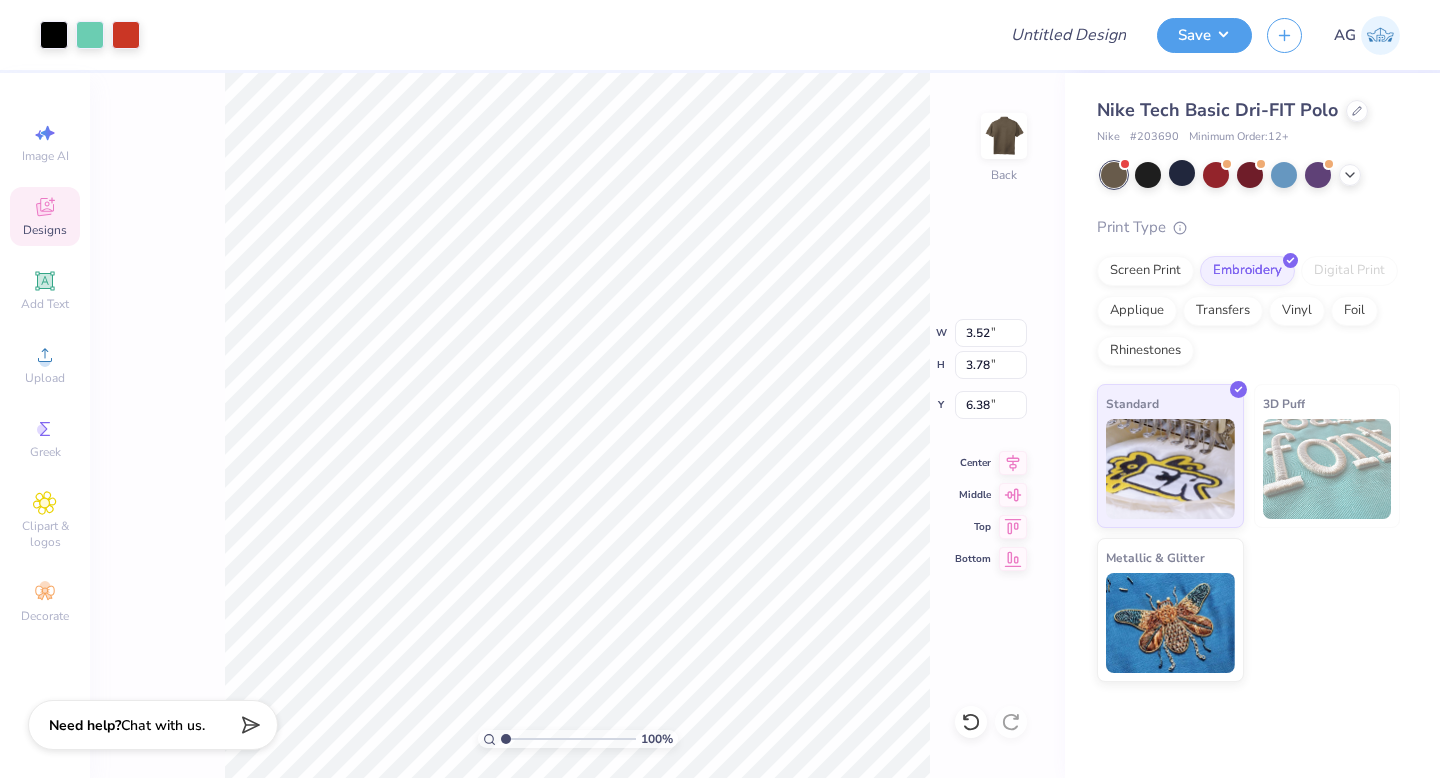 type on "3.00" 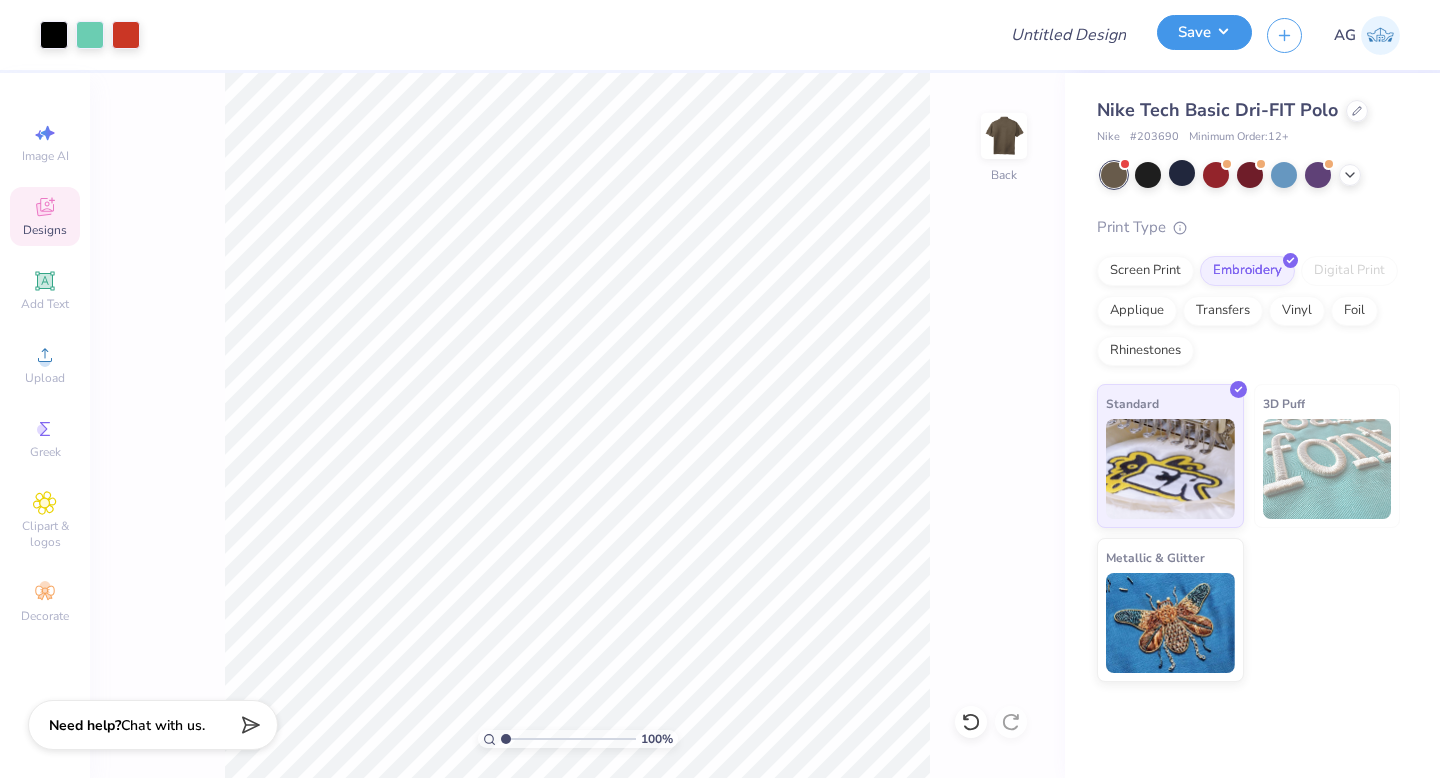 click on "Save" at bounding box center [1204, 32] 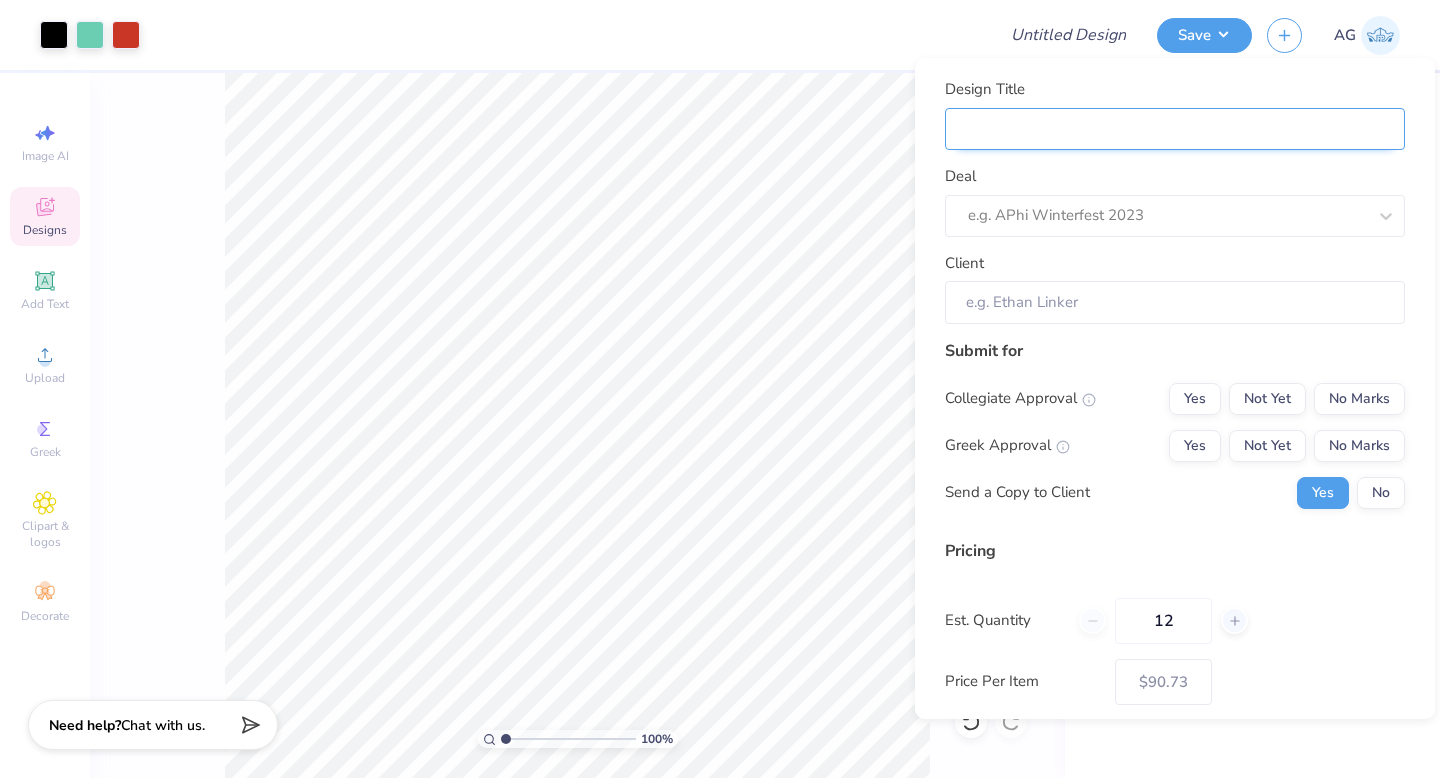 click on "Design Title" at bounding box center [1175, 129] 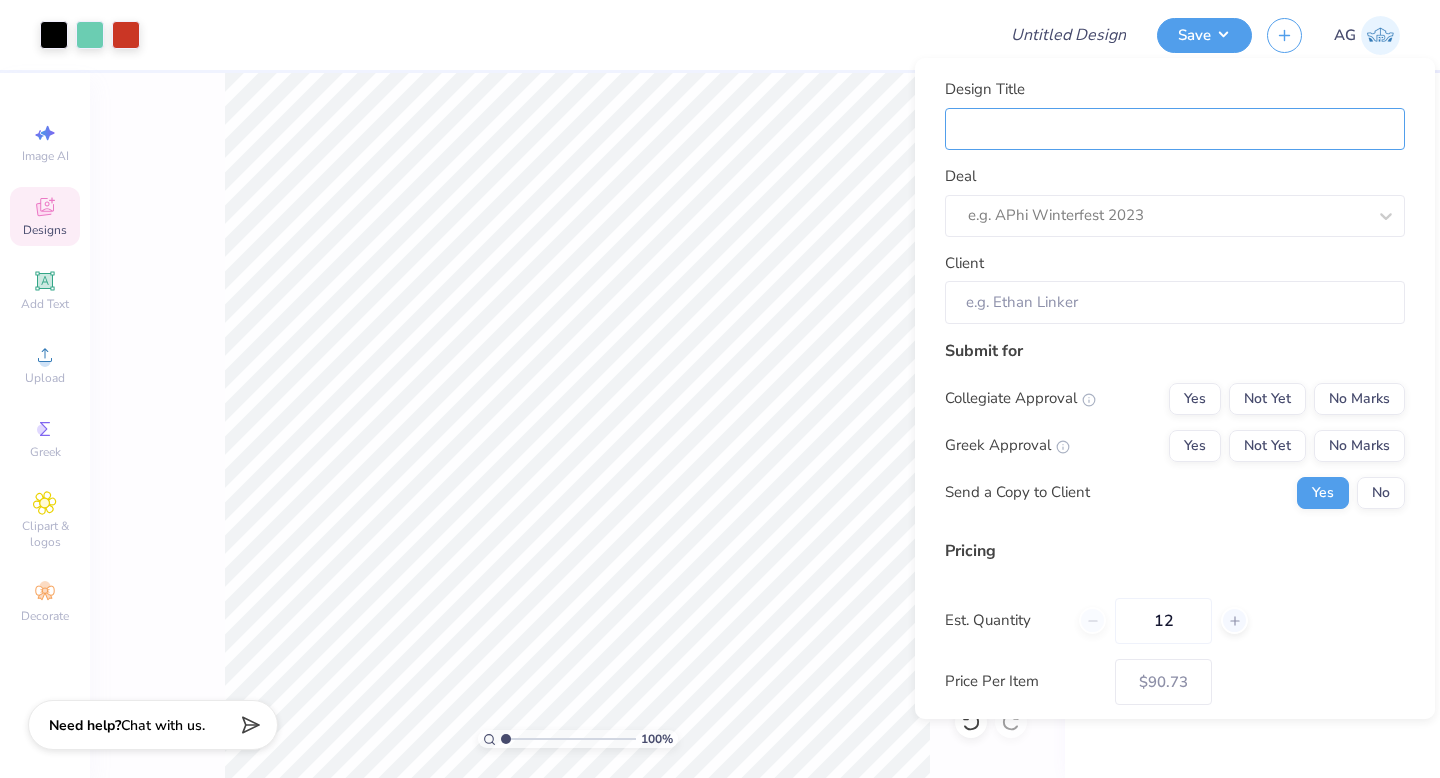 type on "Merch" 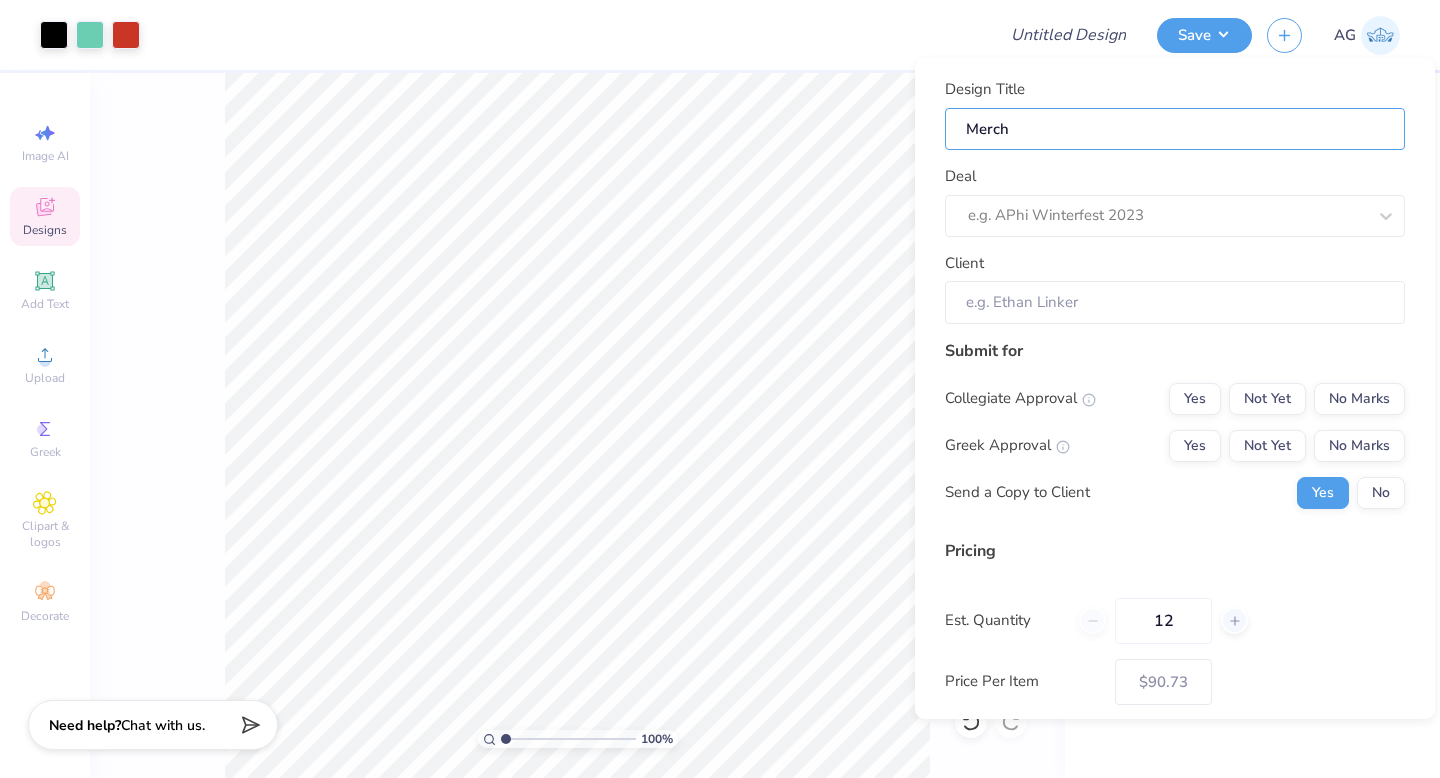 type on "Merch" 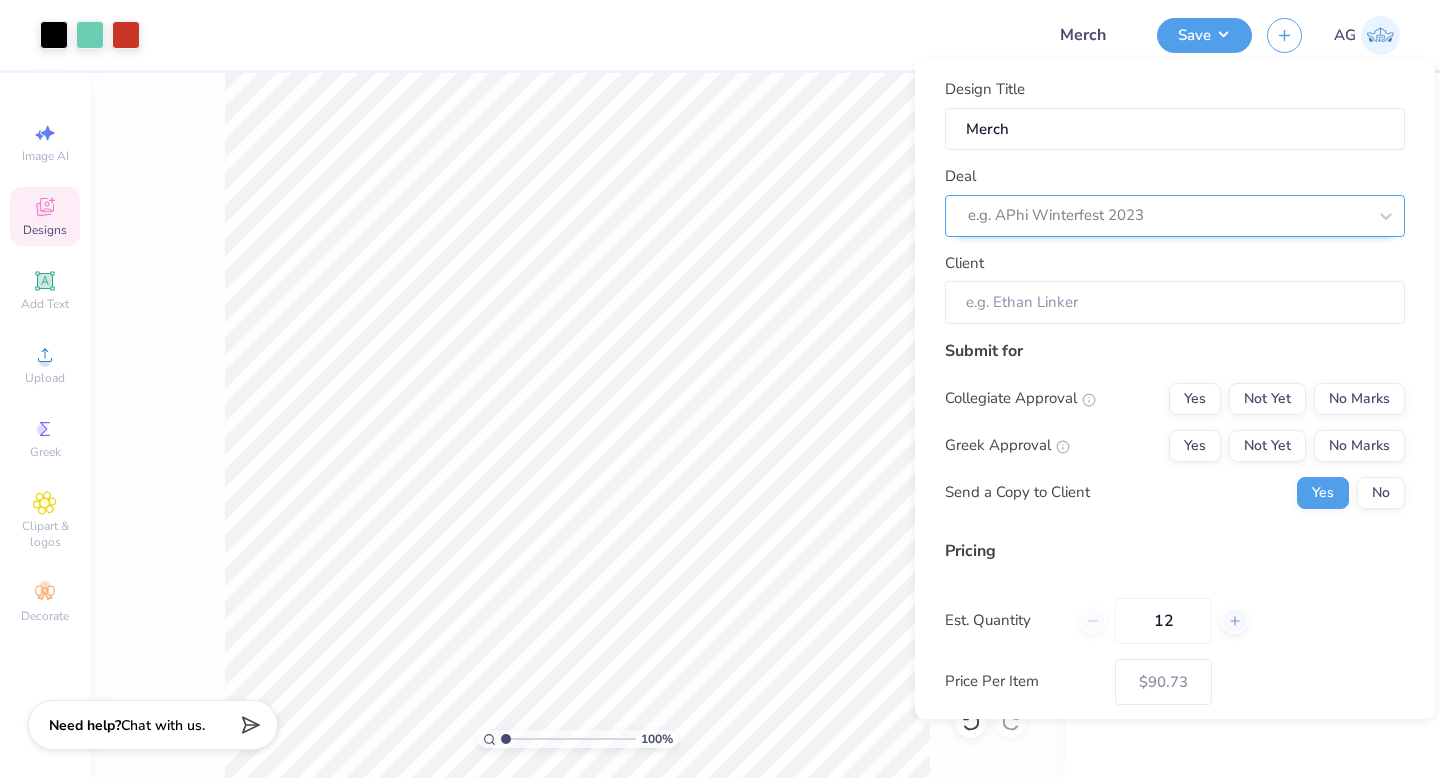 click at bounding box center (1167, 215) 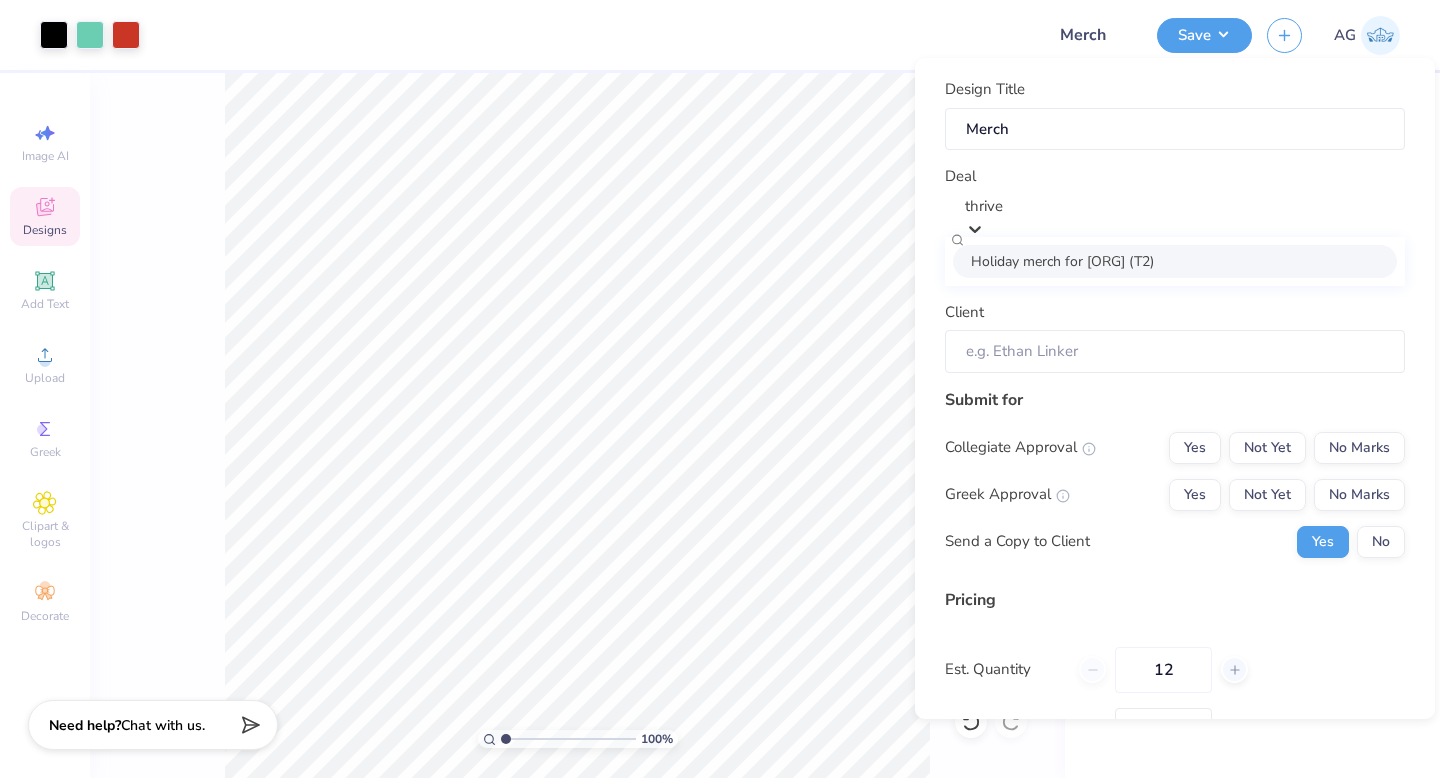 click on "Holiday merch for Thrive Alliance (T2)" at bounding box center [1175, 261] 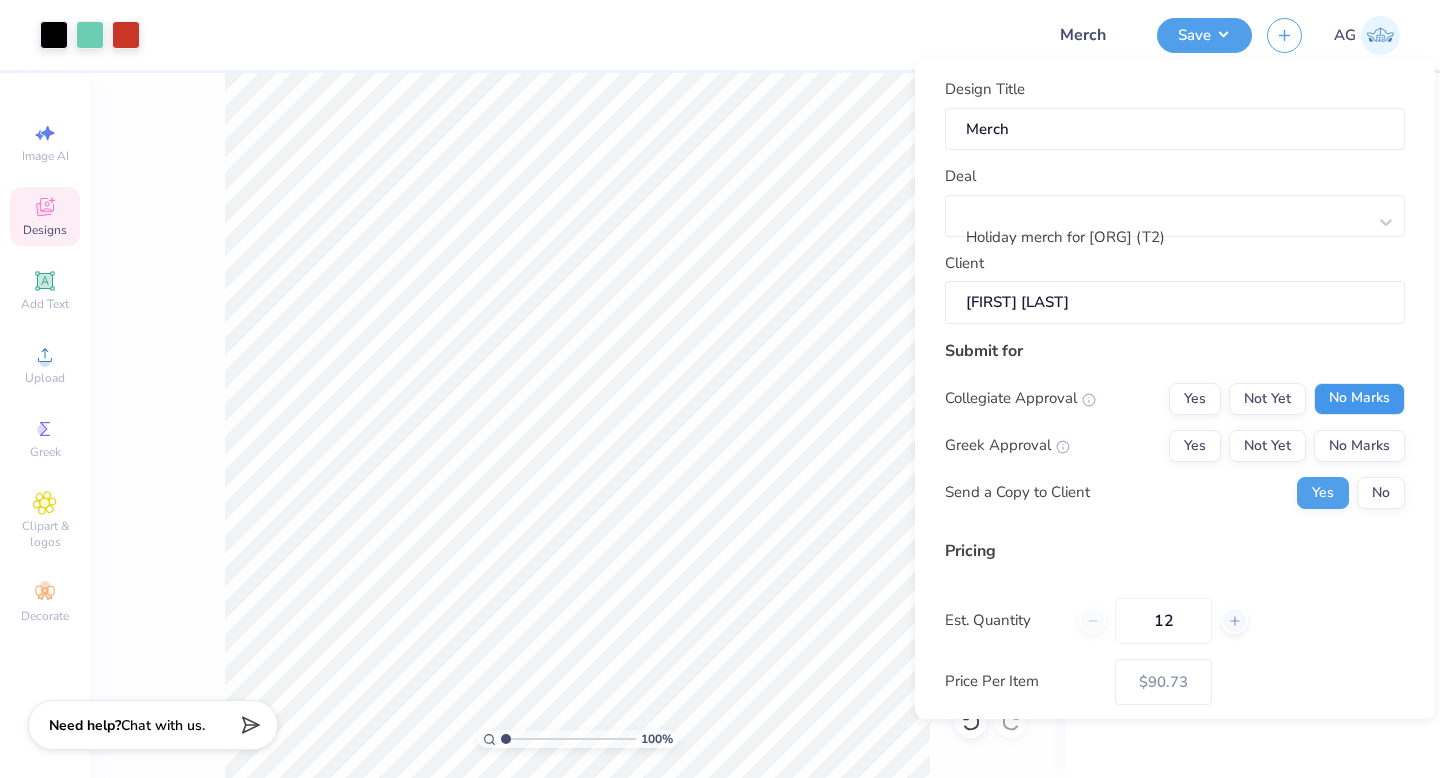 click on "No Marks" at bounding box center [1359, 399] 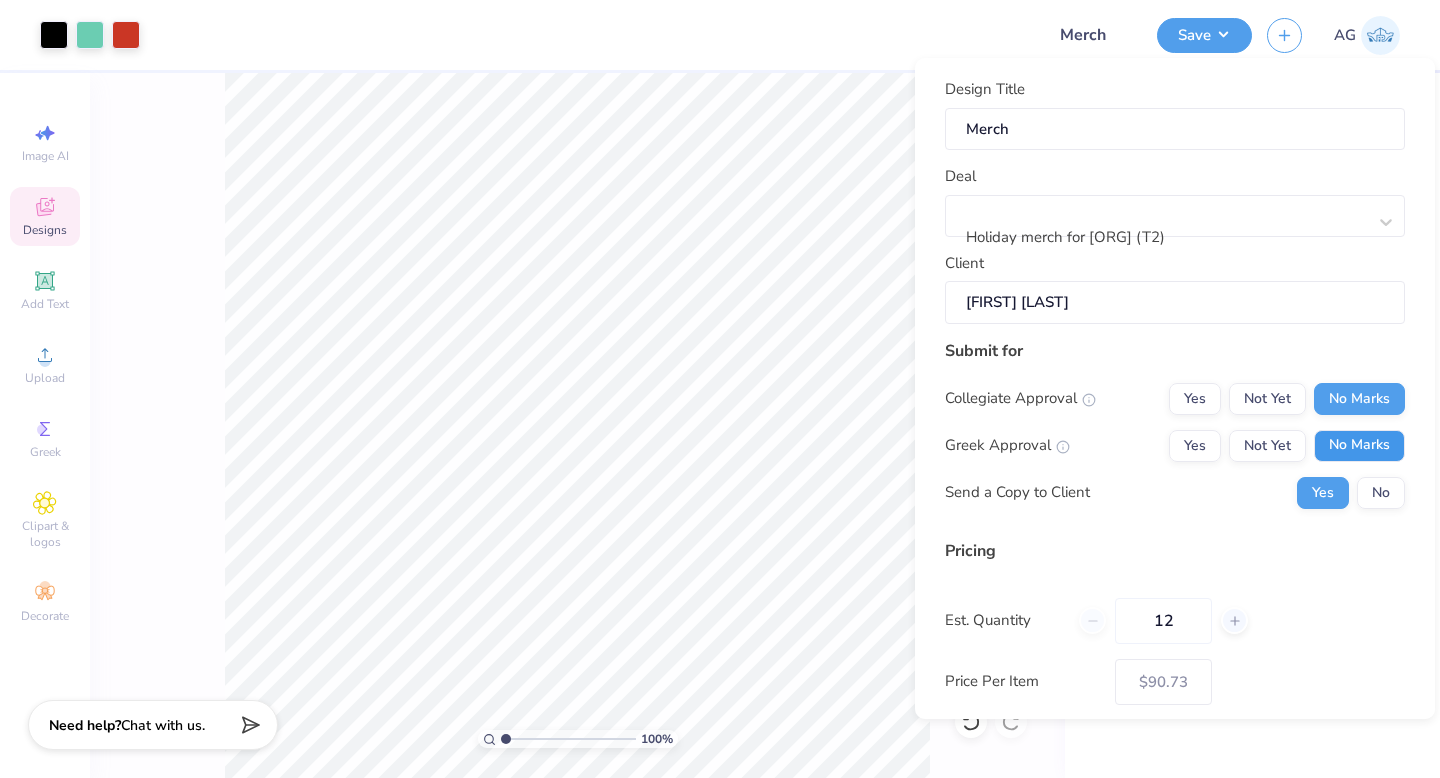 click on "No Marks" at bounding box center [1359, 446] 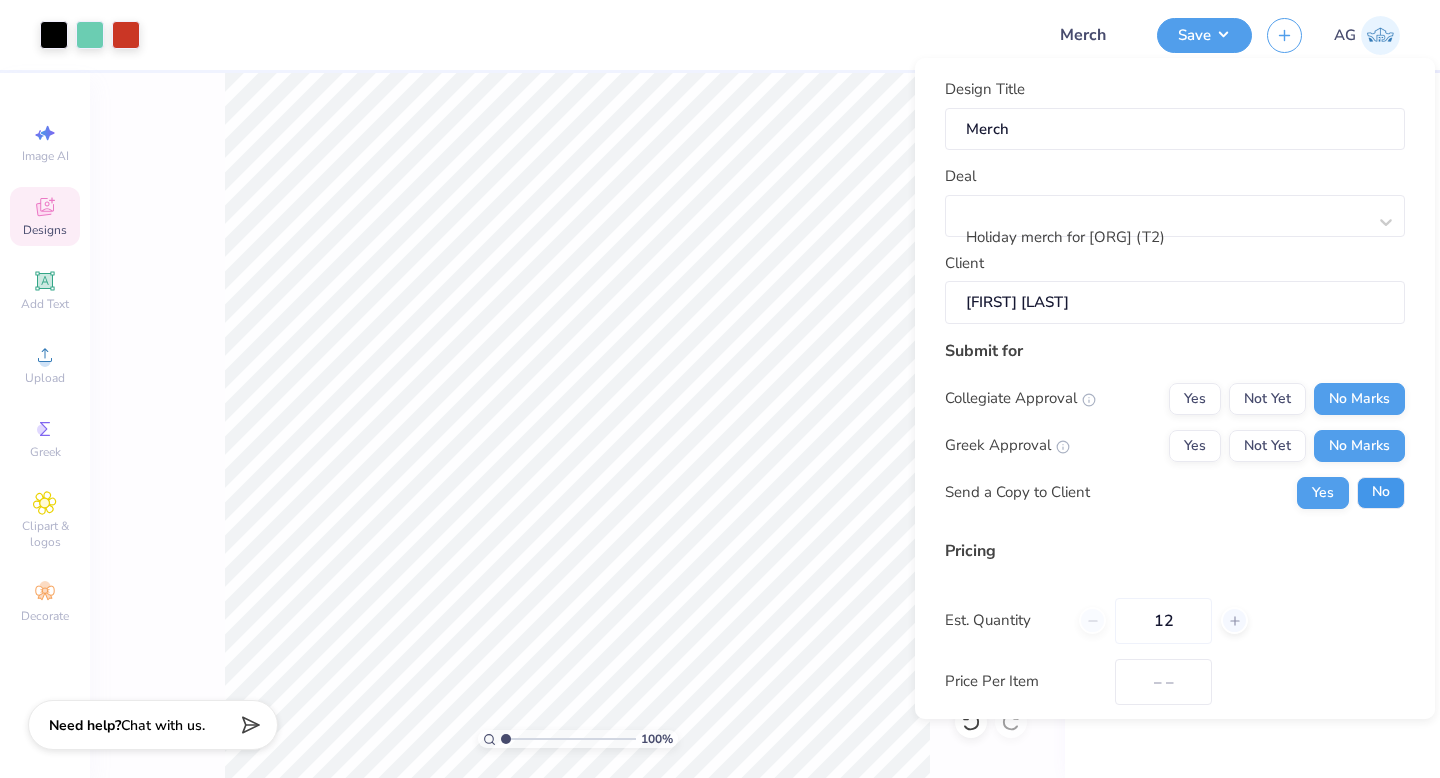 click on "No" at bounding box center [1381, 493] 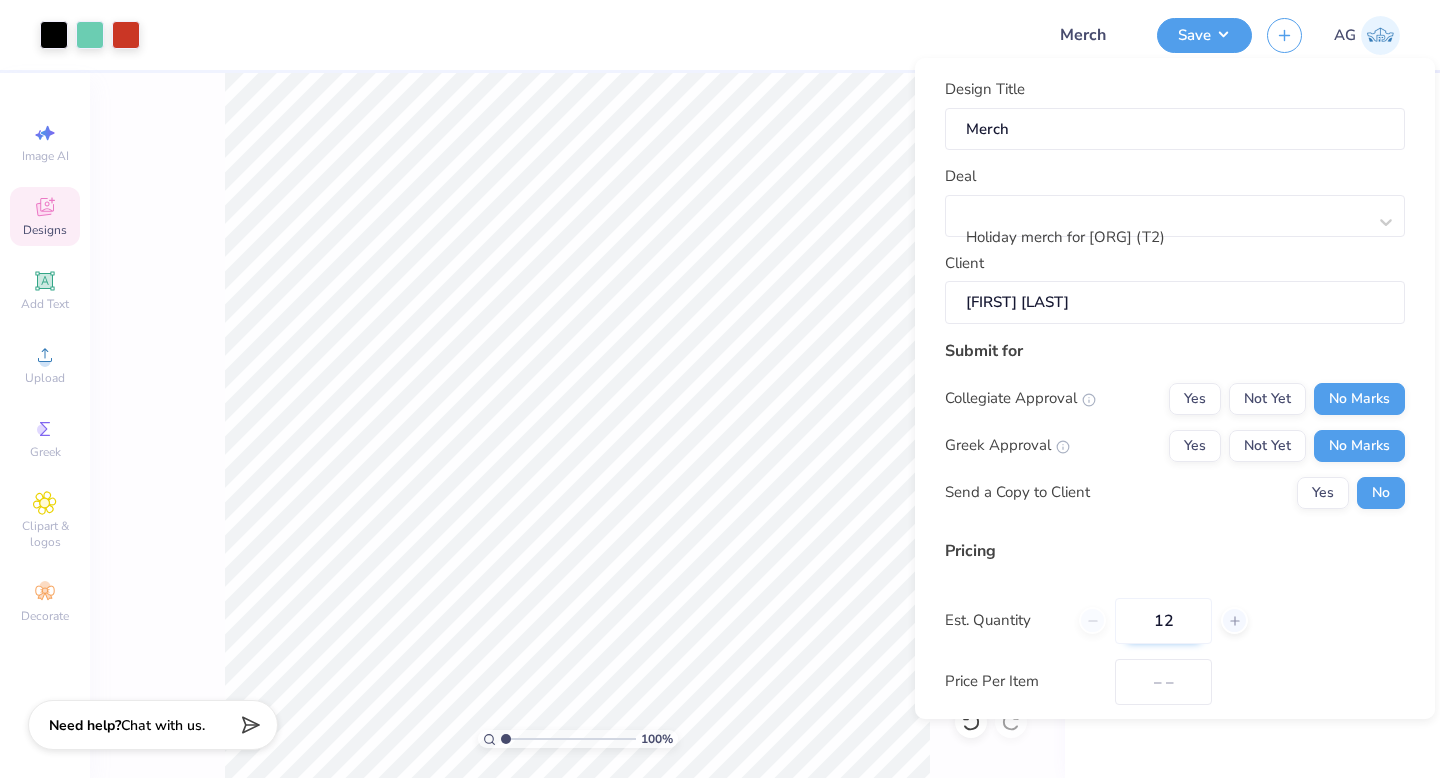 click on "12" at bounding box center (1163, 621) 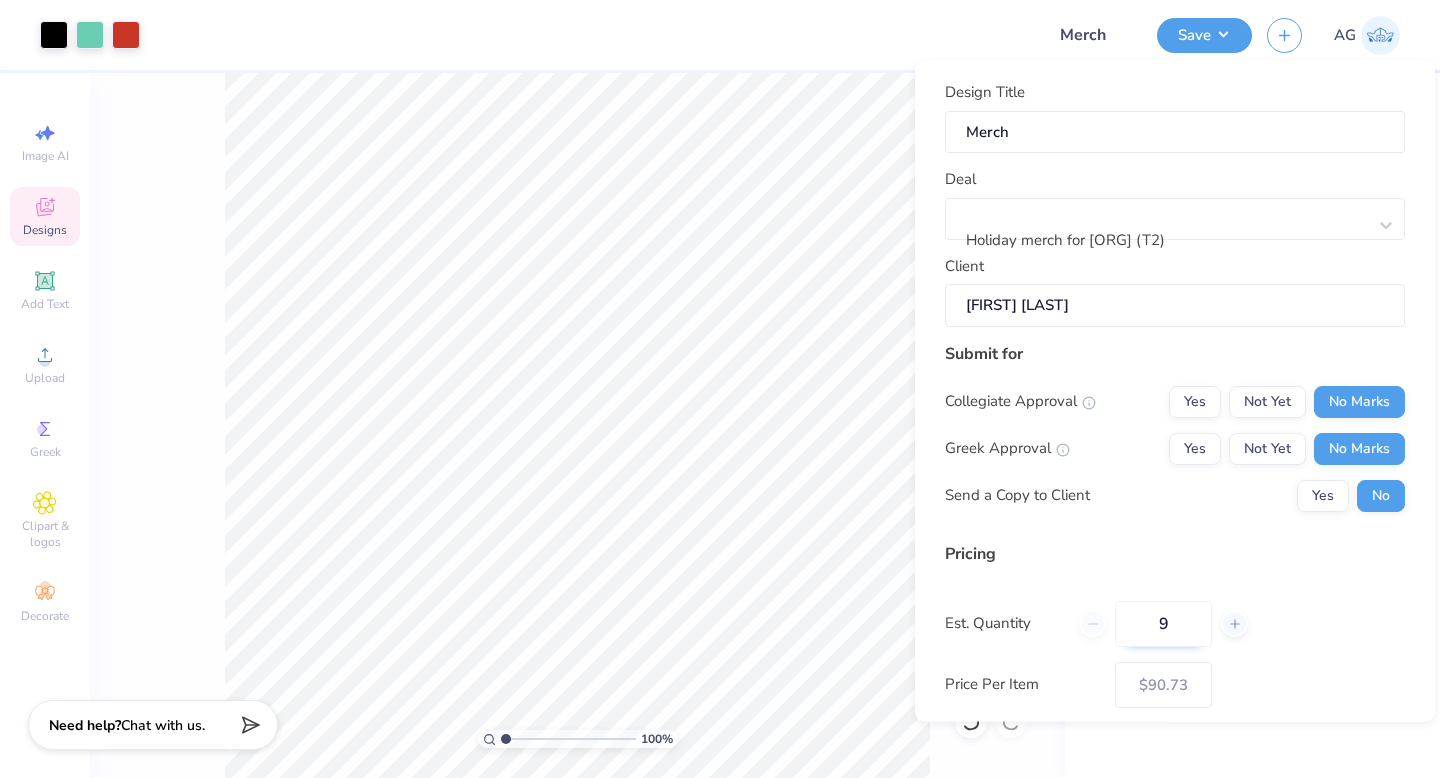 scroll, scrollTop: 143, scrollLeft: 0, axis: vertical 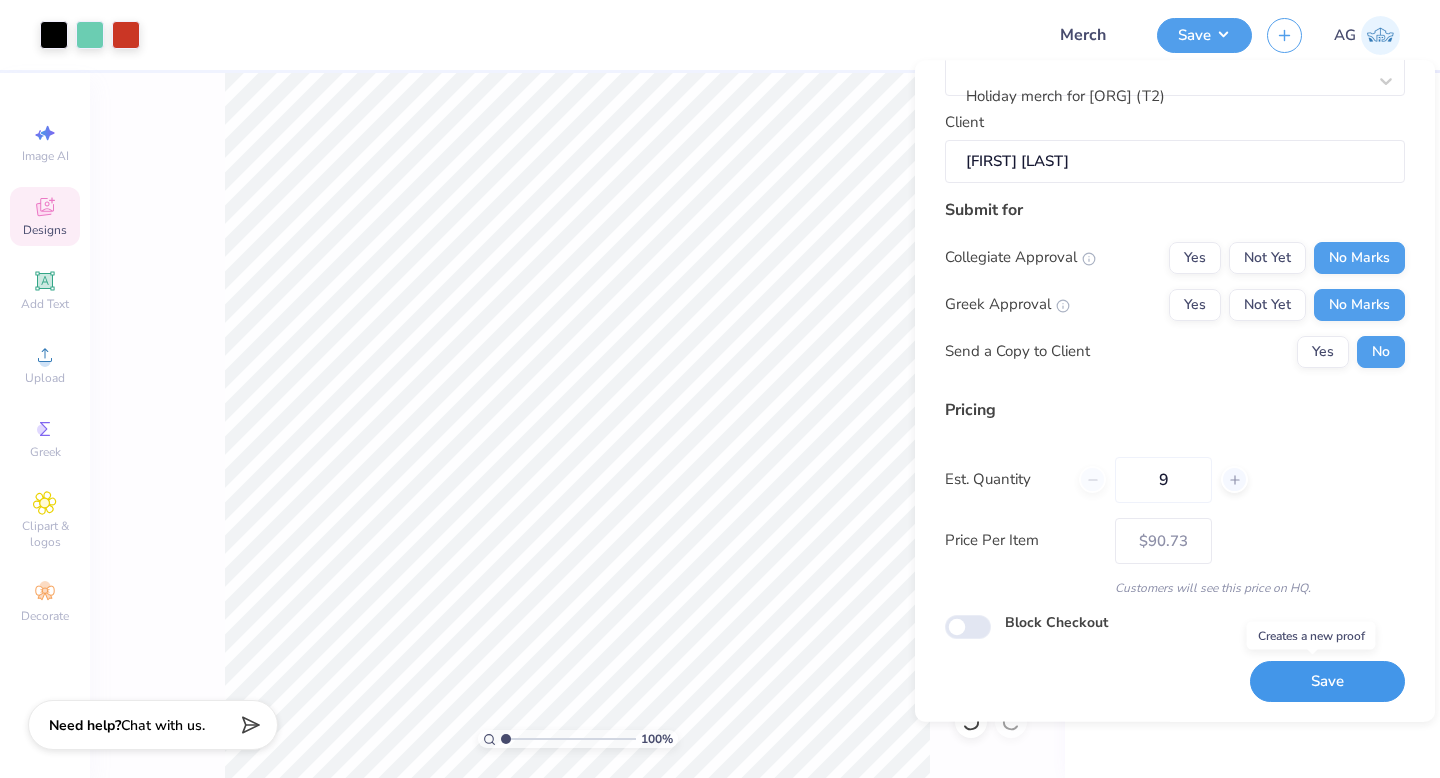 type on "12" 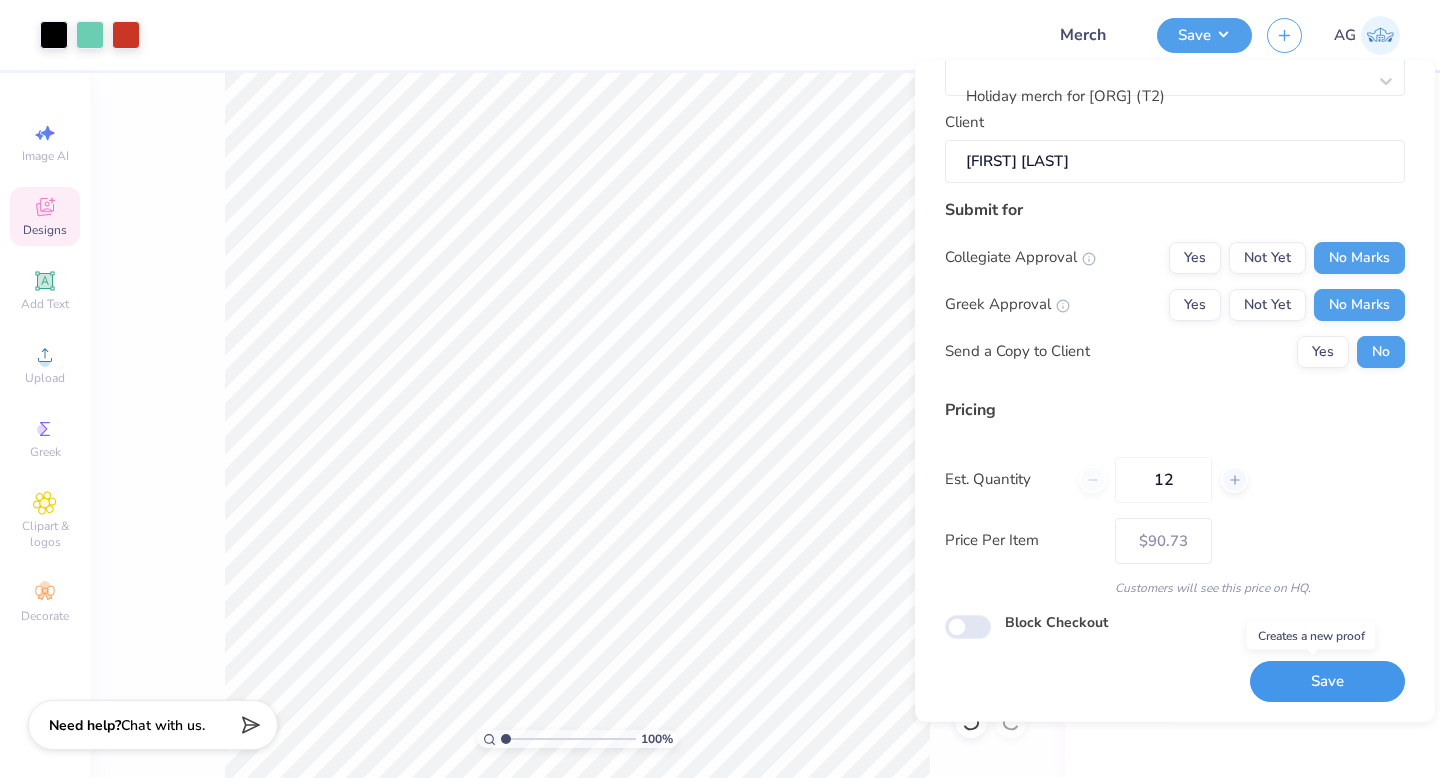 click on "Art colors Design Title Merch Save AG Image AI Designs Add Text Upload Greek Clipart & logos Decorate golf football bear Orgs Events Styles Print Types Sorority Fraternity Club Sports Rush & Bid Game Day Parent's Weekend PR & General Philanthropy Big Little Reveal Retreat Date Parties & Socials Spring Break Greek Week Formal & Semi Holidays Graduation Founder’s Day Classic Minimalist Varsity Y2K Typography Handdrawn Cartoons Grunge 80s & 90s 60s & 70s Embroidery Screen Print Applique Digital Print Patches Vinyl Transfers Trending Most Favorited Newest 100  % Back Nike Tech Basic Dri-FIT Polo Nike # 203690 Minimum Order:  12 +   Print Type Screen Print Embroidery Digital Print Applique Transfers Vinyl Foil Rhinestones Standard 3D Puff Metallic & Glitter Need help?  Chat with us.
x Design Title Merch Deal Holiday merch for Thrive Alliance (T2) Client Marianne Stemm Submit for Collegiate Approval Yes Not Yet No Marks Greek Approval Yes Not Yet No Marks Yes No 12" at bounding box center [720, 389] 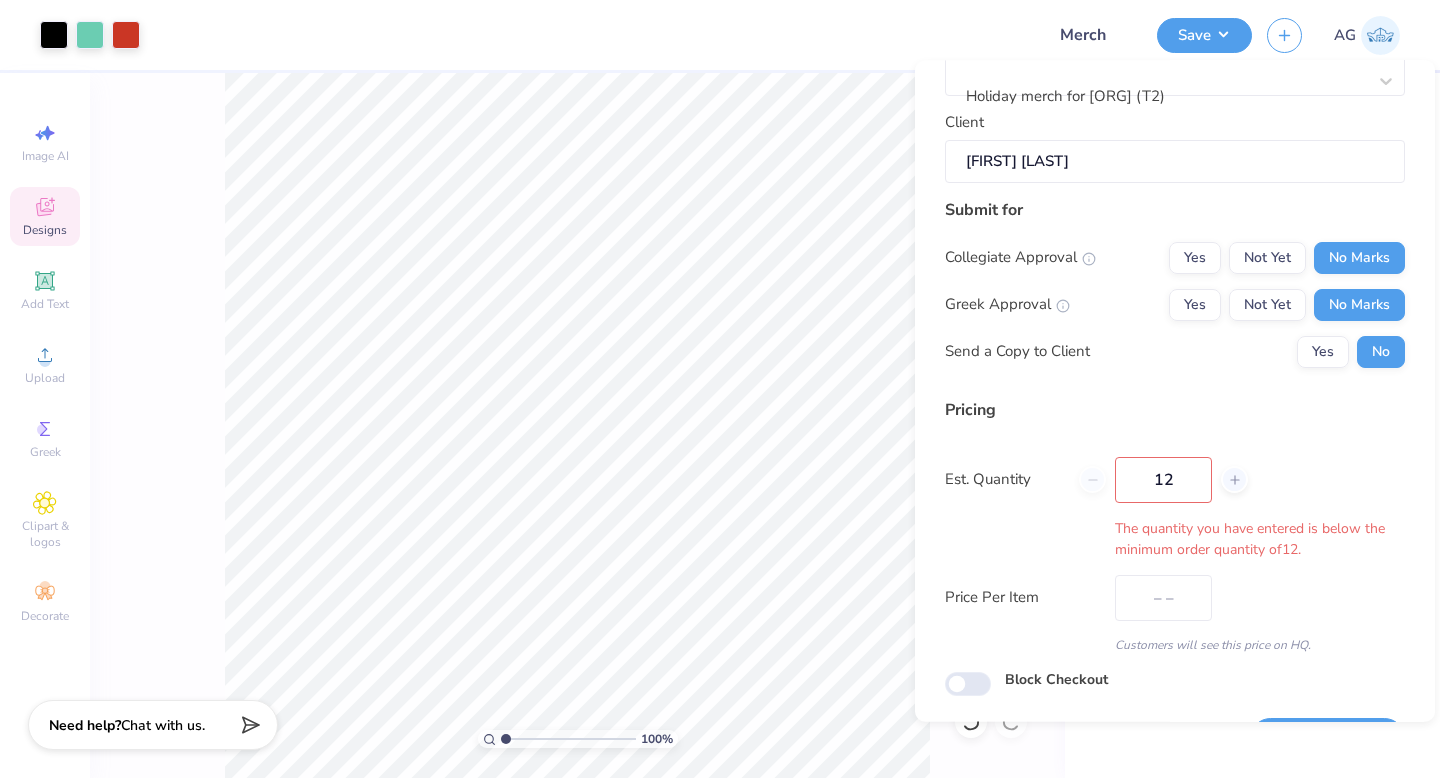 type on "$90.73" 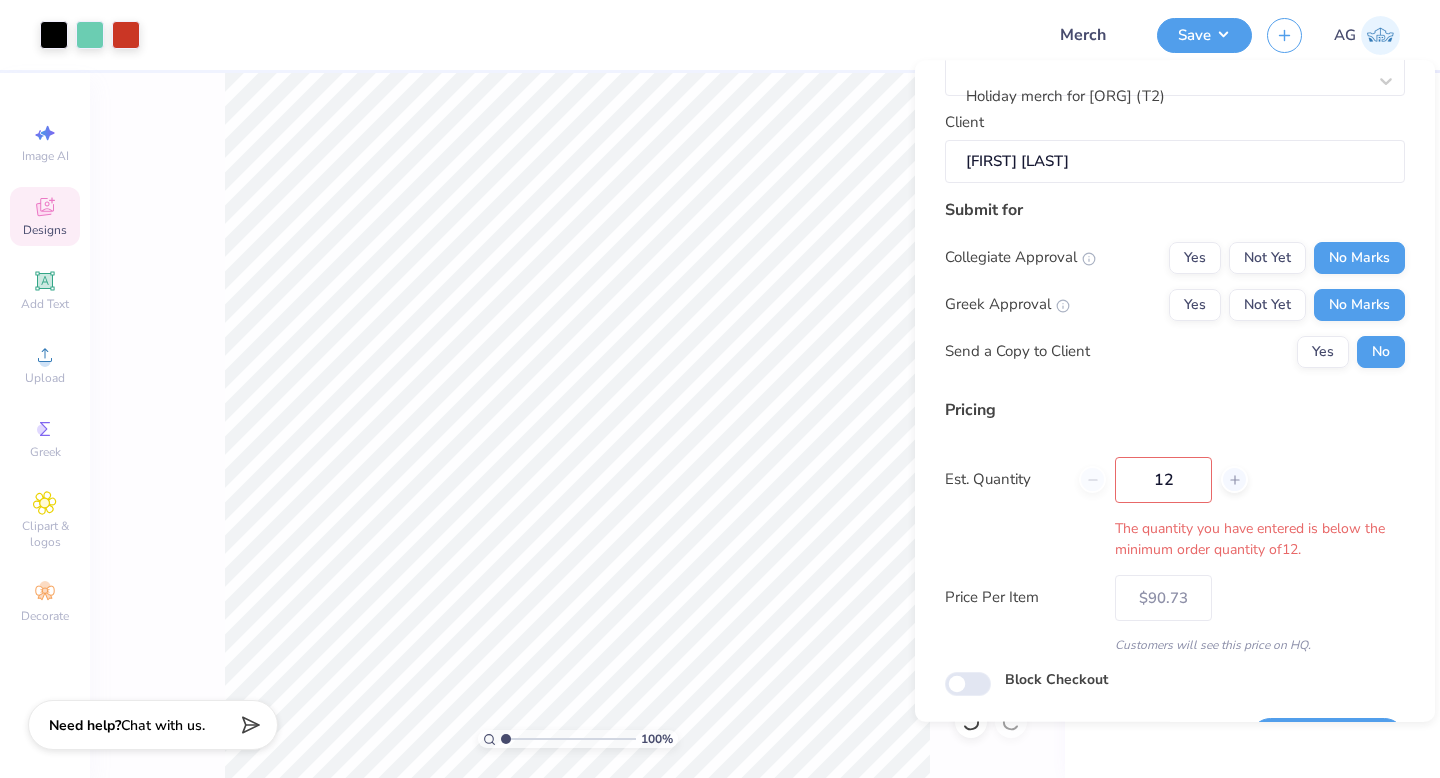 click on "12" at bounding box center (1163, 480) 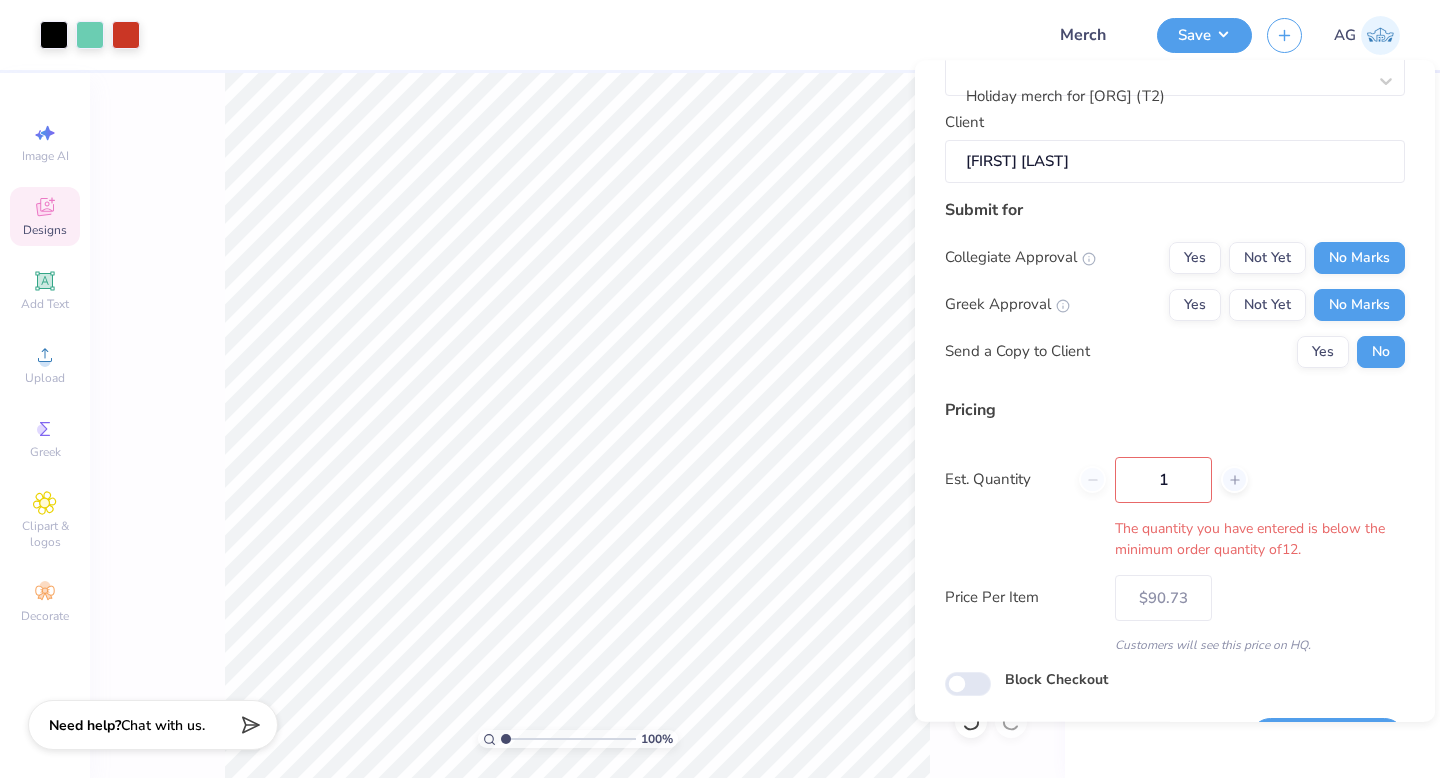 type on "12" 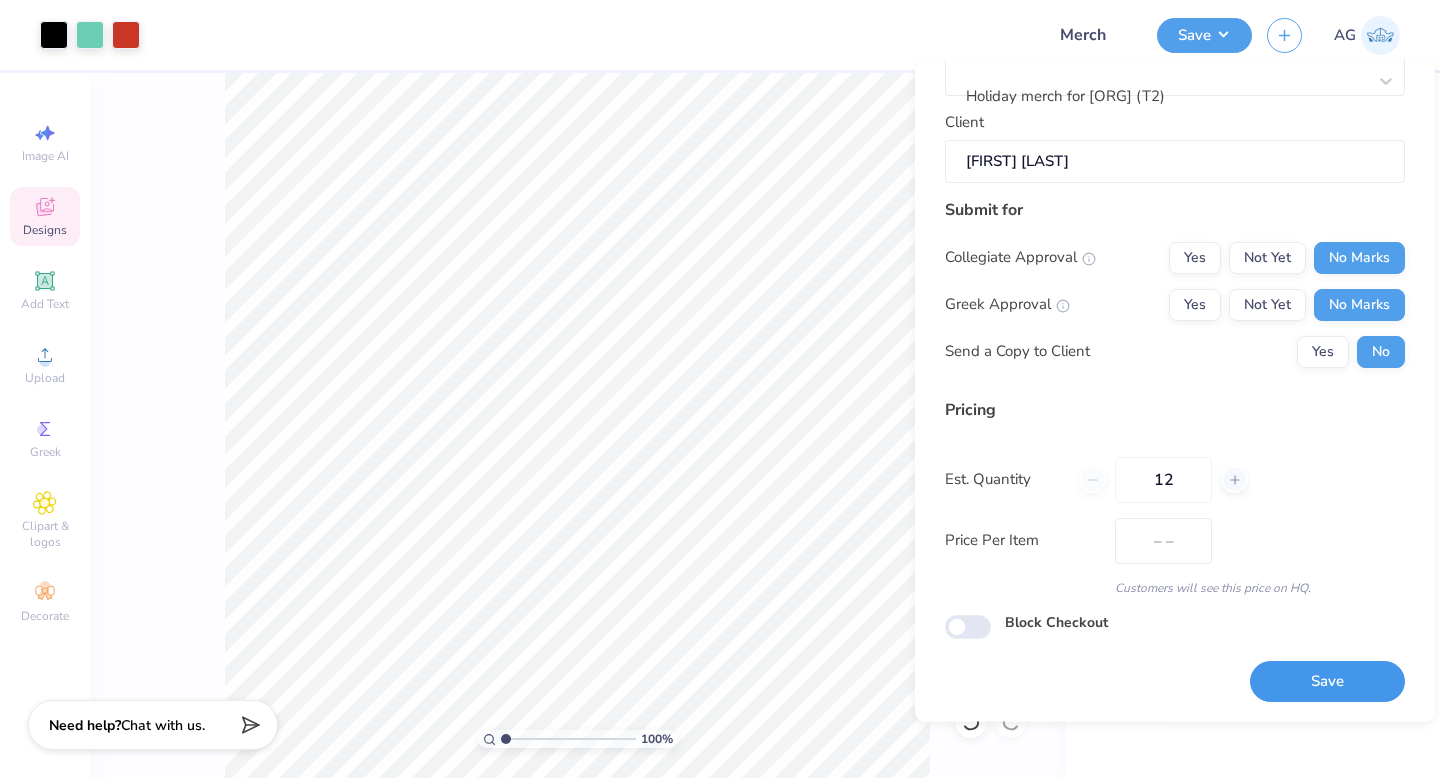 click on "Save" at bounding box center [1327, 682] 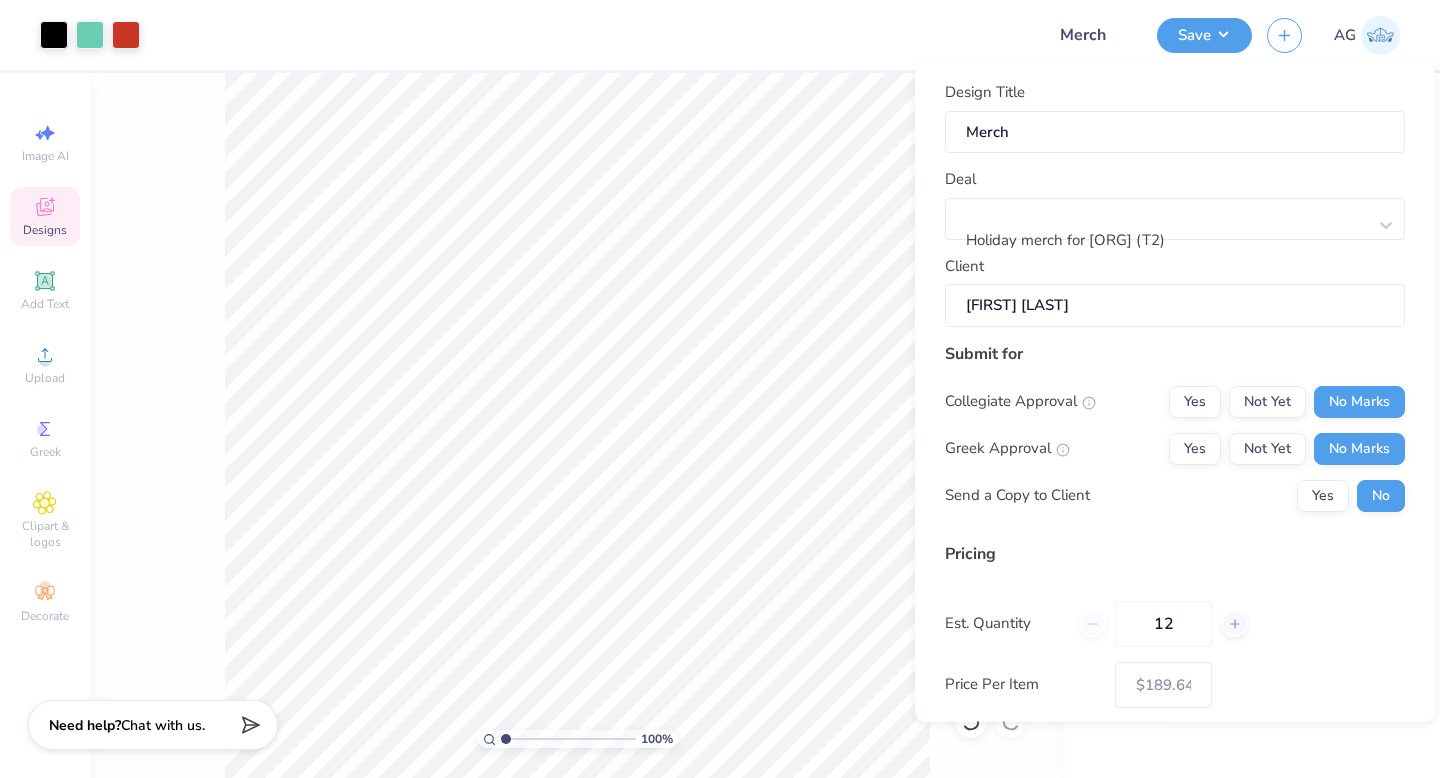 scroll, scrollTop: 143, scrollLeft: 0, axis: vertical 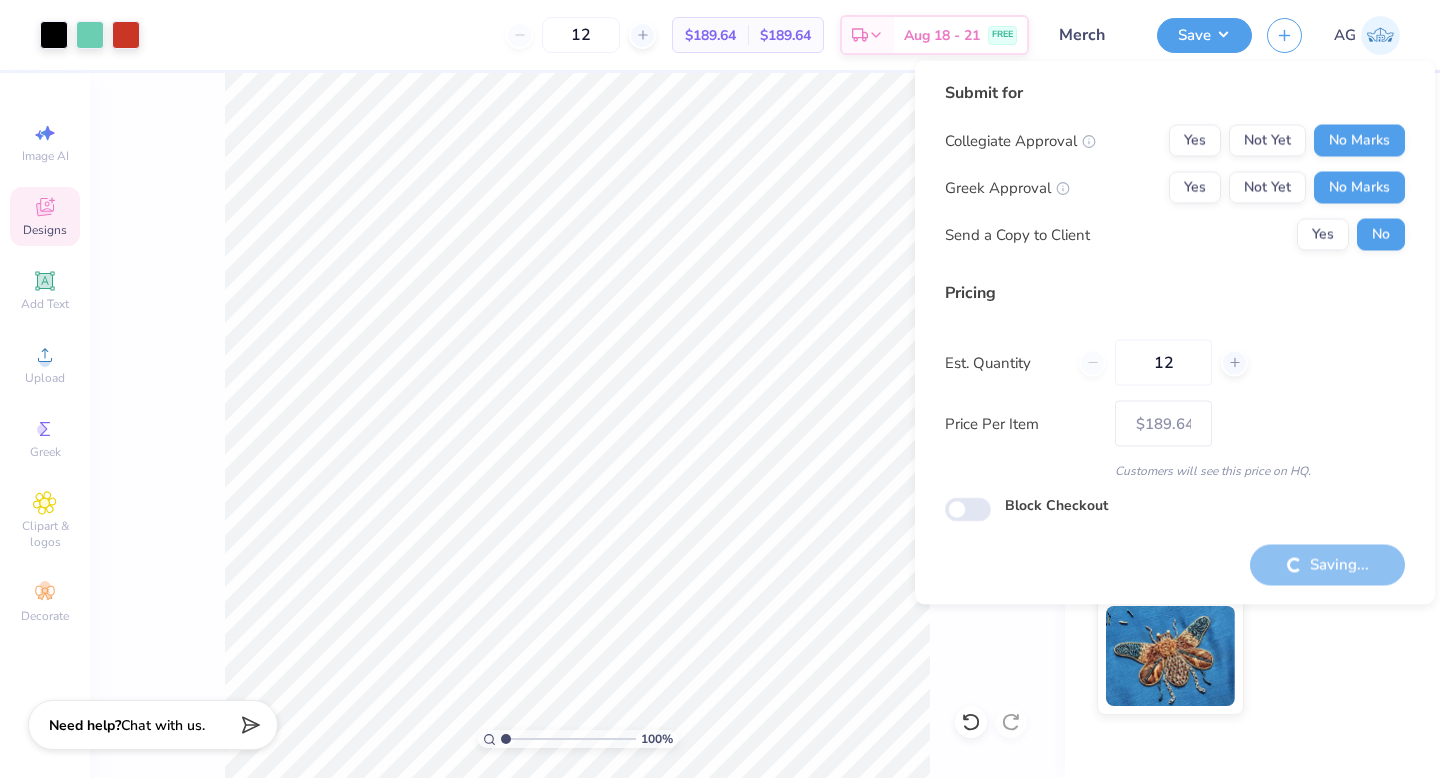 type on "– –" 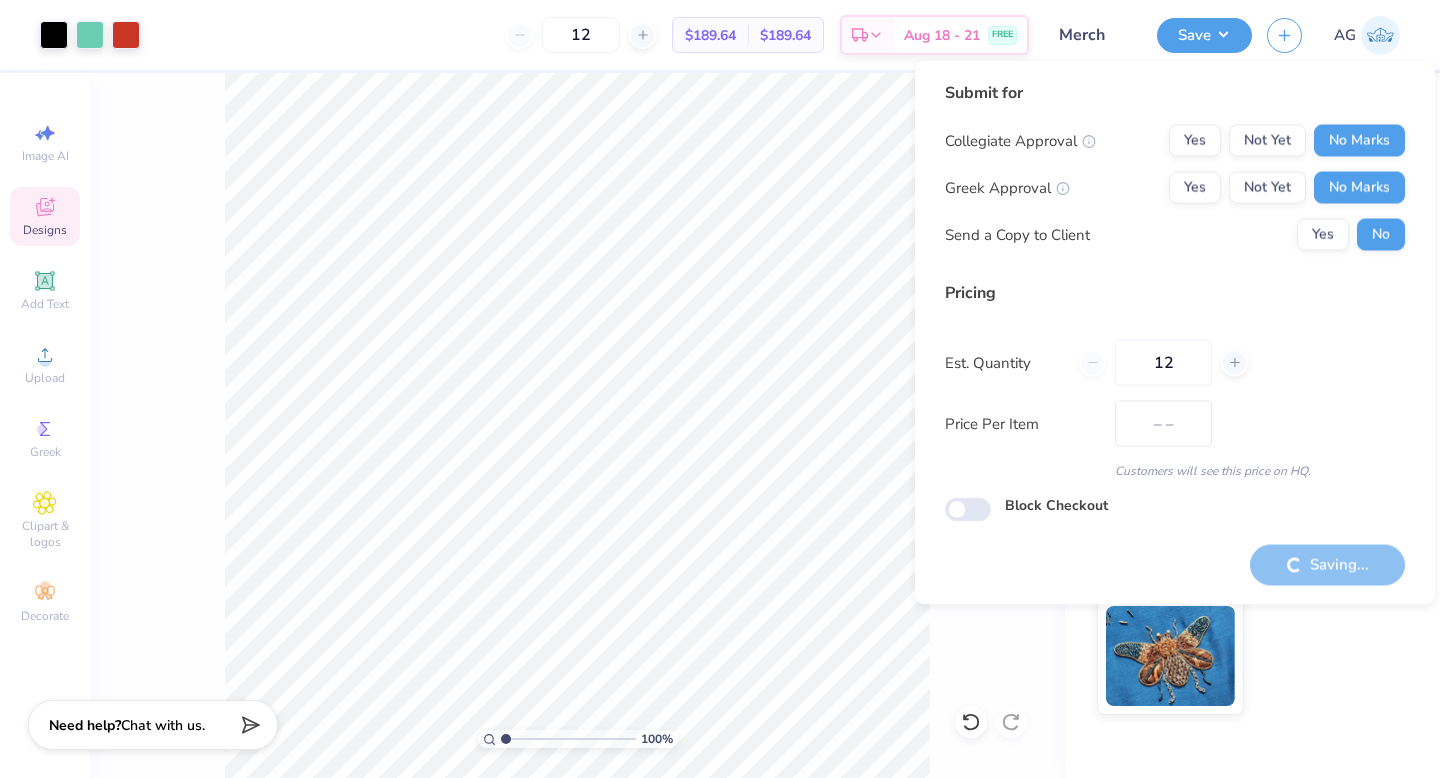 scroll, scrollTop: 0, scrollLeft: 0, axis: both 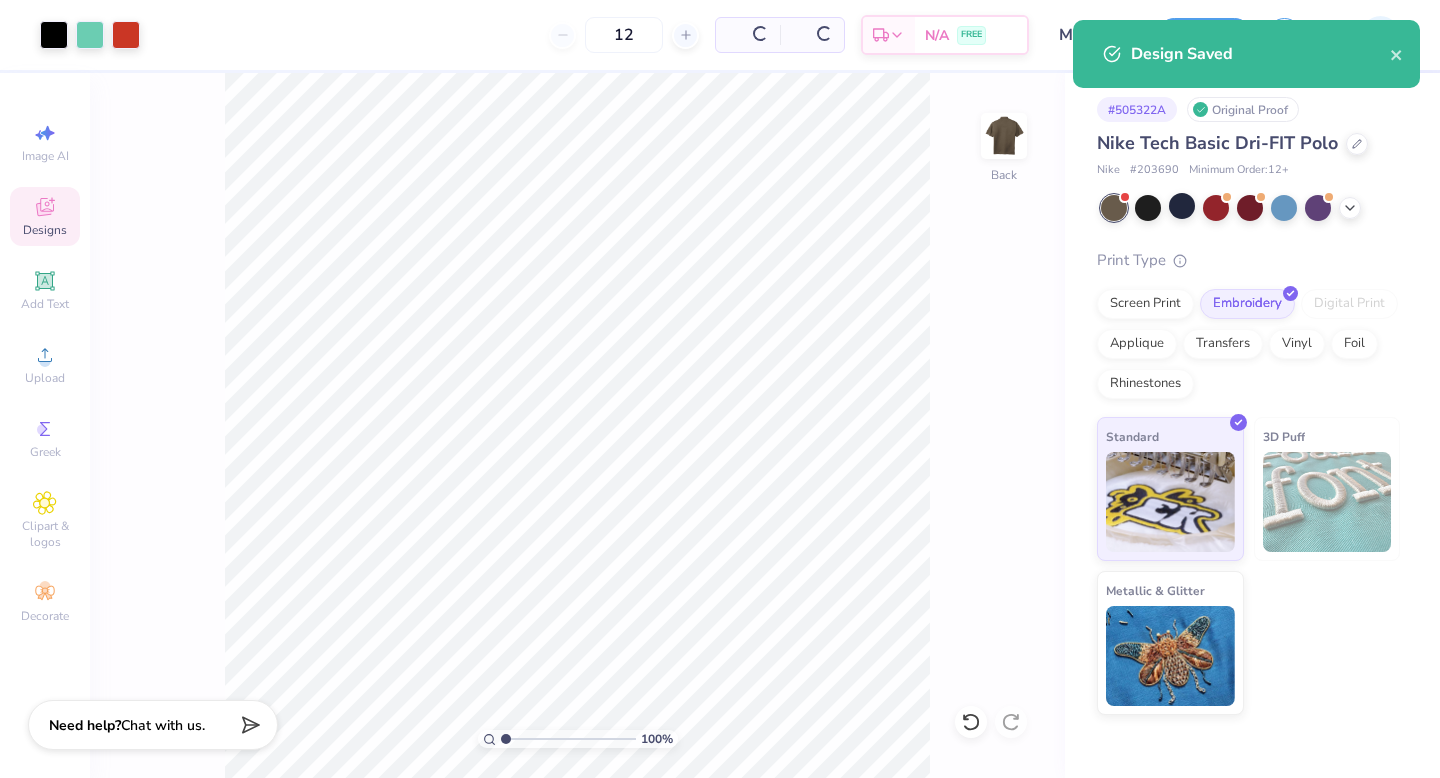 type on "1" 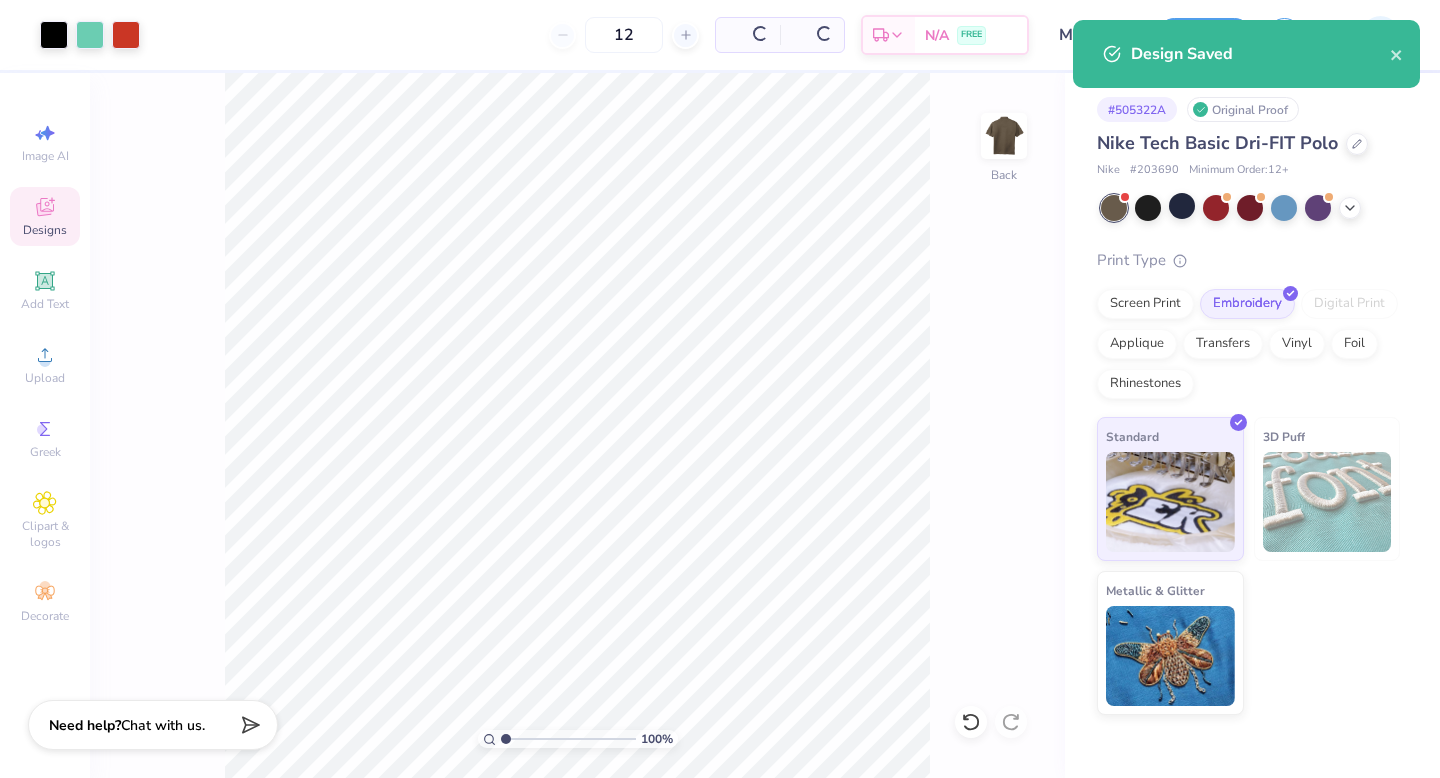type on "1" 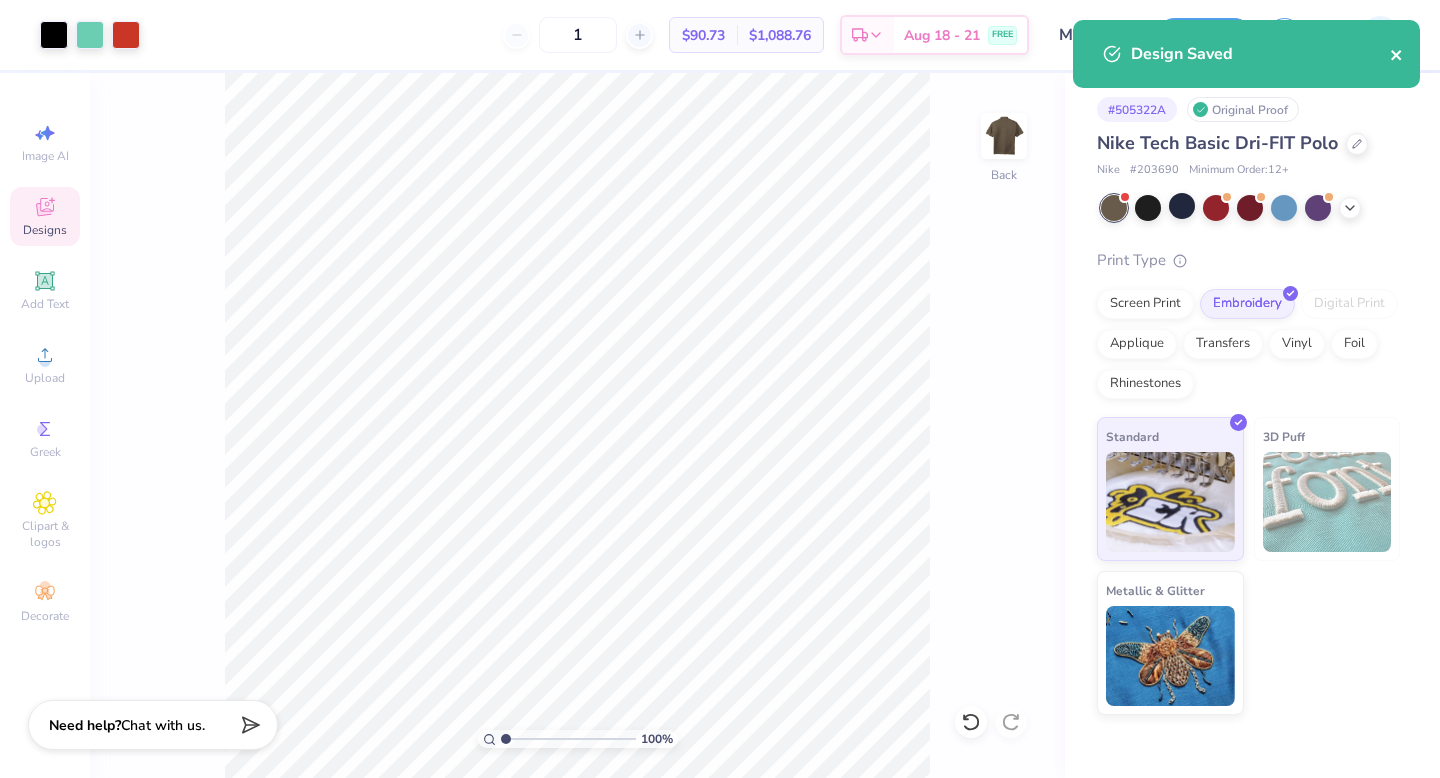 click 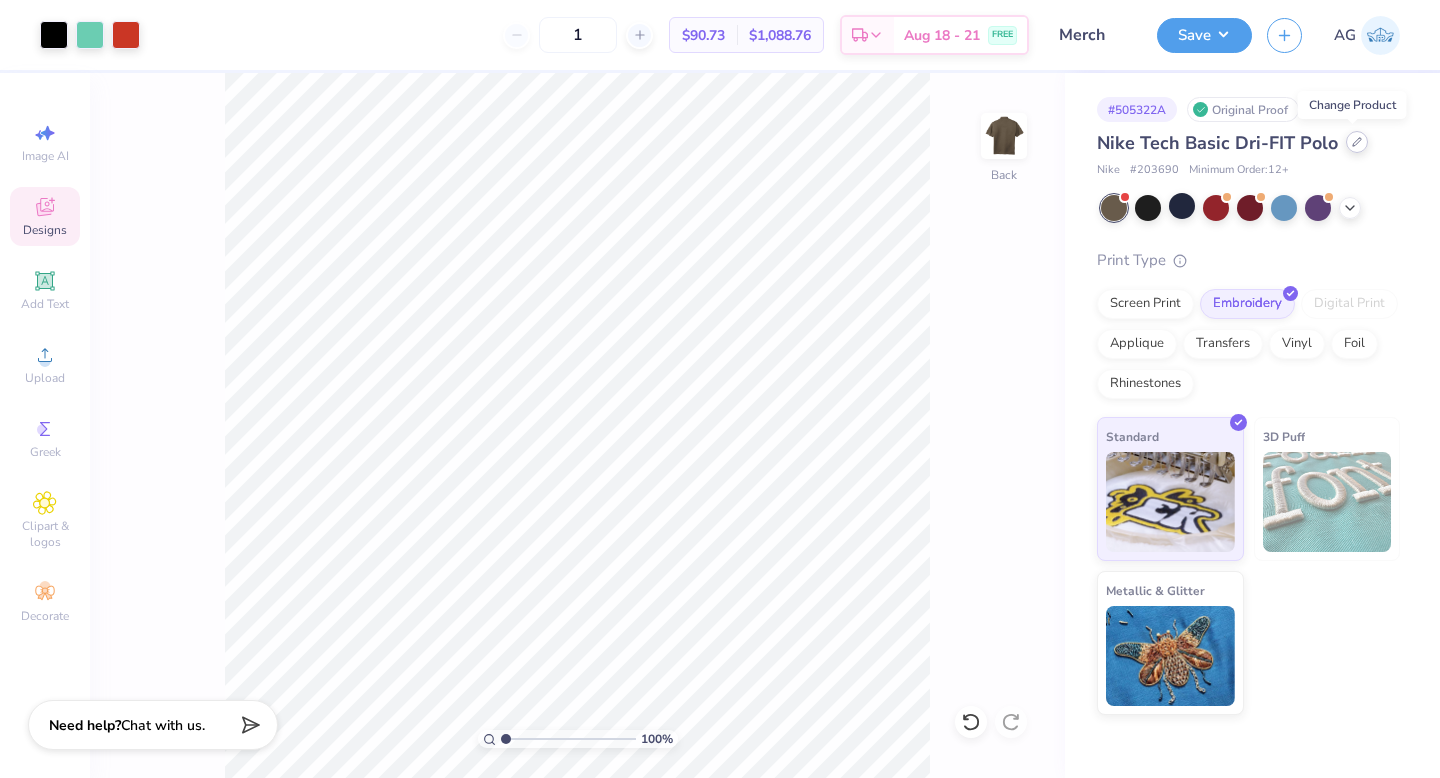 click 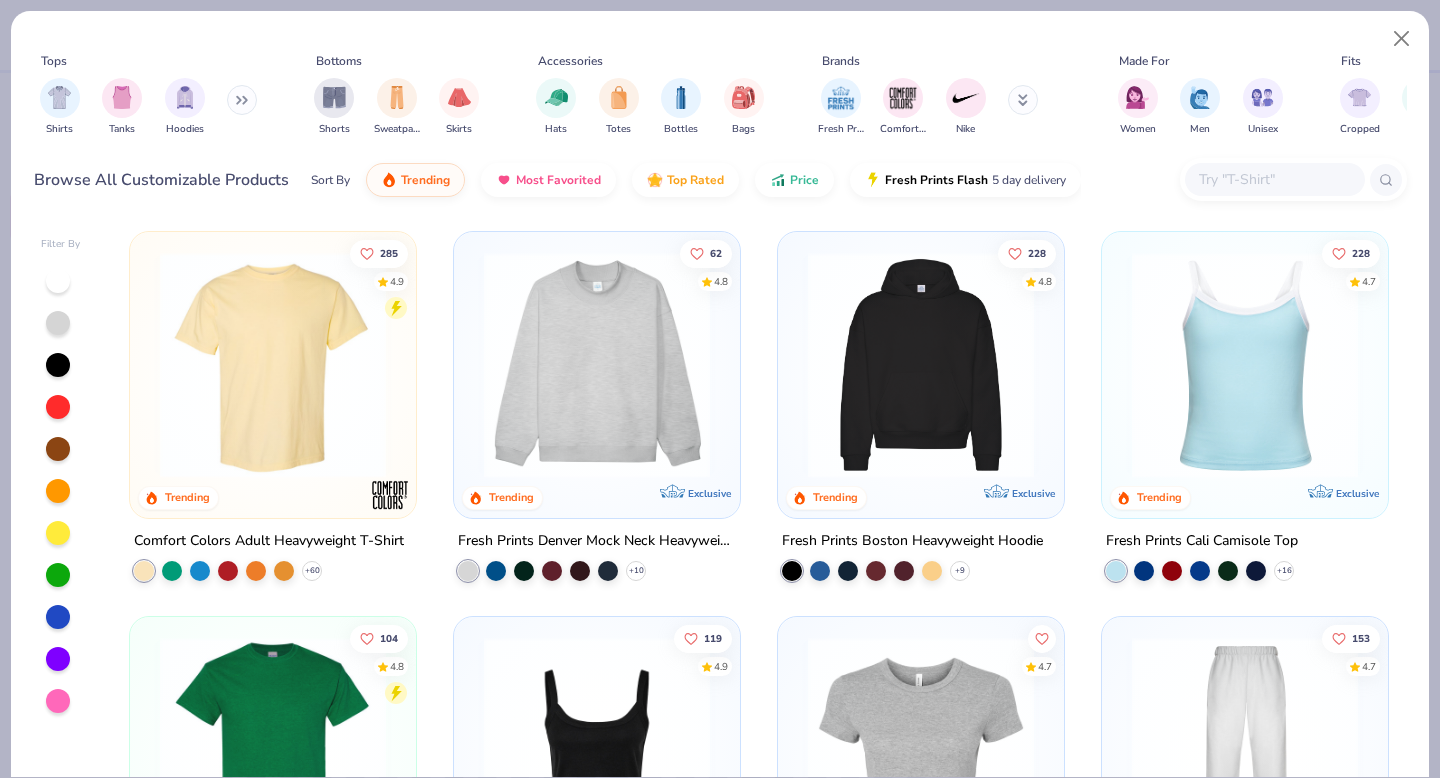 click 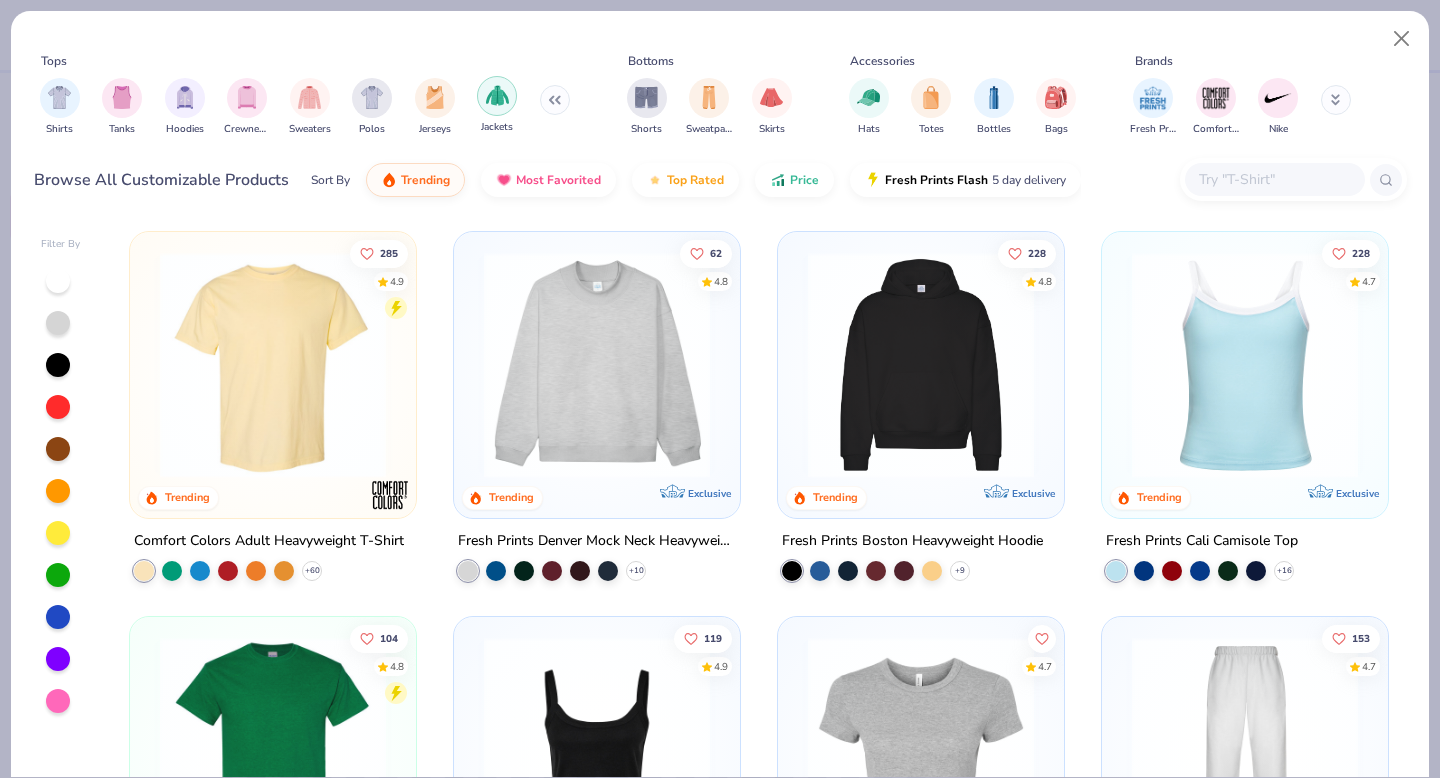 click at bounding box center (497, 96) 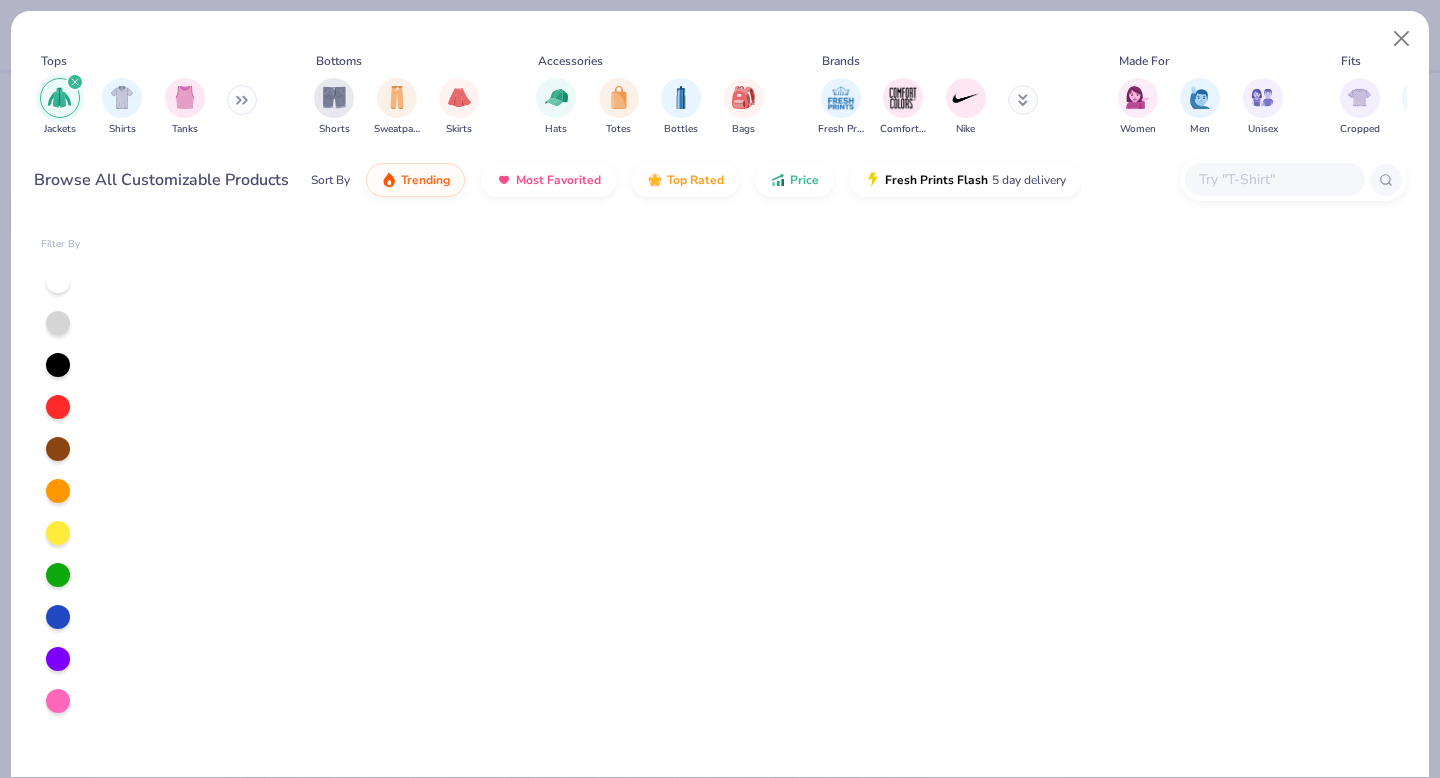 scroll, scrollTop: 0, scrollLeft: 0, axis: both 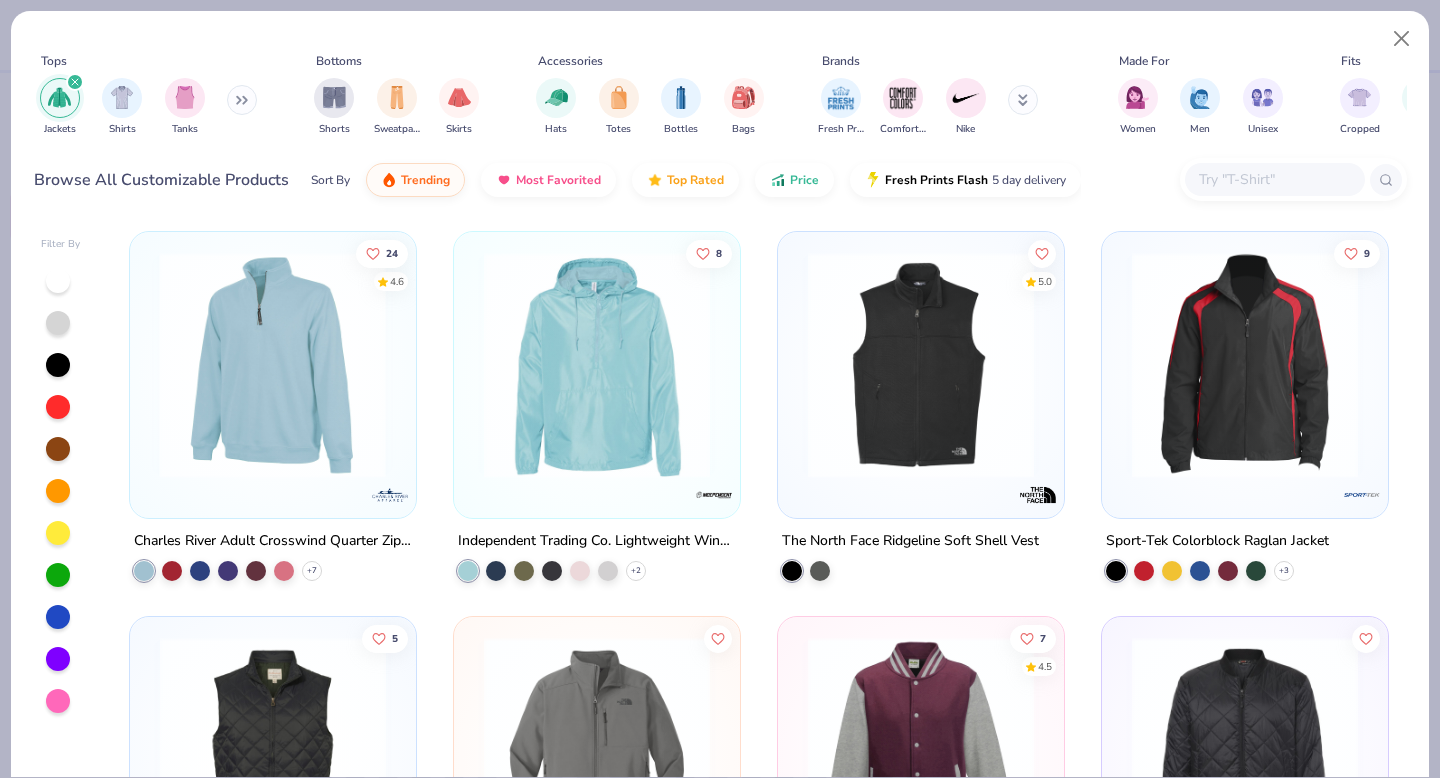 click at bounding box center (-218, 365) 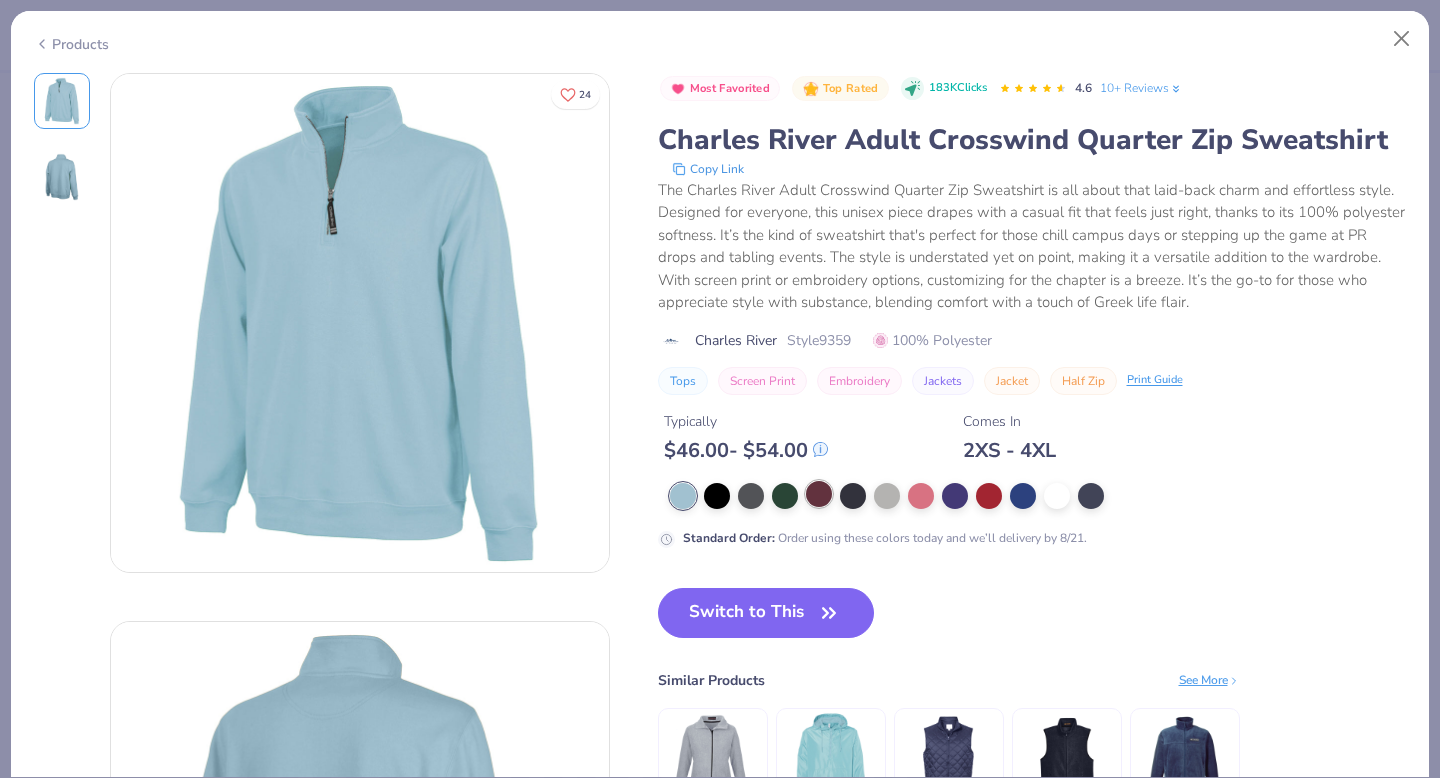 click at bounding box center [819, 494] 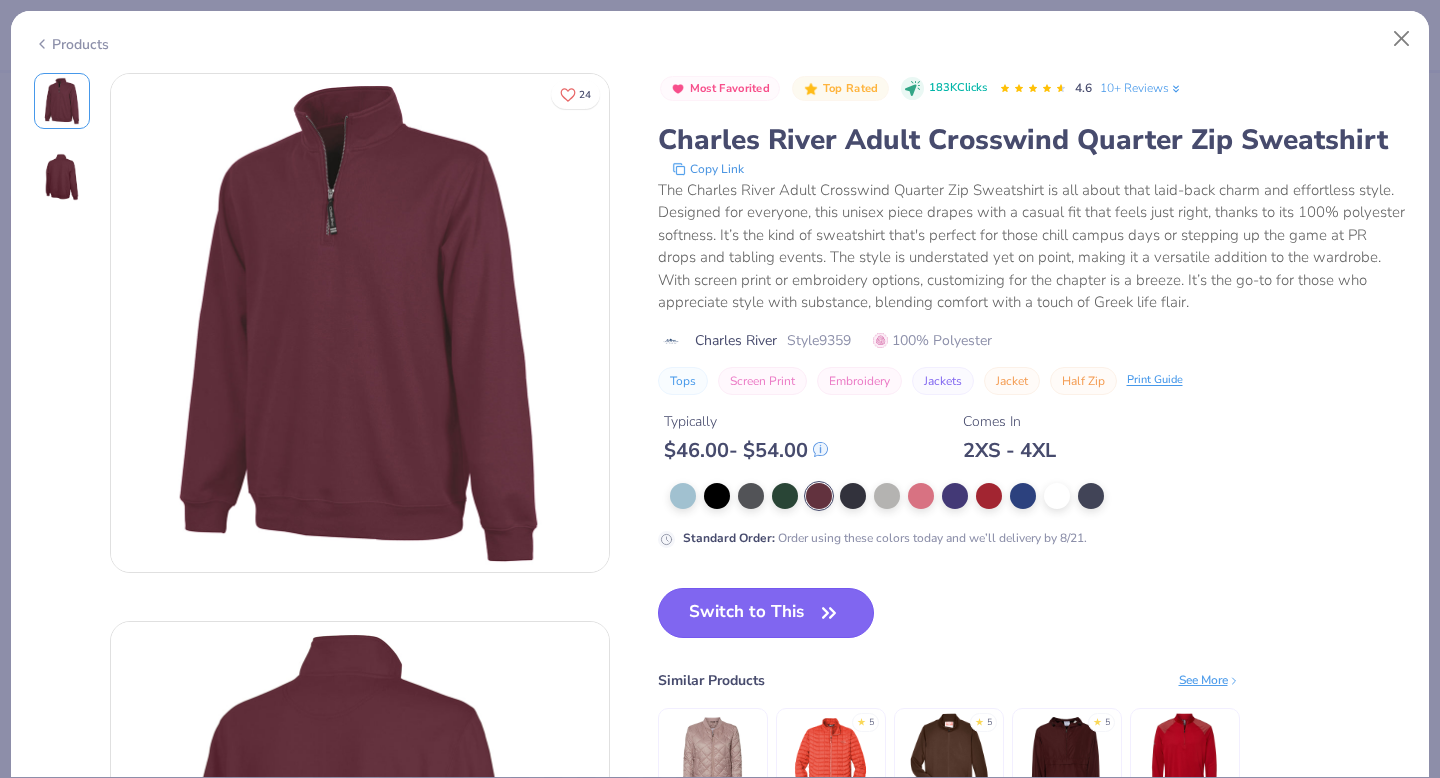 click on "Switch to This" at bounding box center (766, 613) 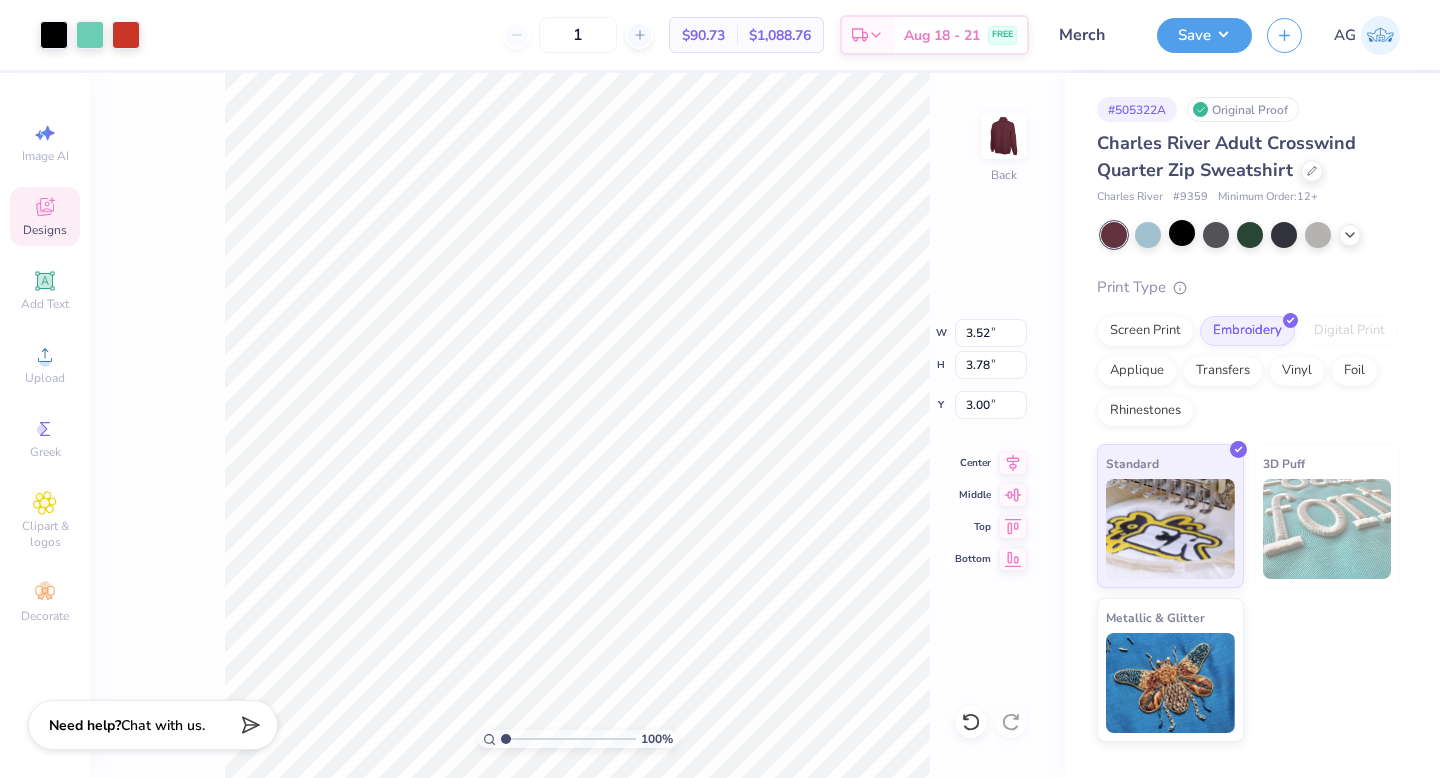 type on "3.00" 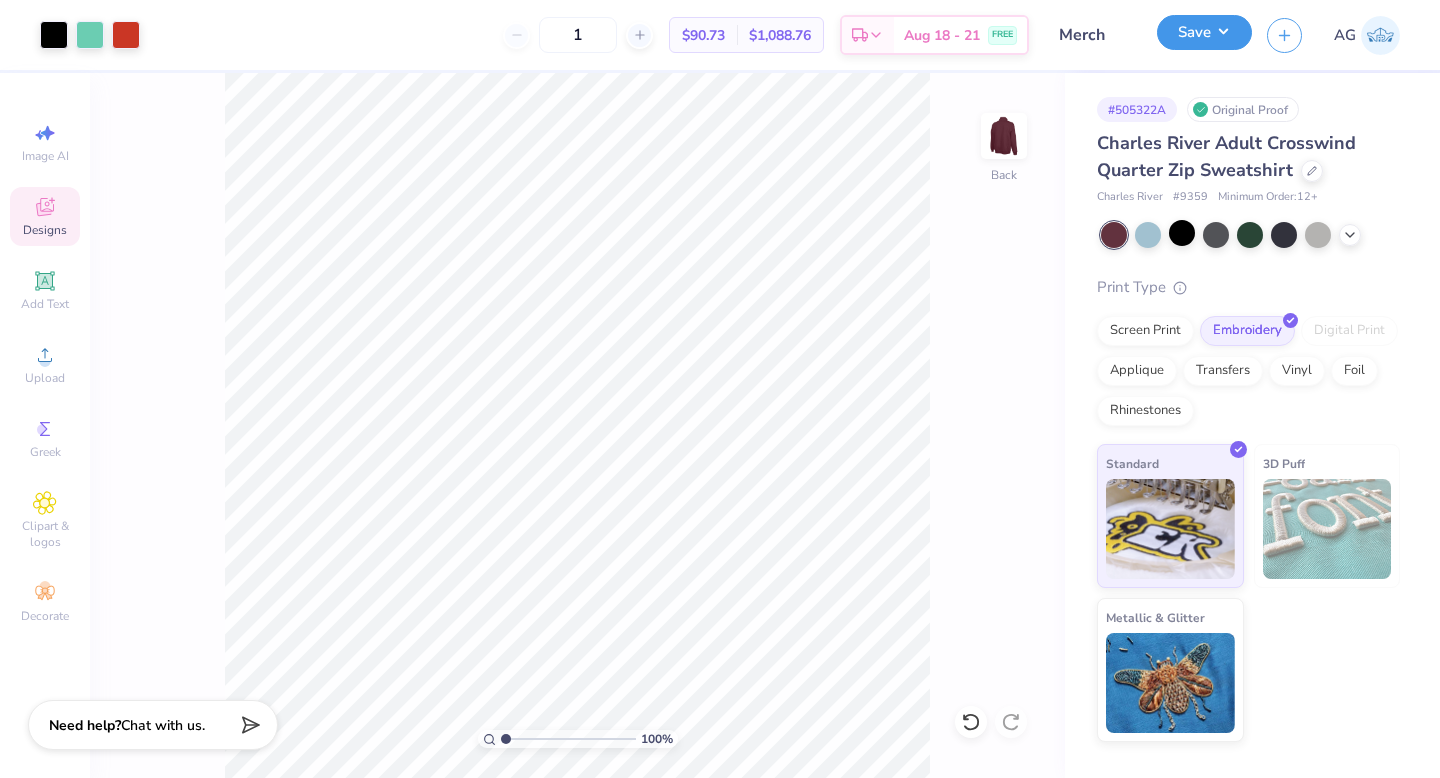 click on "Save" at bounding box center (1204, 32) 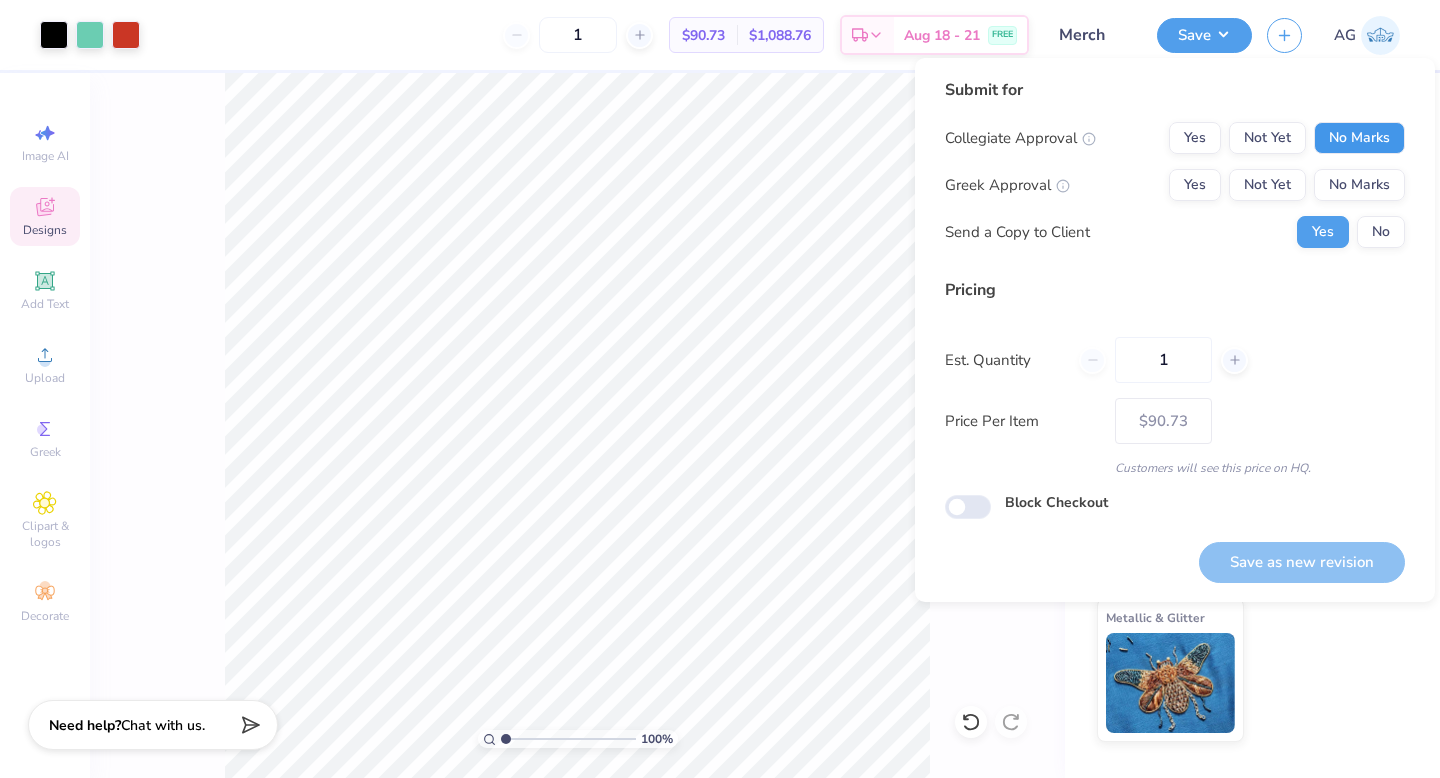 click on "No Marks" at bounding box center (1359, 138) 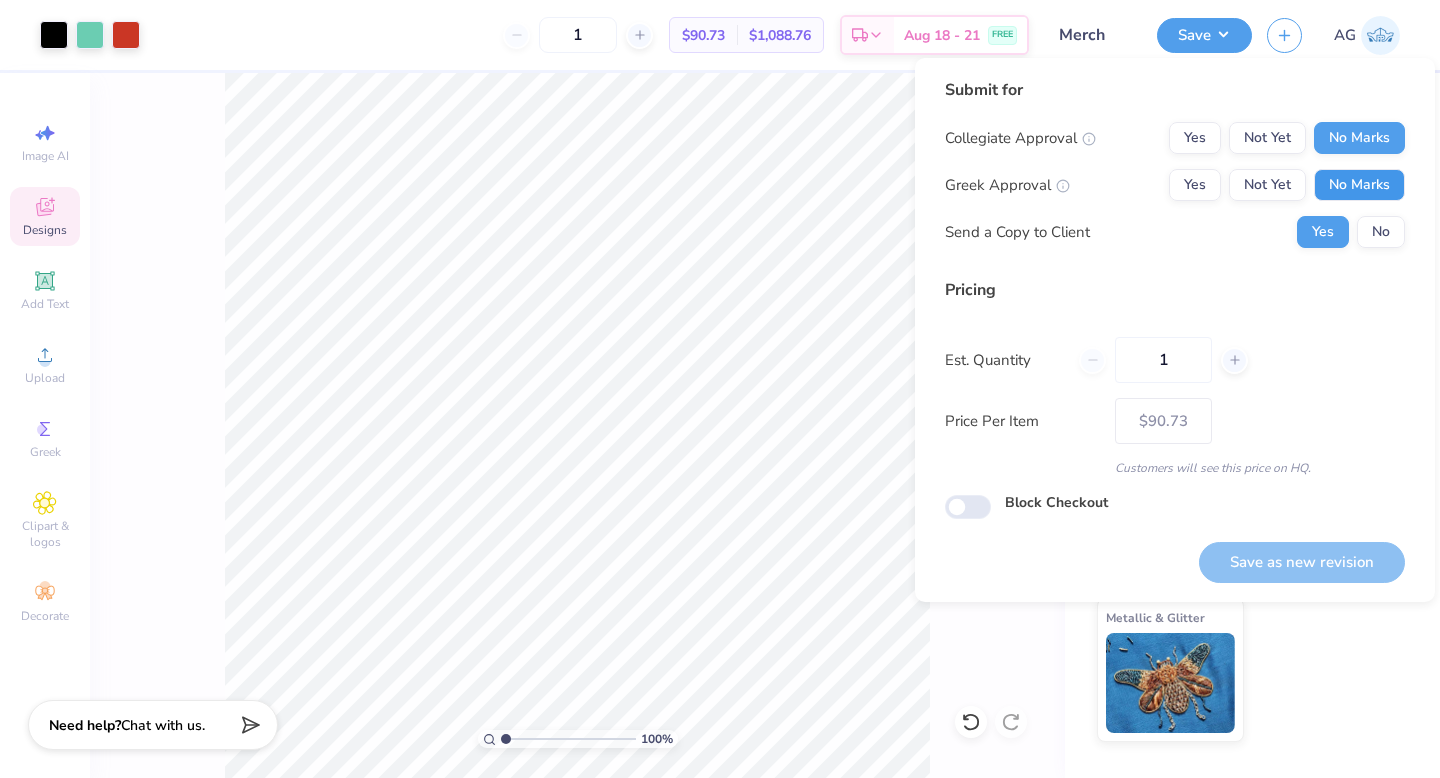 click on "No Marks" at bounding box center [1359, 185] 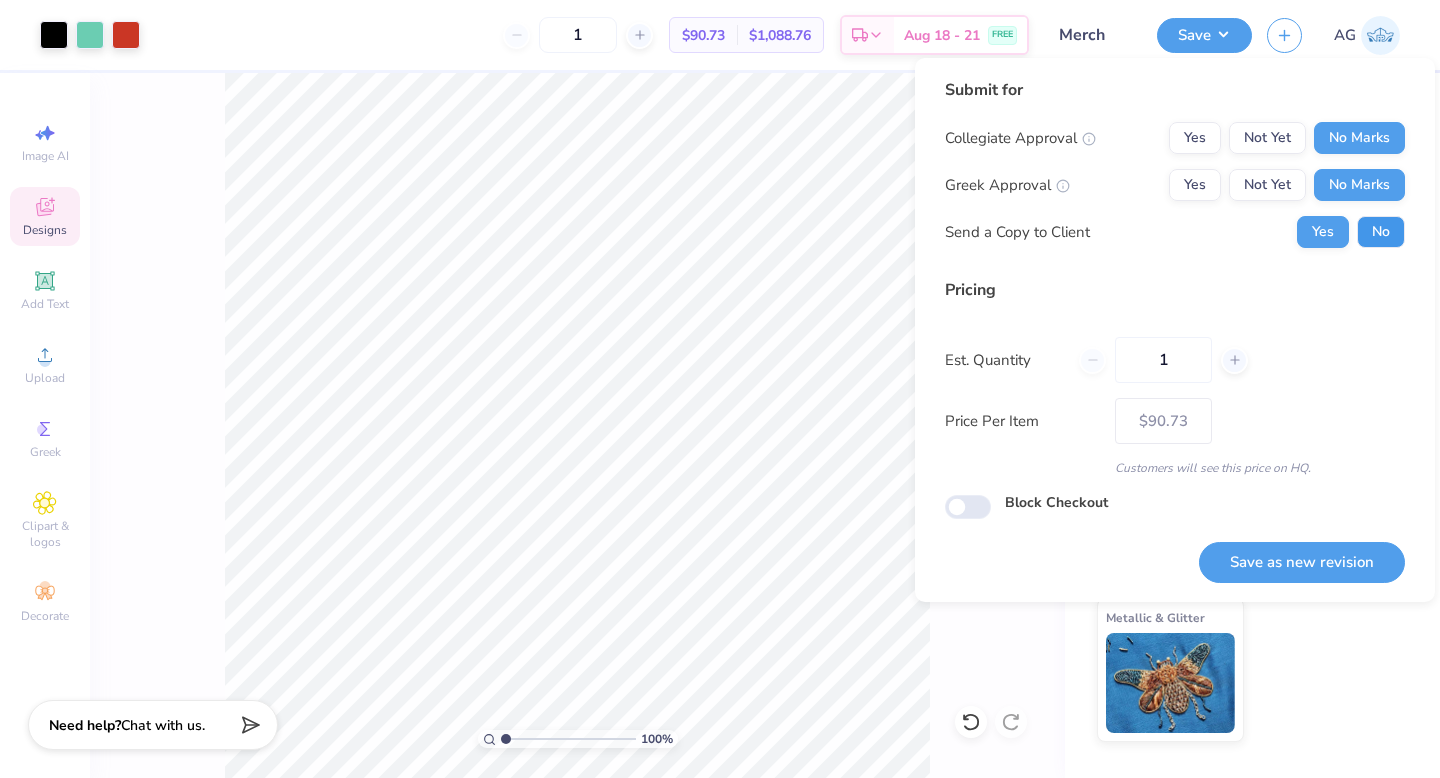 click on "No" at bounding box center (1381, 232) 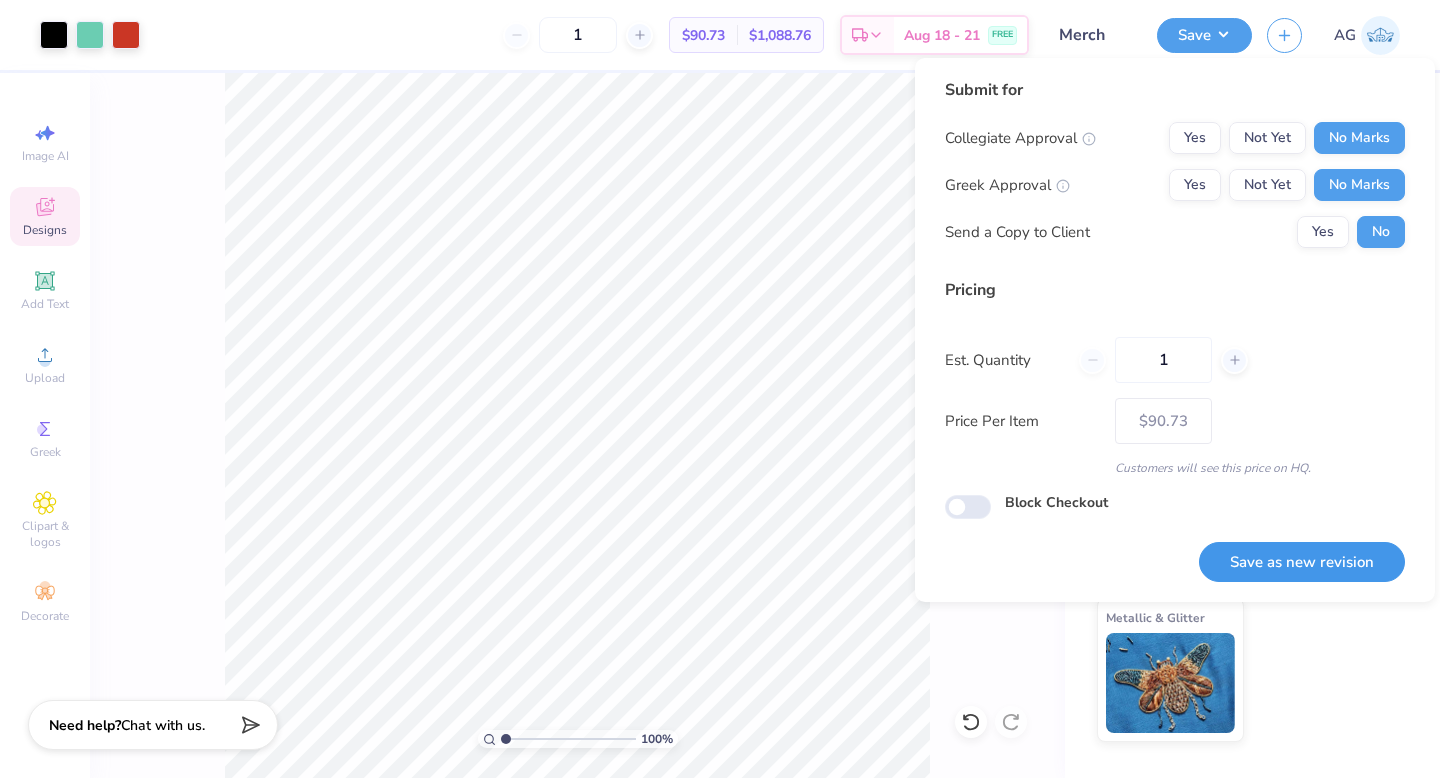 click on "Save as new revision" at bounding box center (1302, 562) 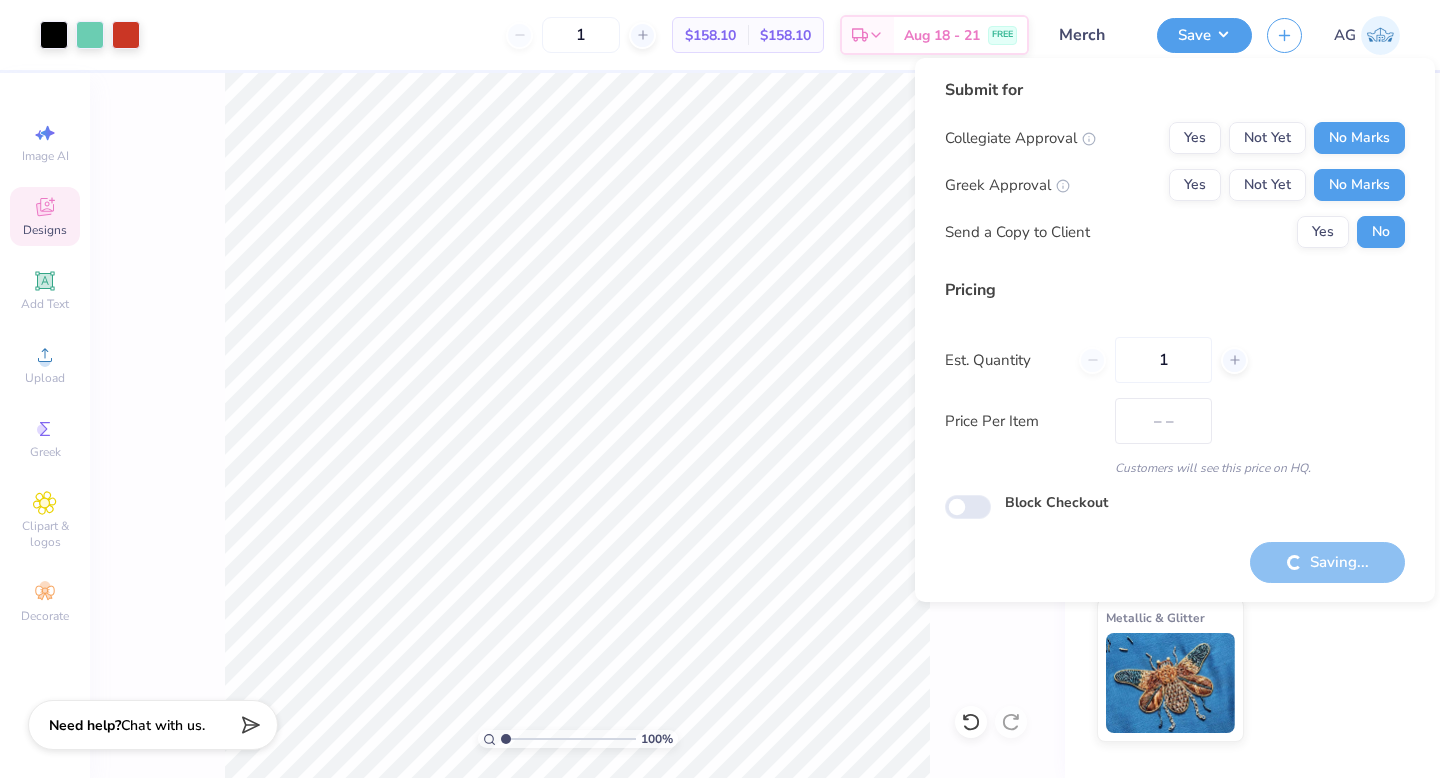 type on "$158.10" 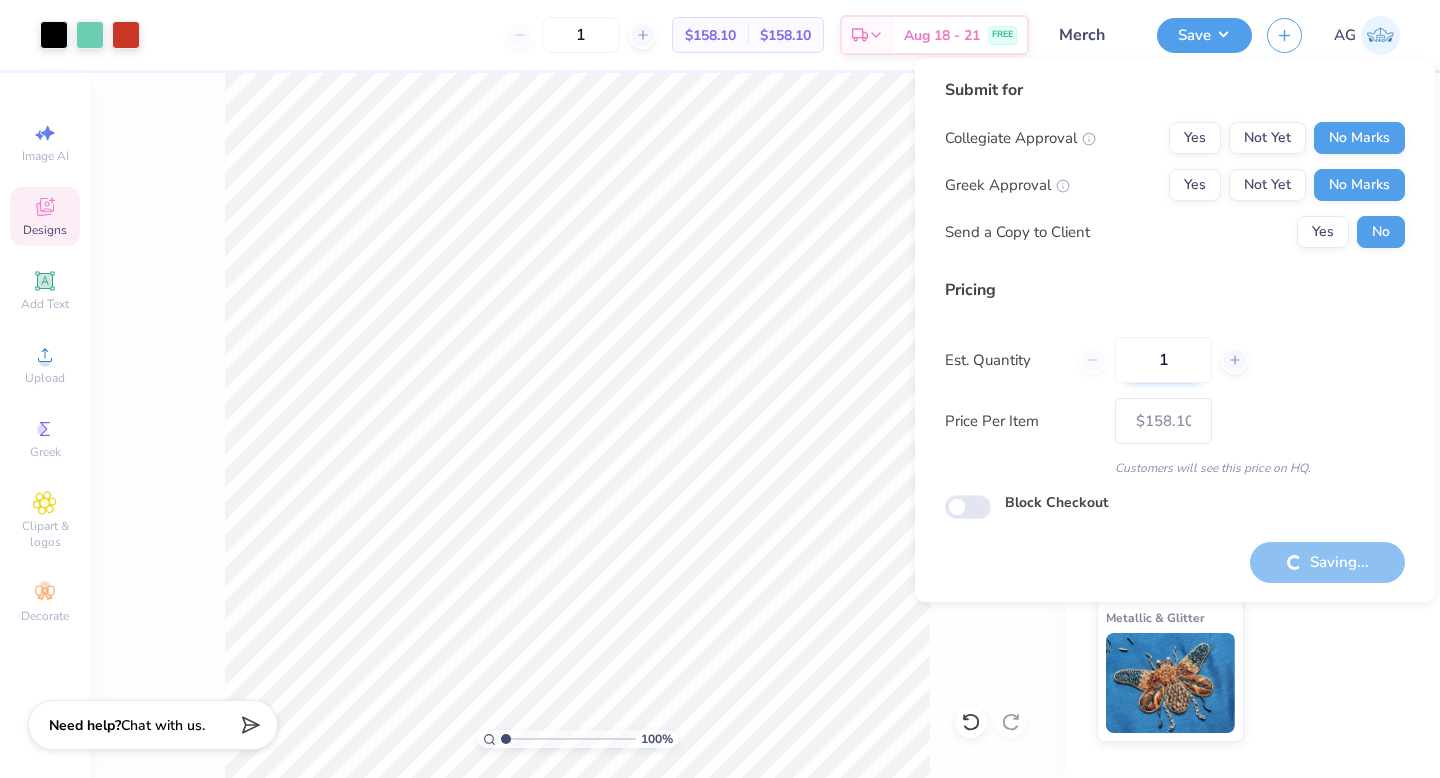 click on "1" at bounding box center [1163, 360] 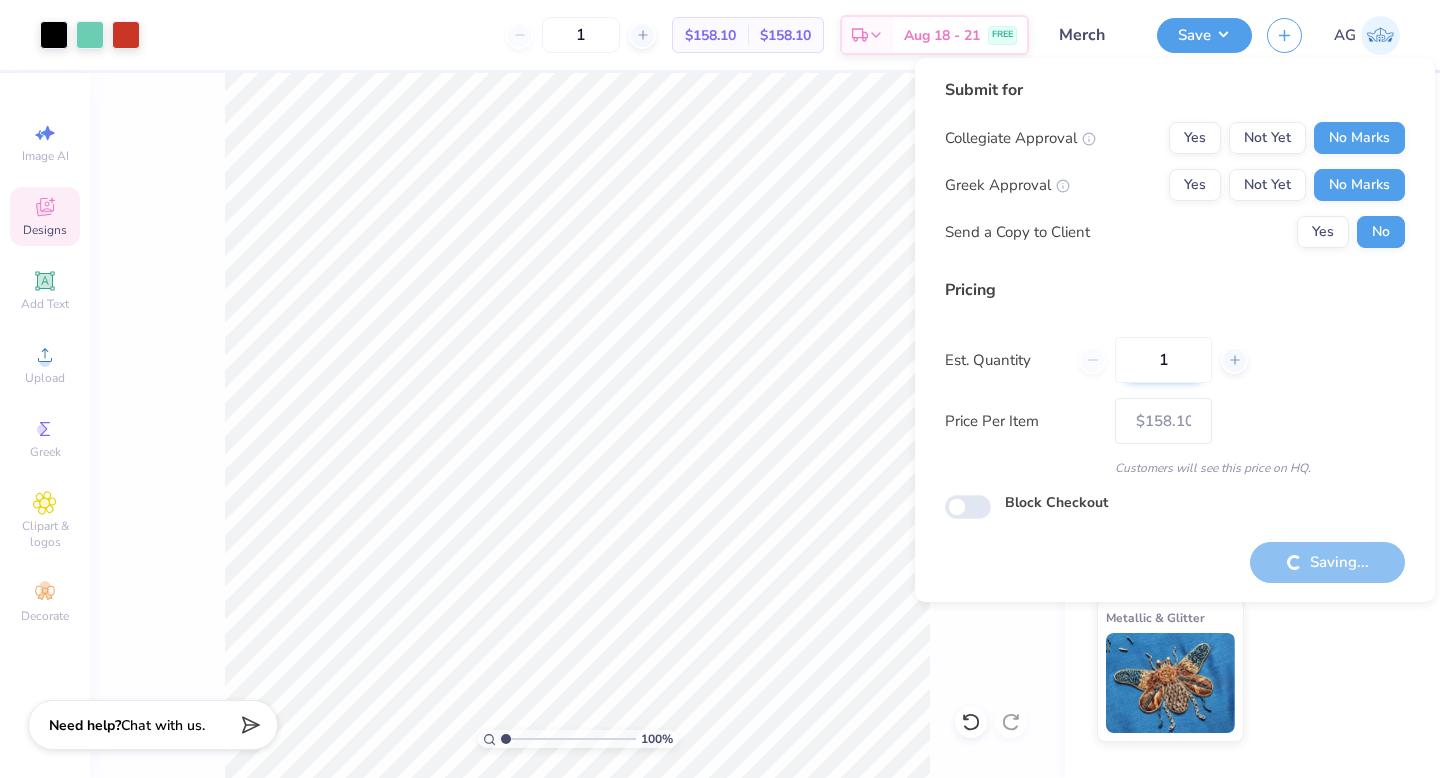 type on "12" 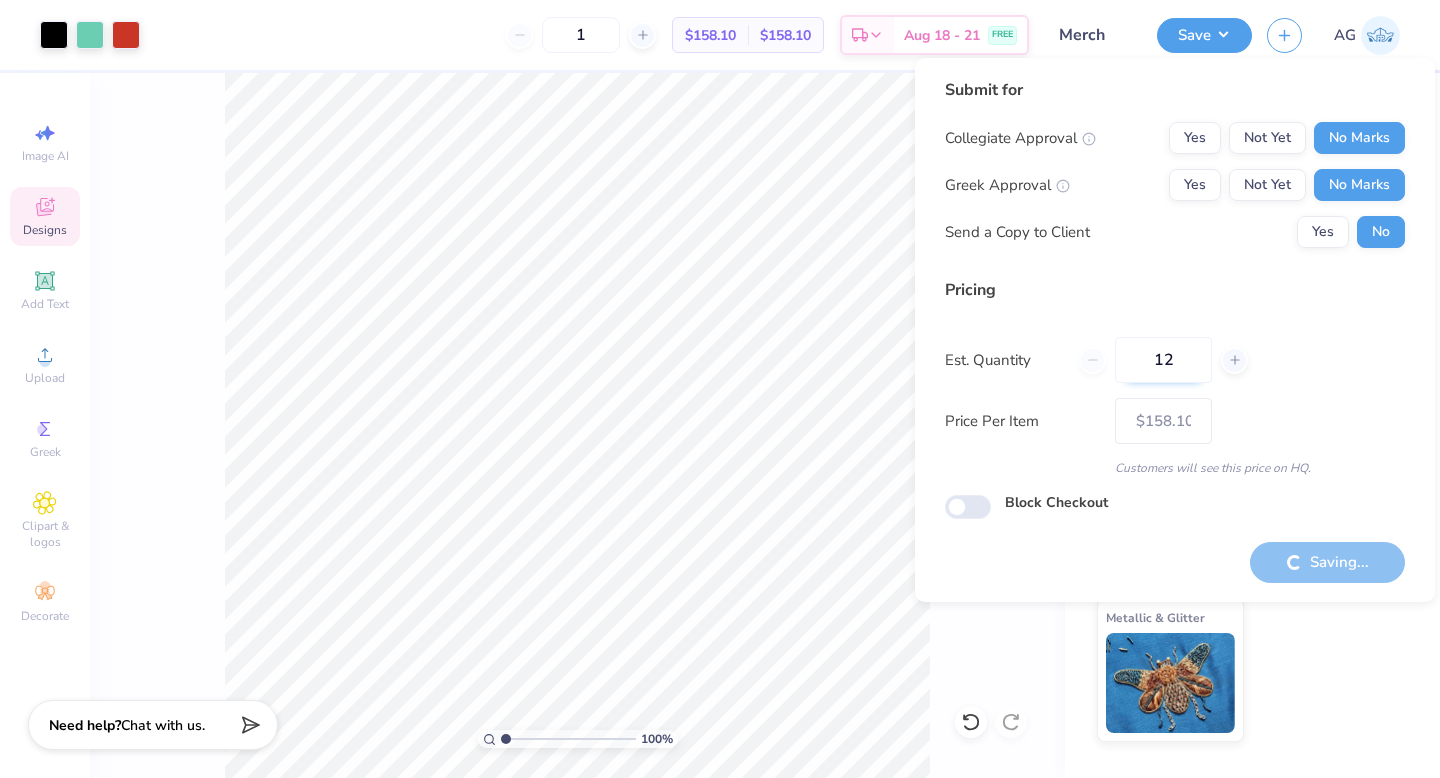 type on "12" 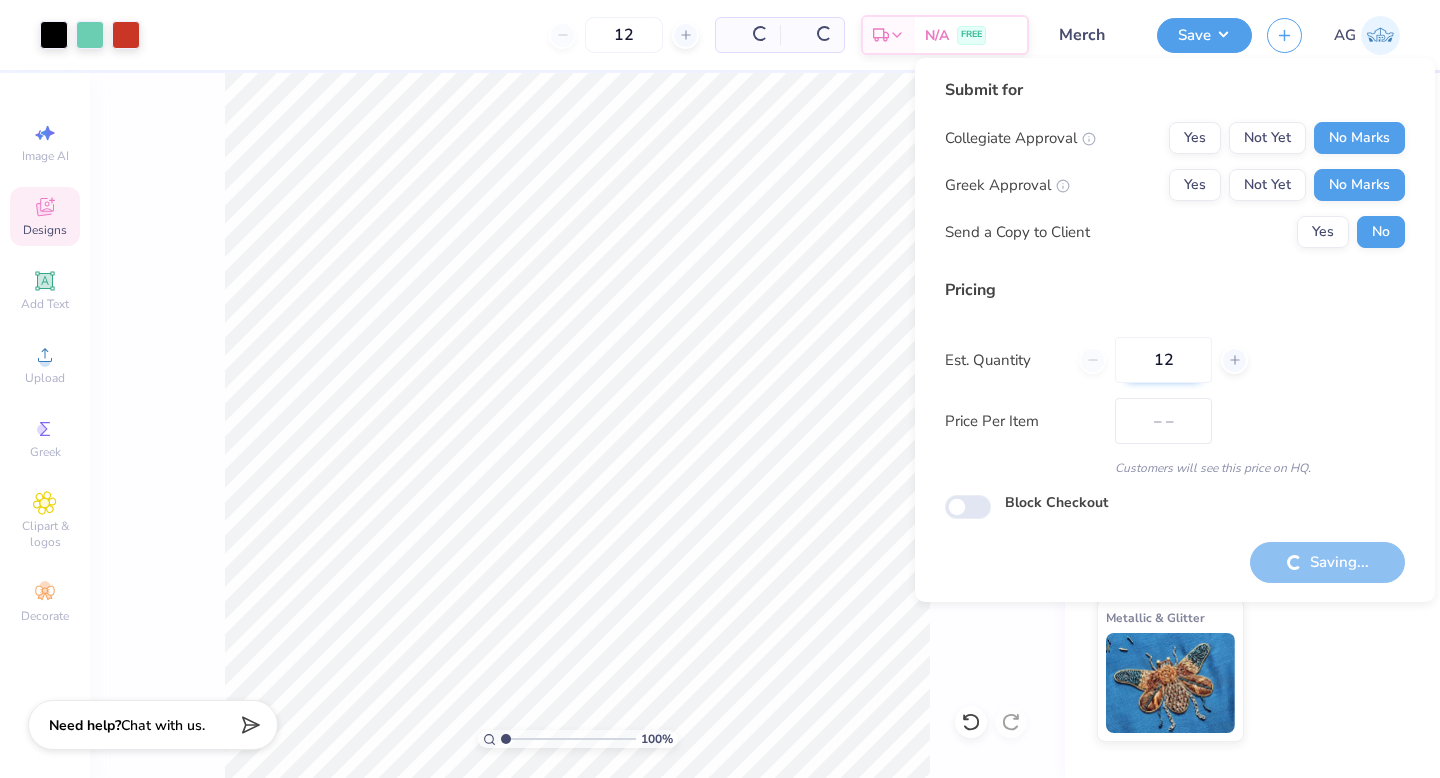 type on "$59.19" 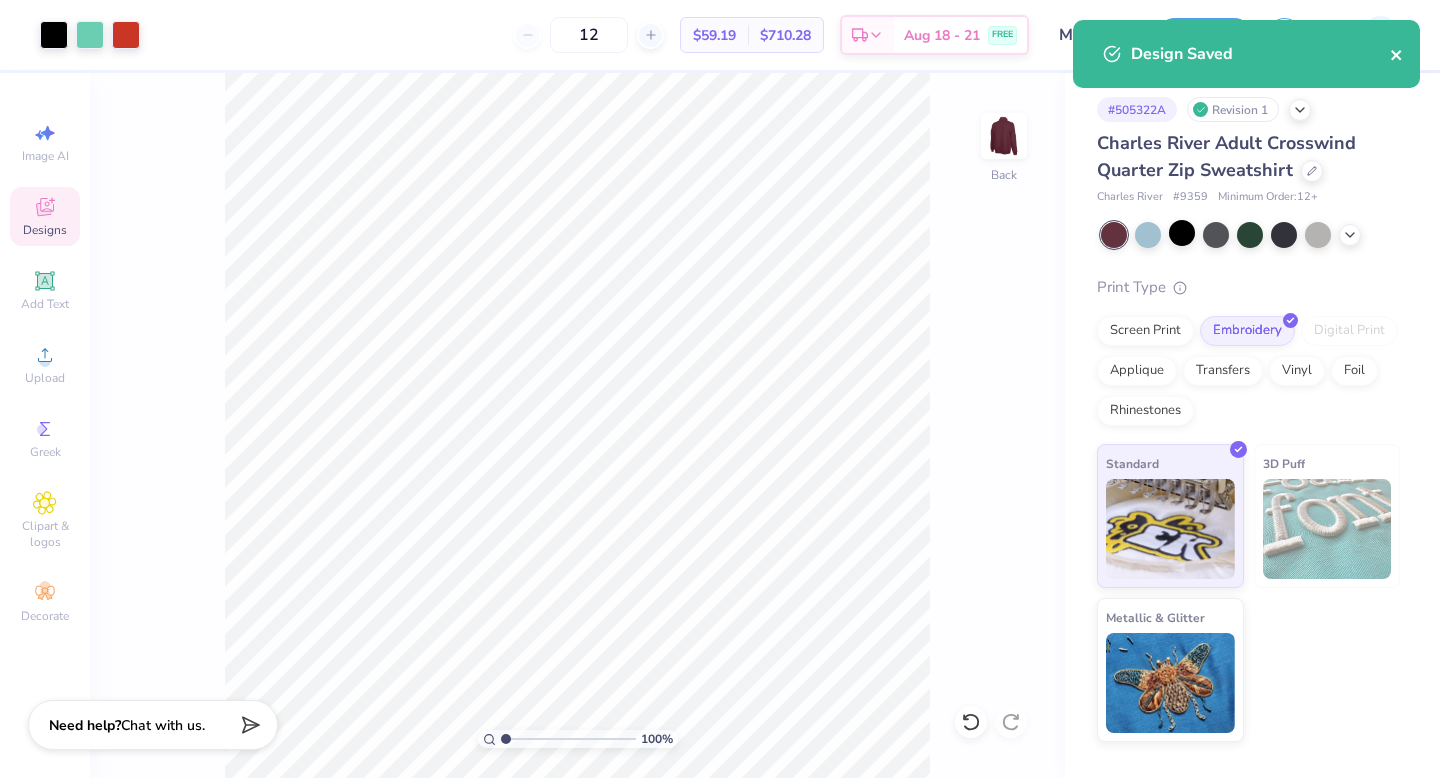 click 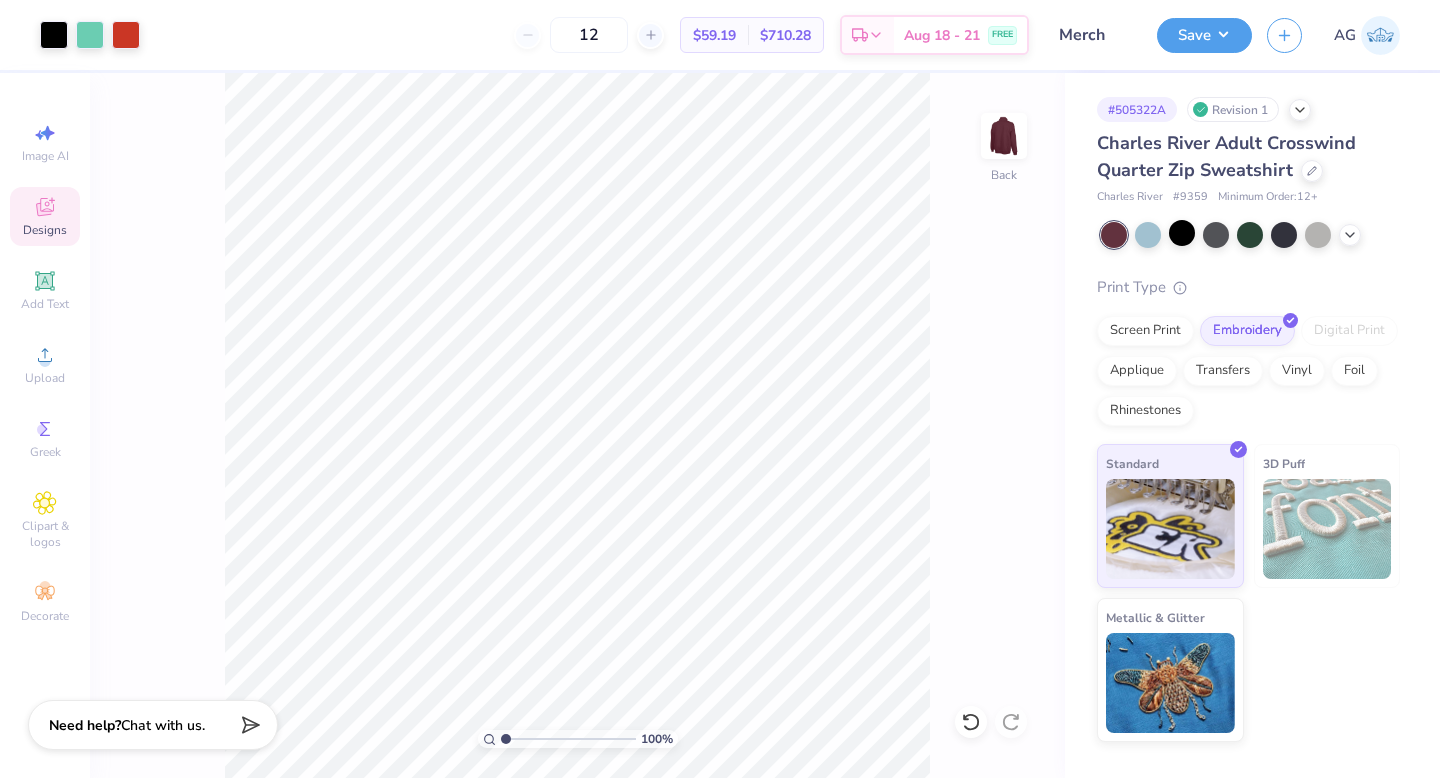 click on "Charles River Adult Crosswind Quarter Zip Sweatshirt" at bounding box center [1248, 157] 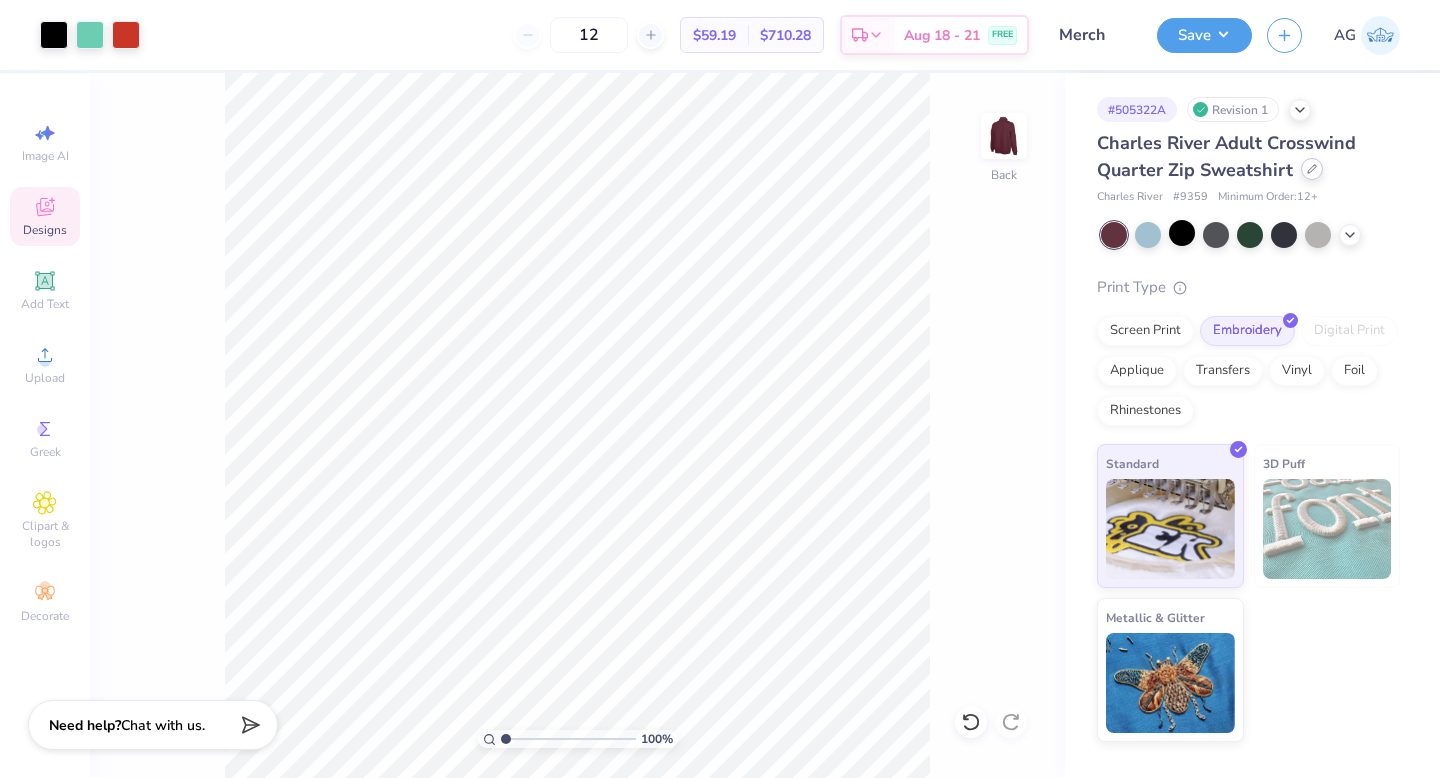 click 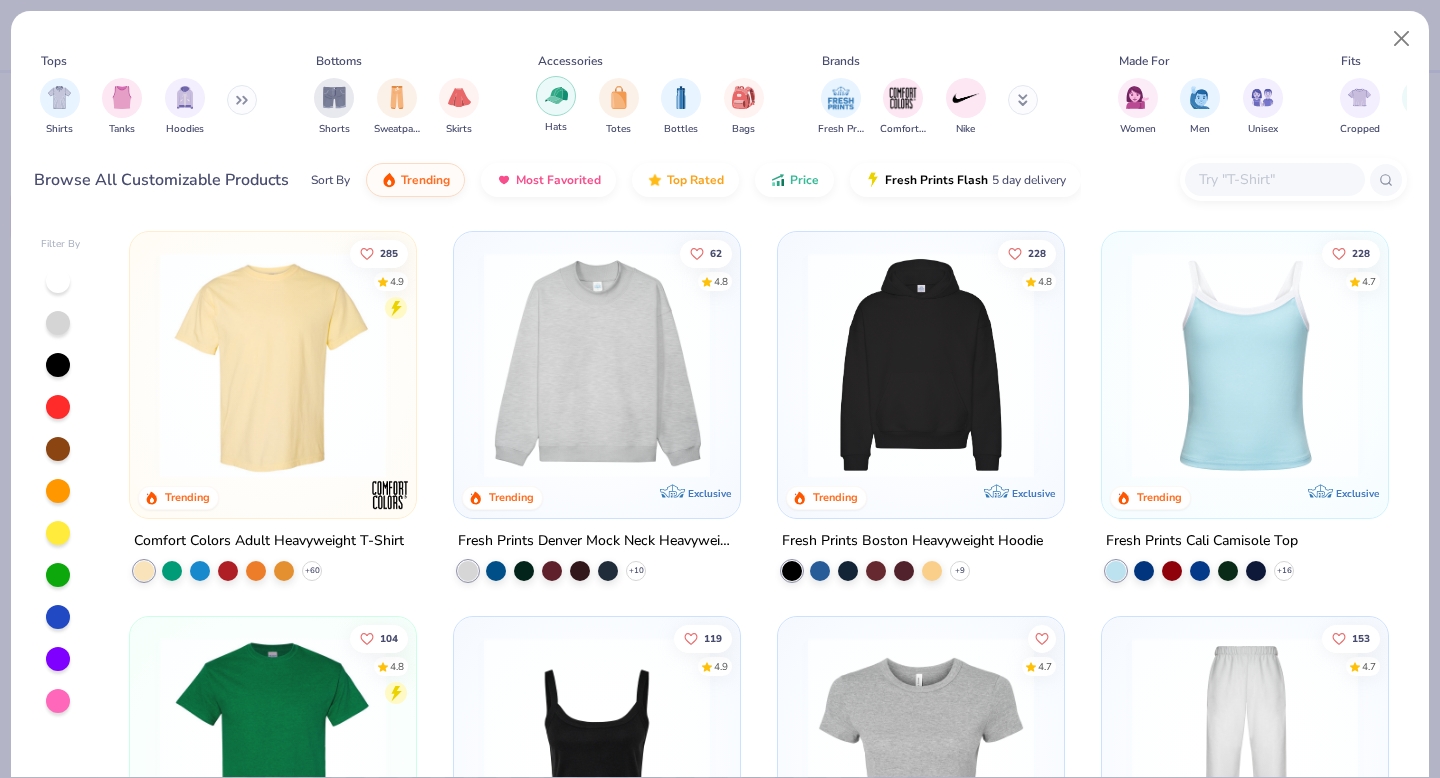 click at bounding box center [556, 95] 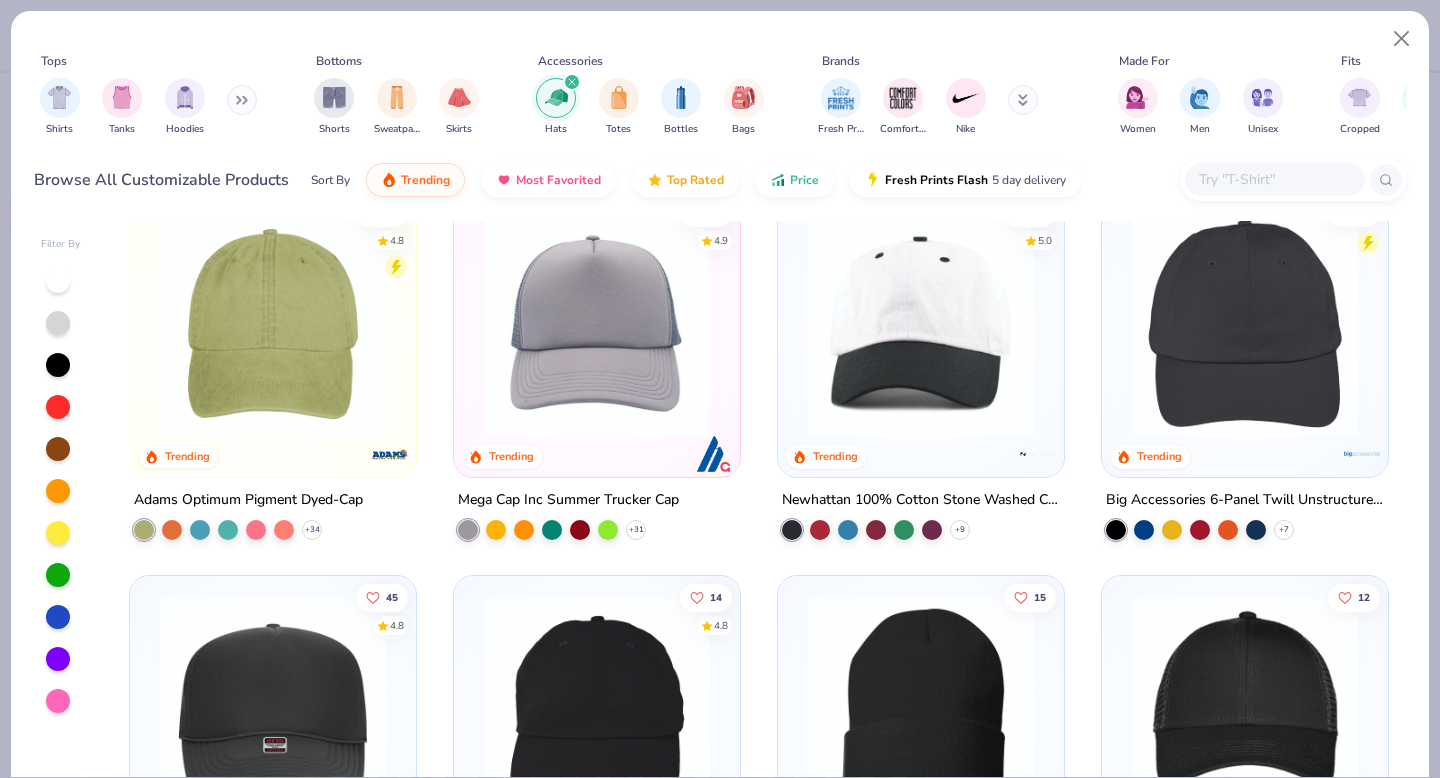 scroll, scrollTop: 46, scrollLeft: 0, axis: vertical 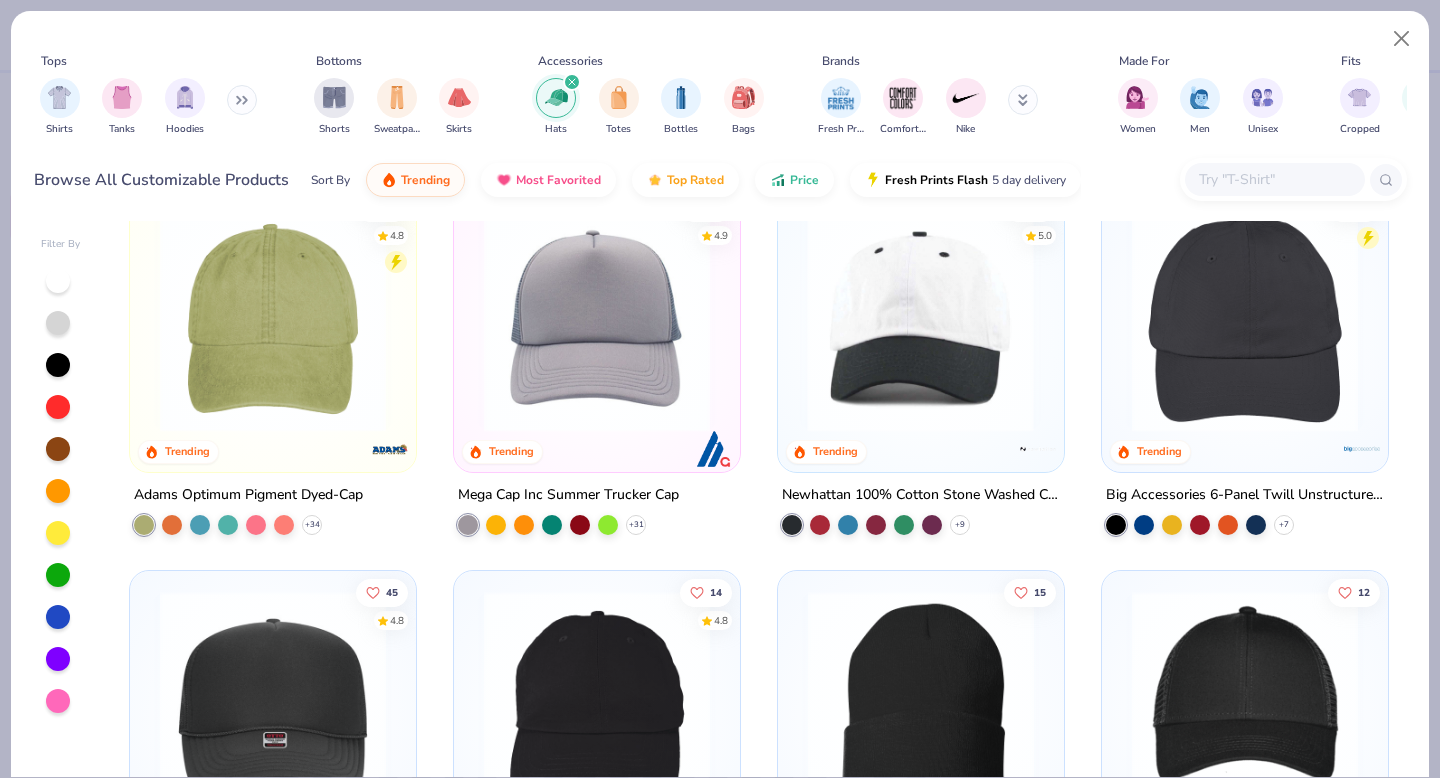 click at bounding box center [674, 319] 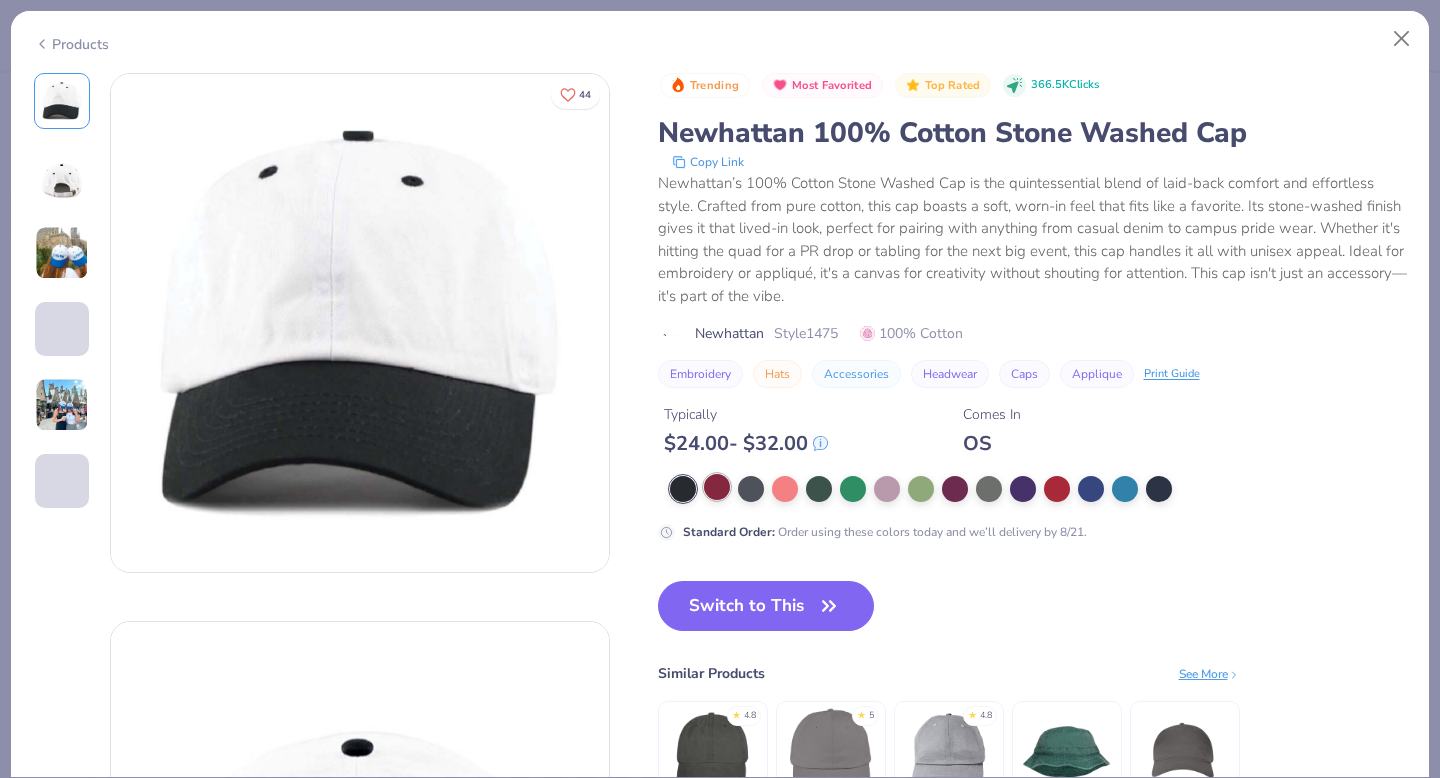 click at bounding box center [717, 487] 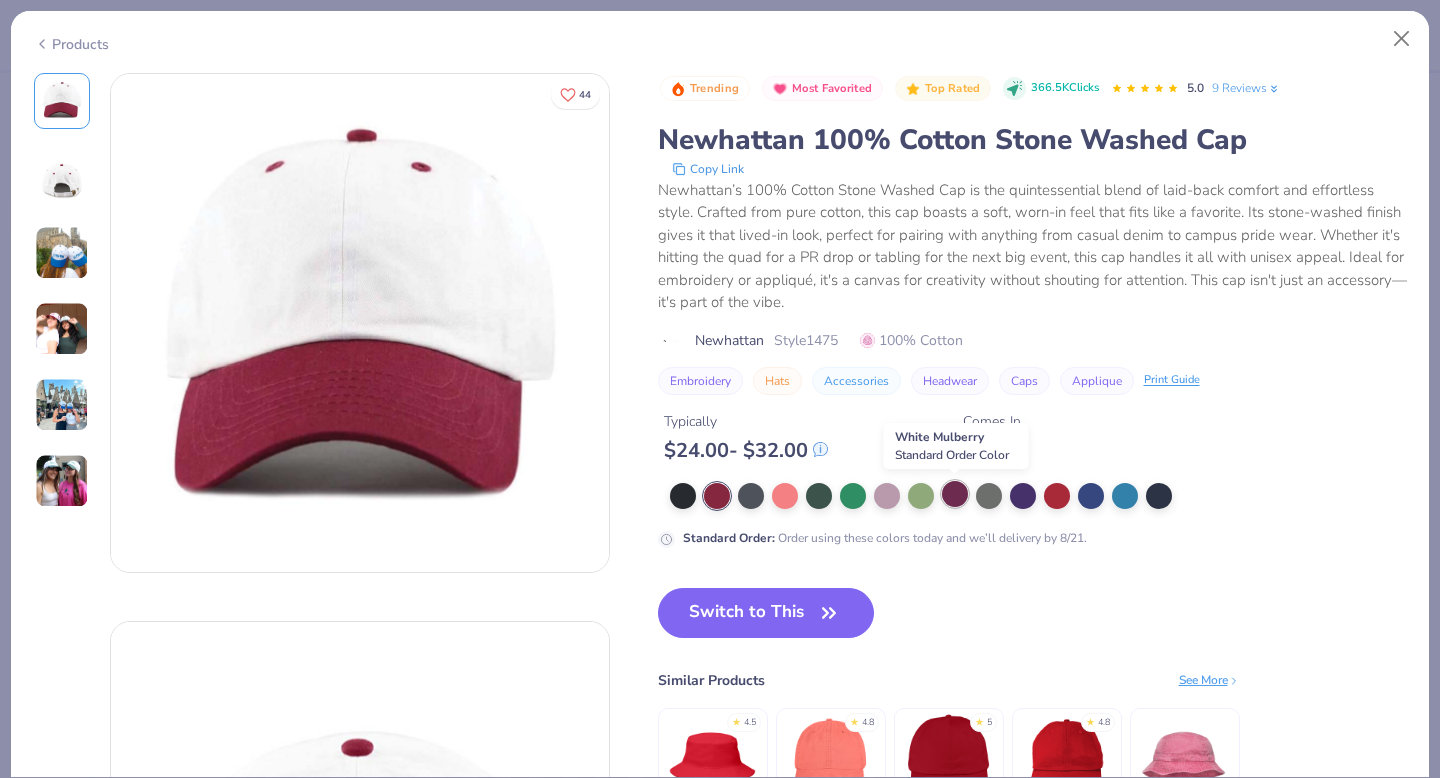 click at bounding box center (955, 494) 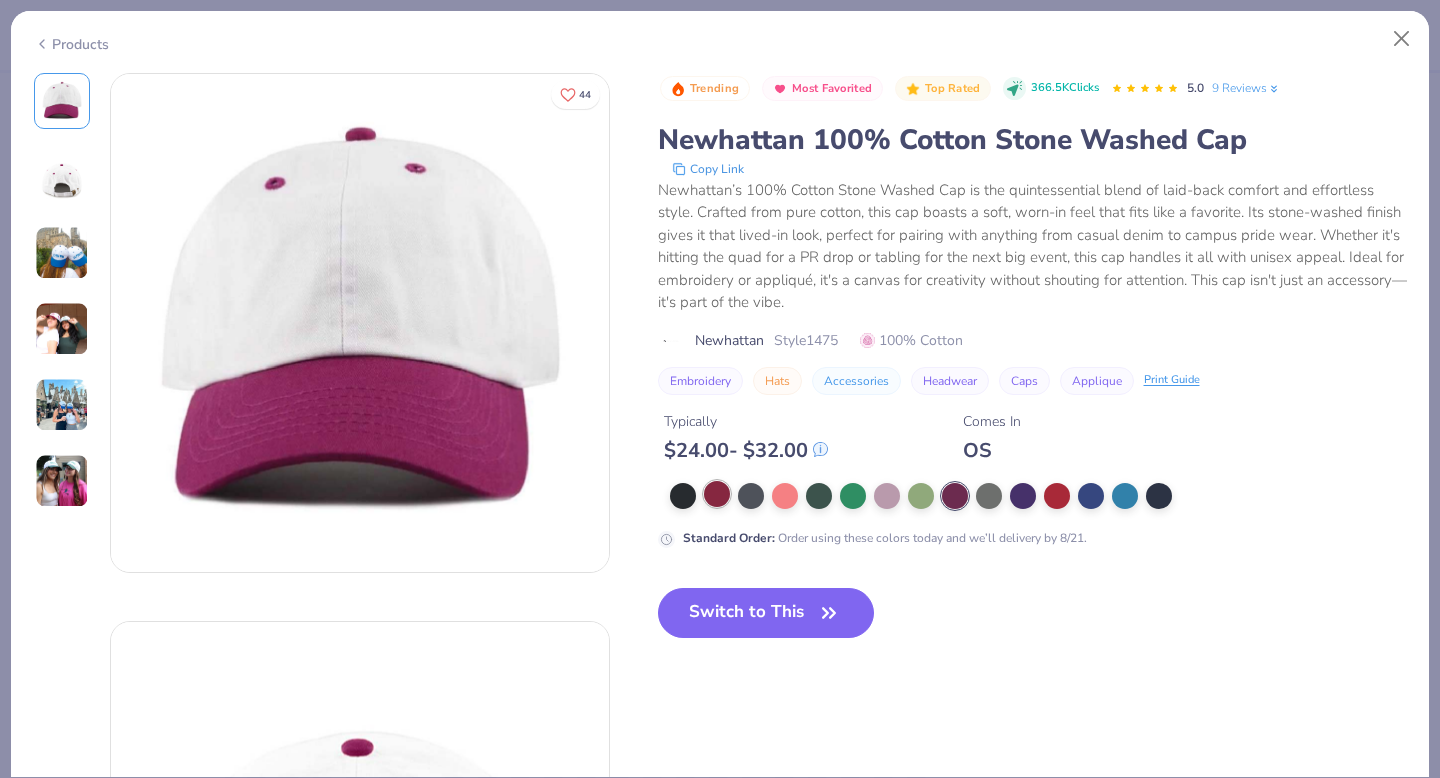 click at bounding box center (717, 494) 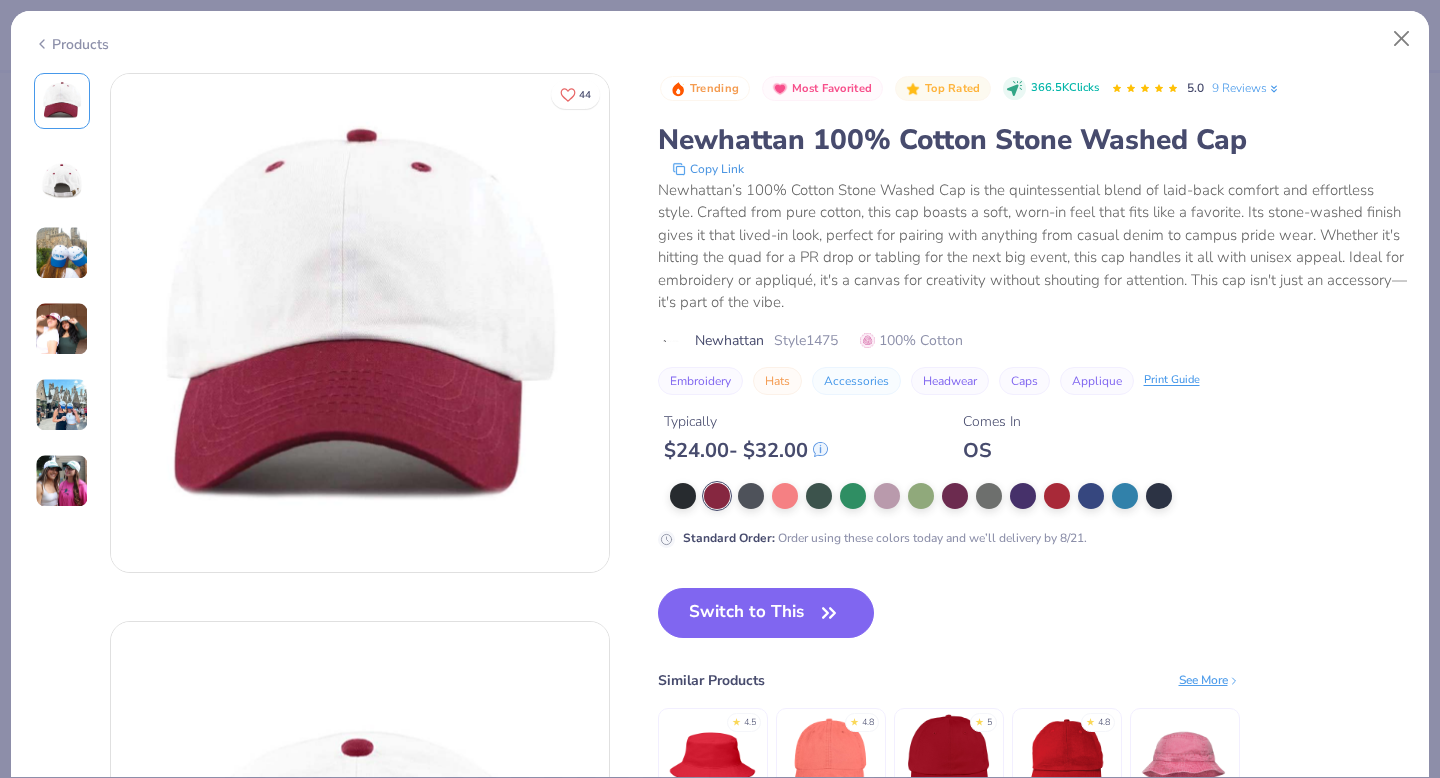click on "Switch to This" at bounding box center [766, 613] 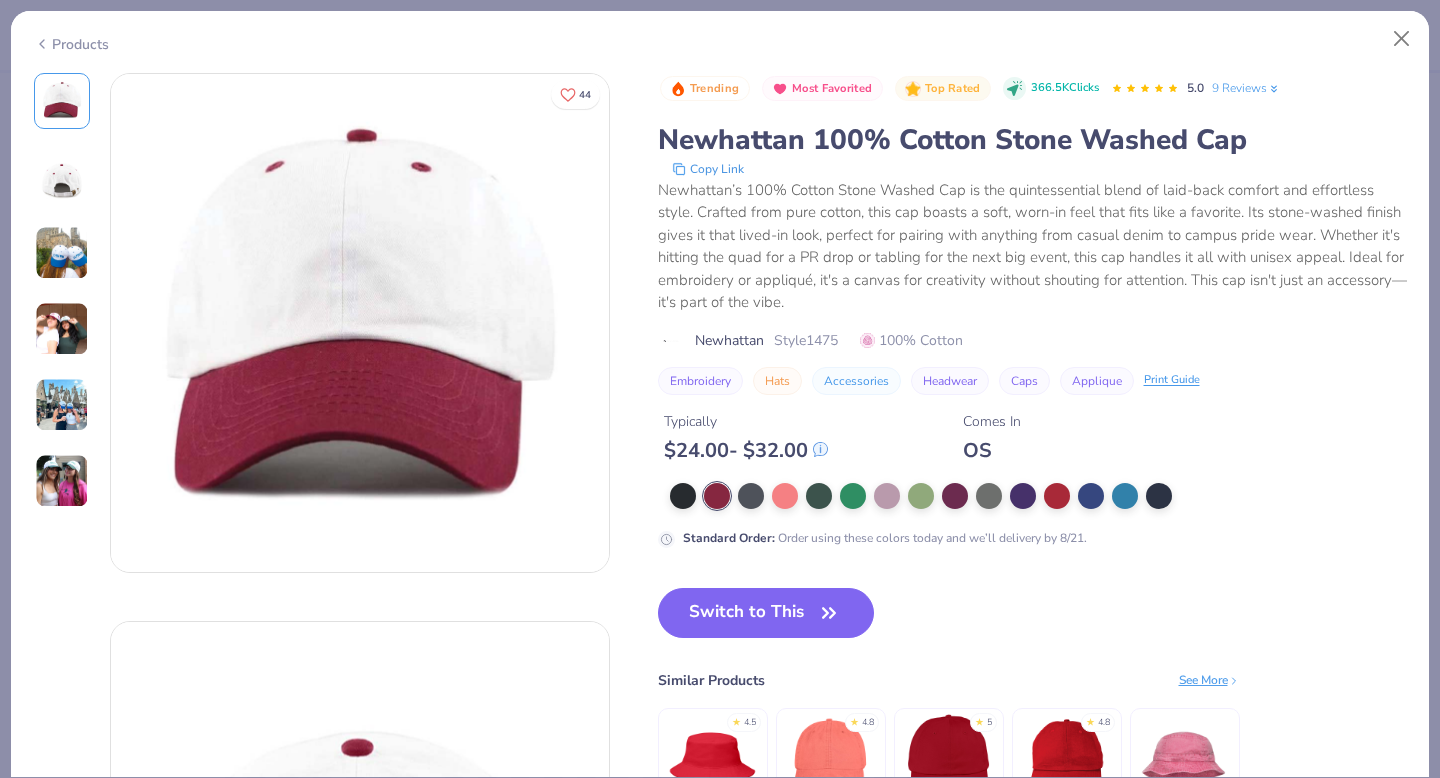 scroll, scrollTop: 0, scrollLeft: 0, axis: both 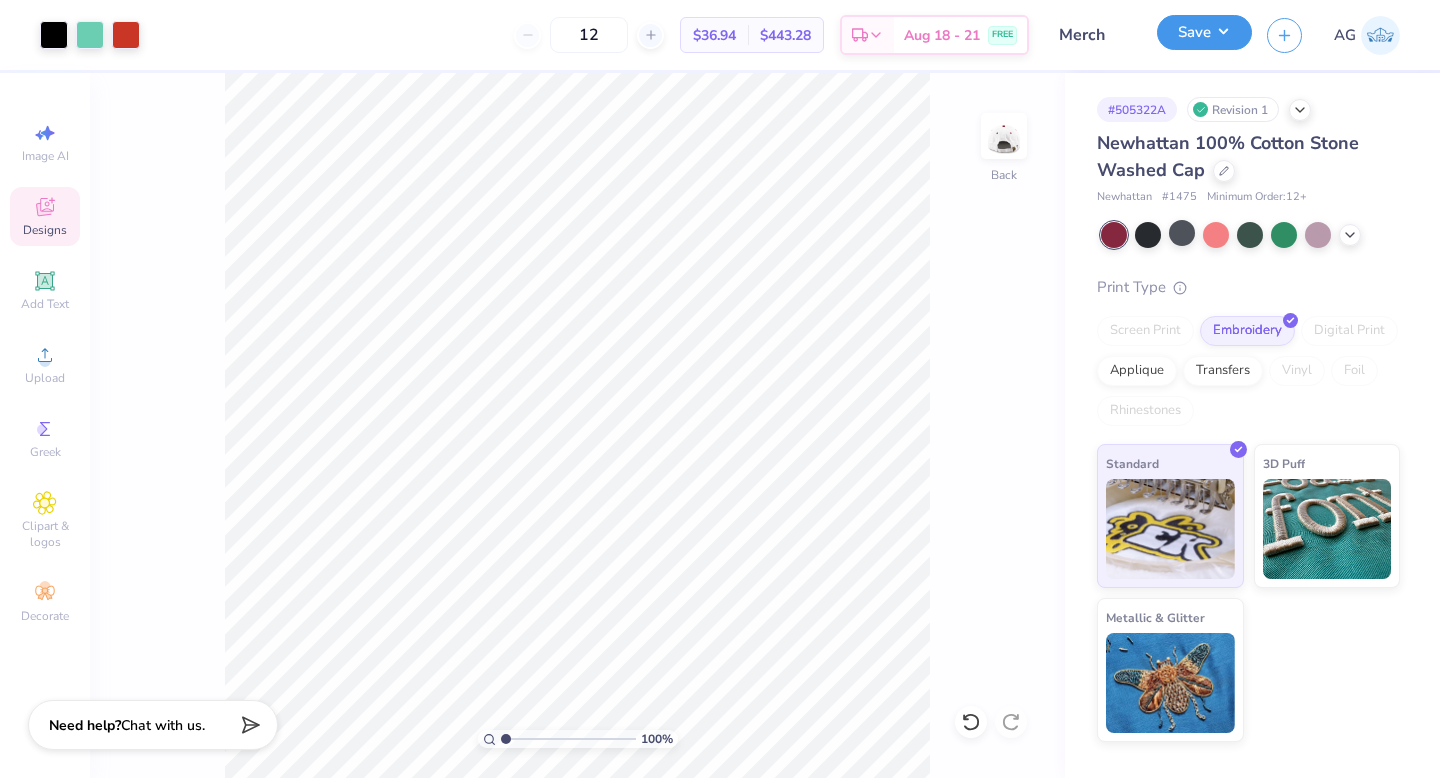 click on "Save" at bounding box center (1204, 32) 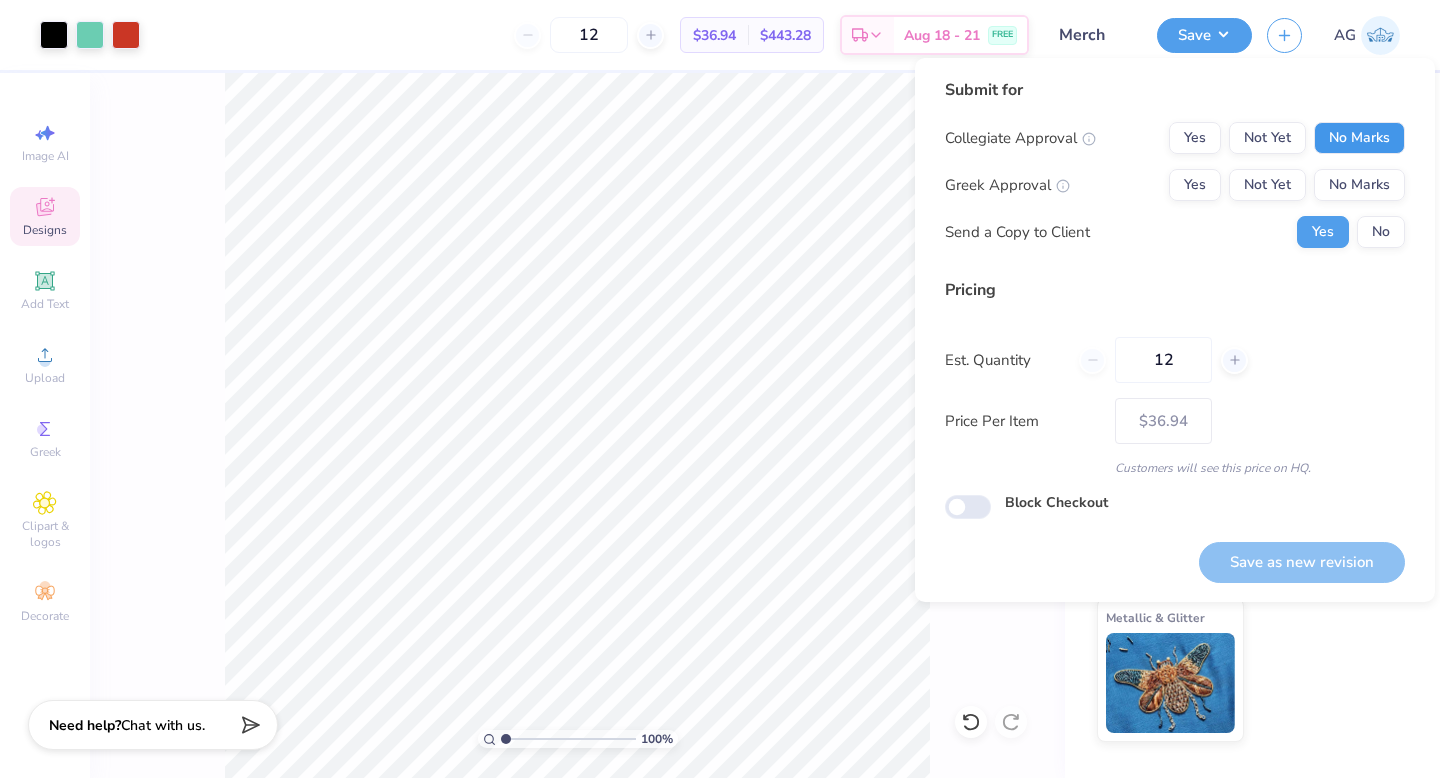 click on "No Marks" at bounding box center (1359, 138) 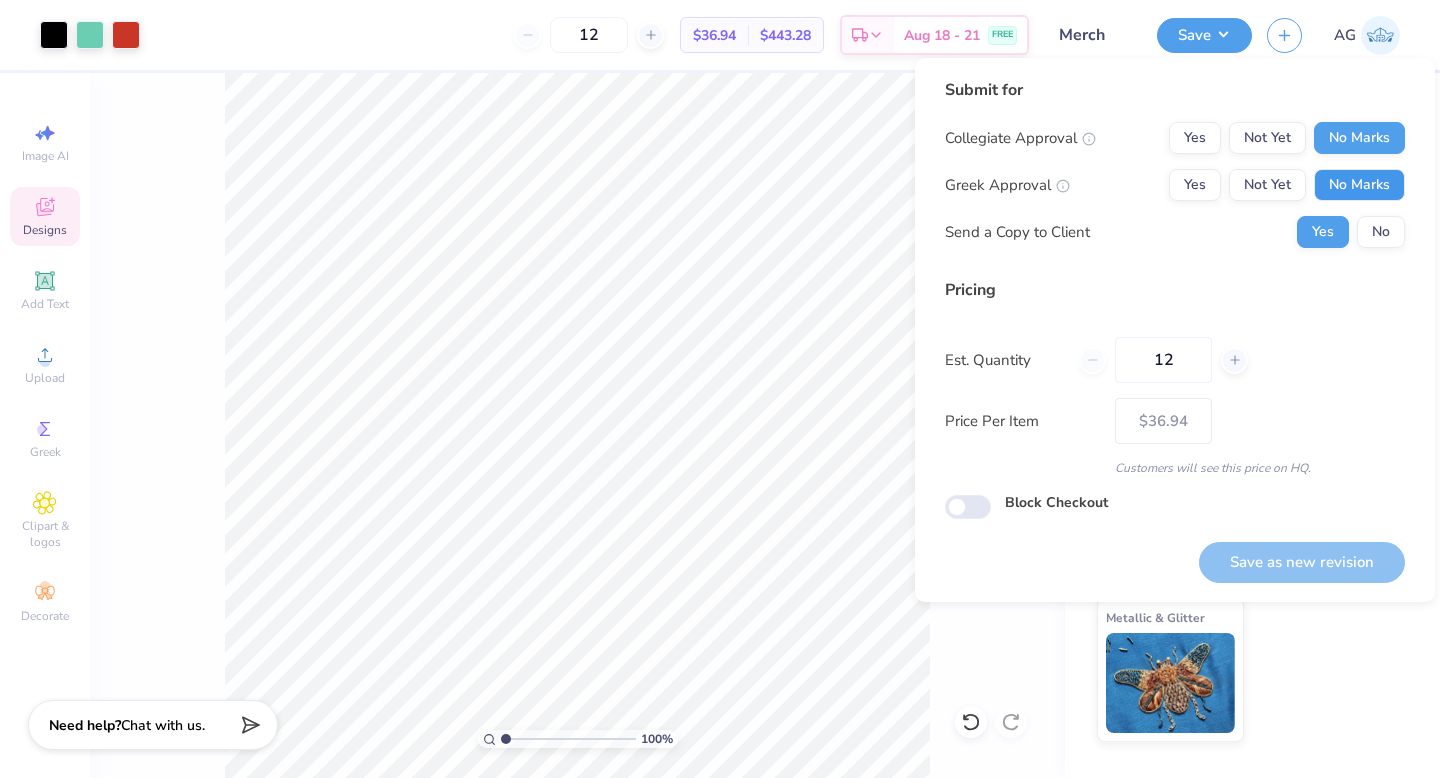 click on "No Marks" at bounding box center (1359, 185) 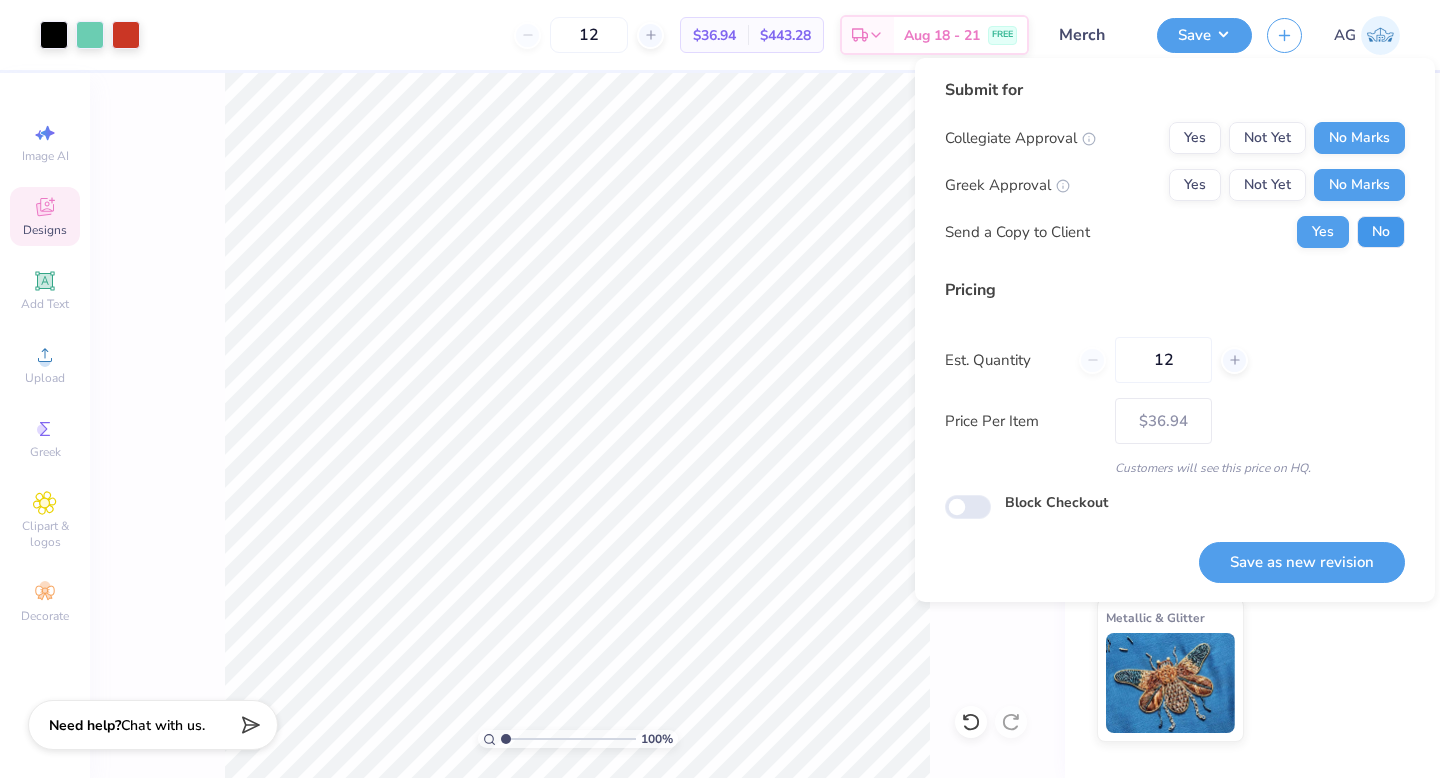 click on "No" at bounding box center (1381, 232) 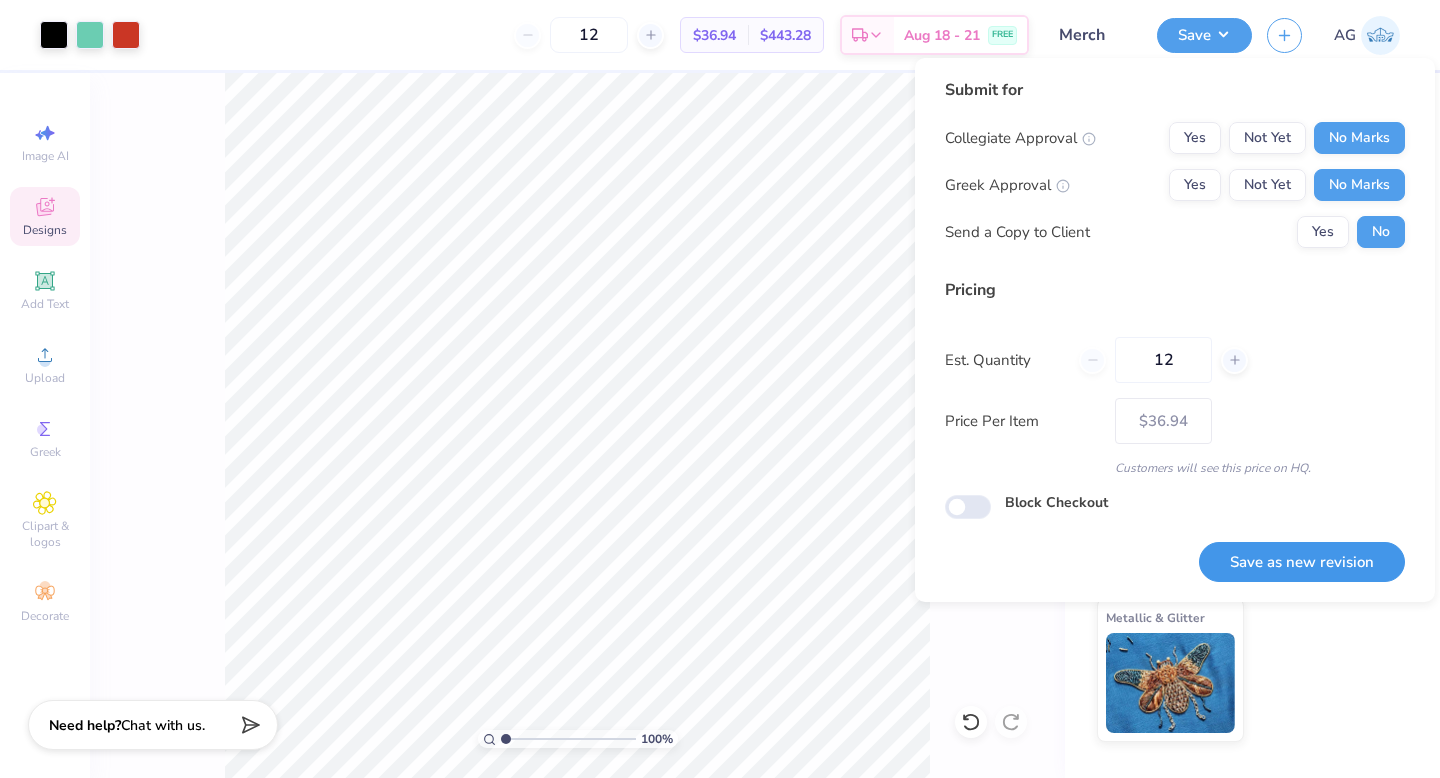 click on "Save as new revision" at bounding box center (1302, 562) 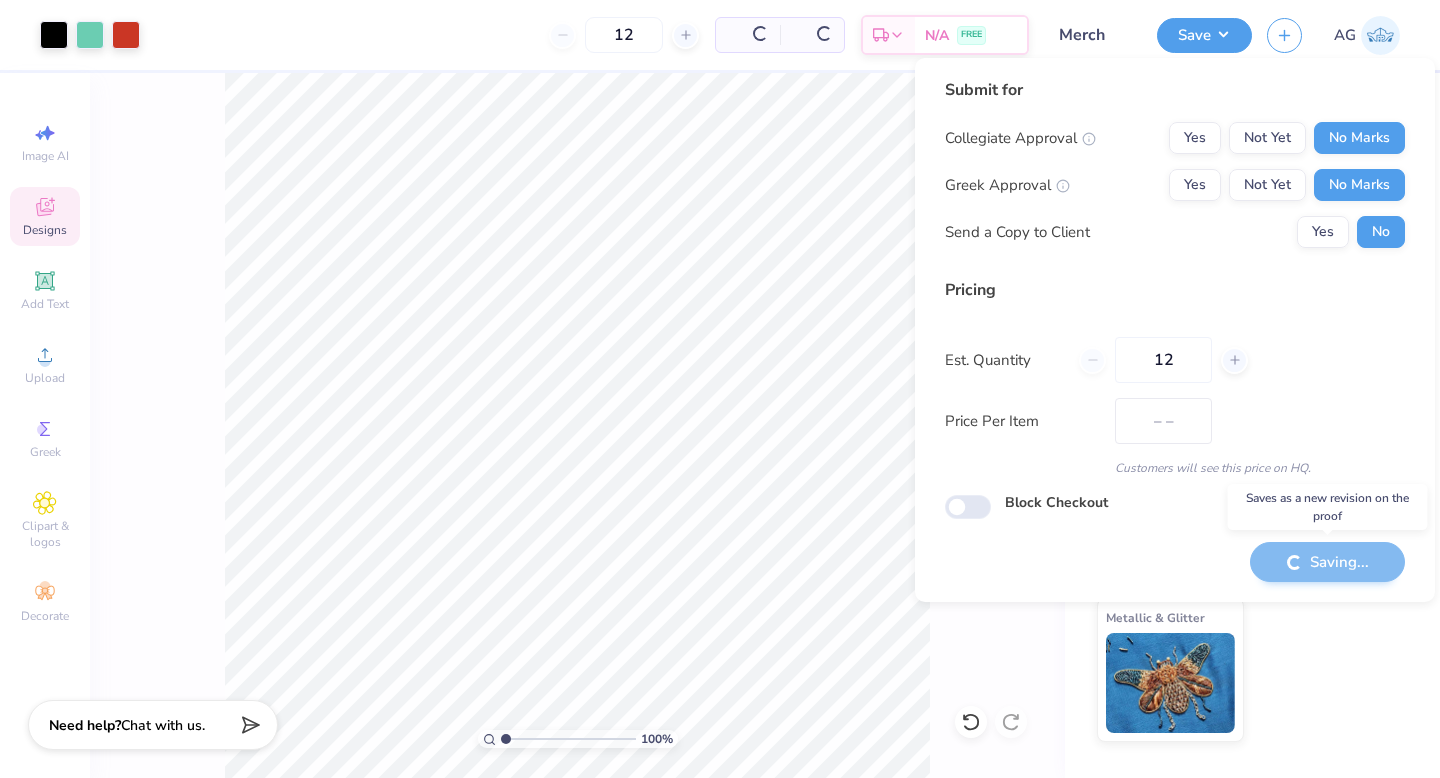 type on "$36.94" 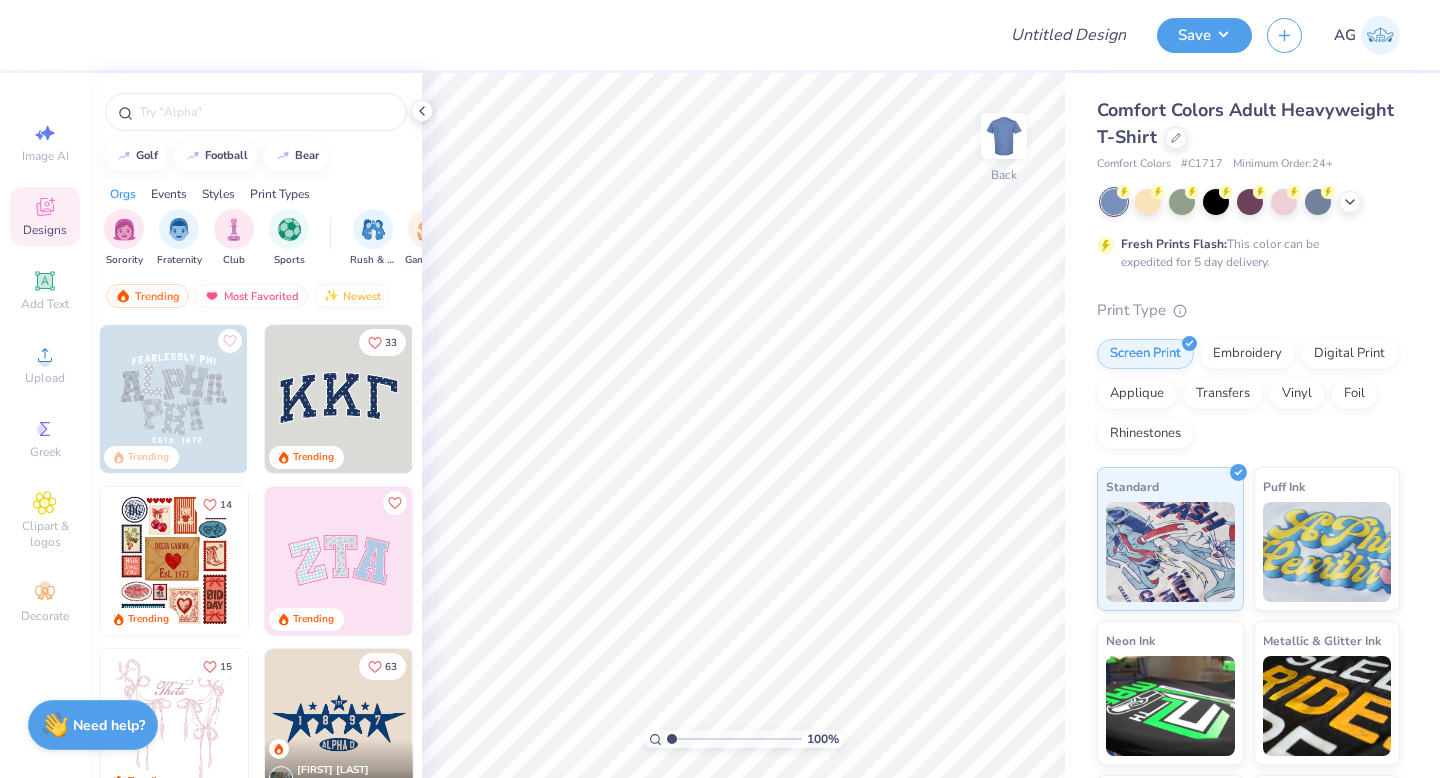 scroll, scrollTop: 0, scrollLeft: 0, axis: both 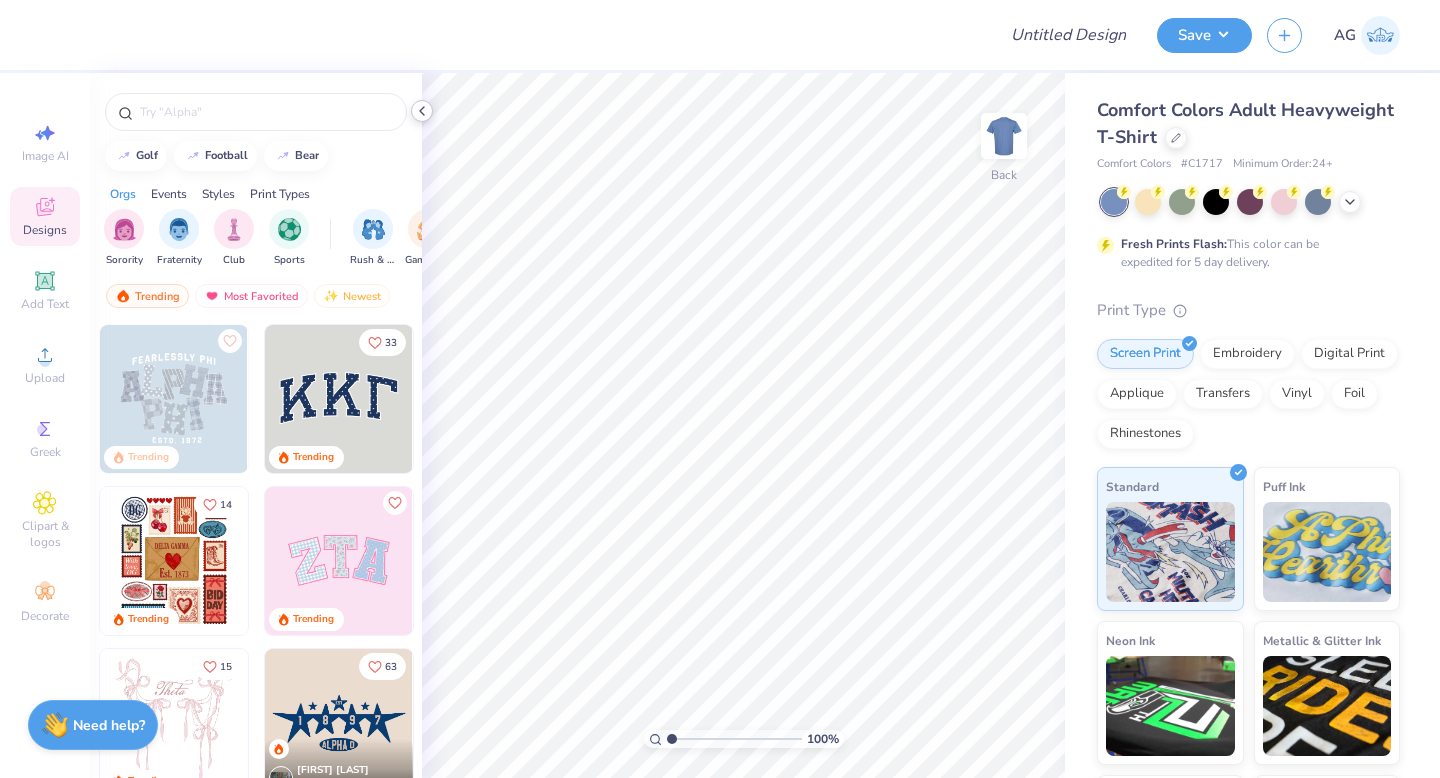 click 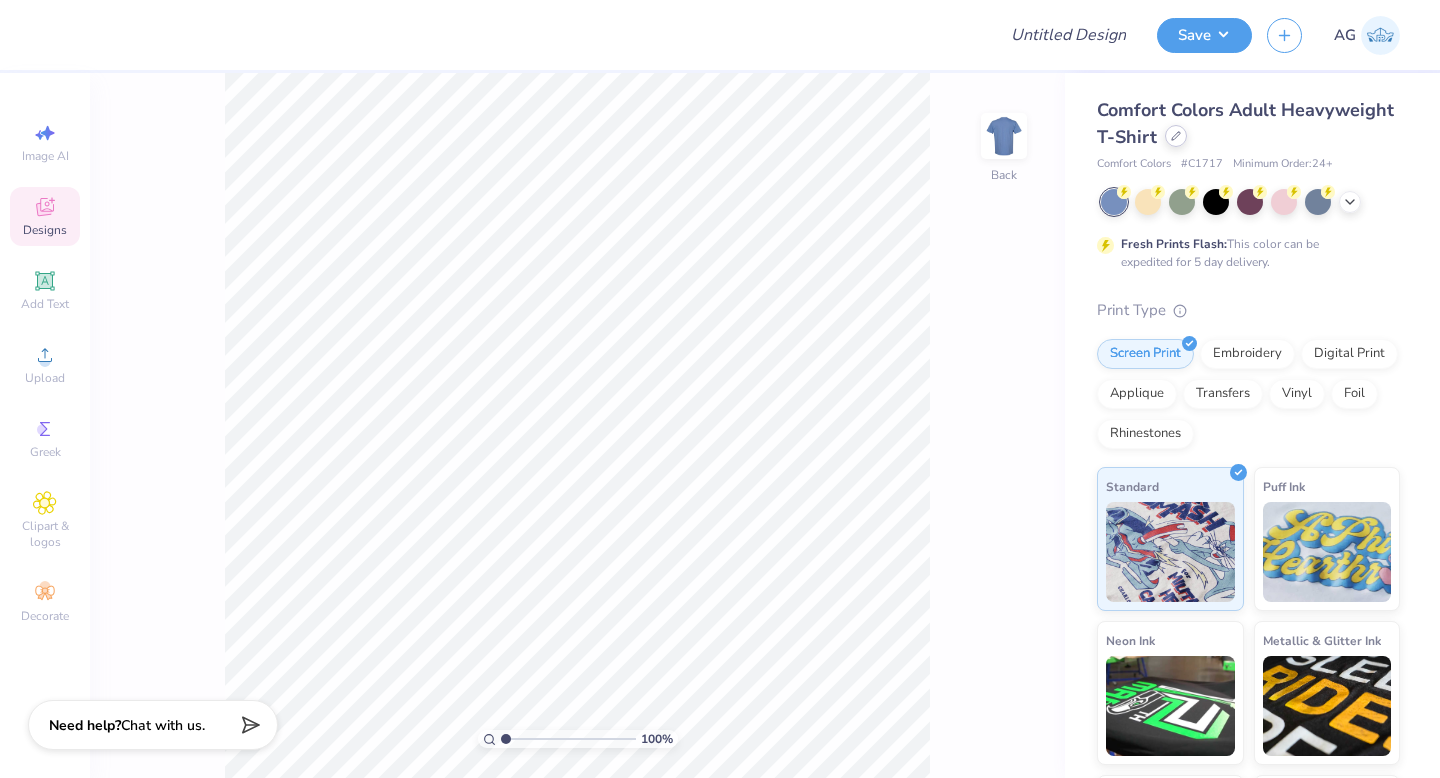 click 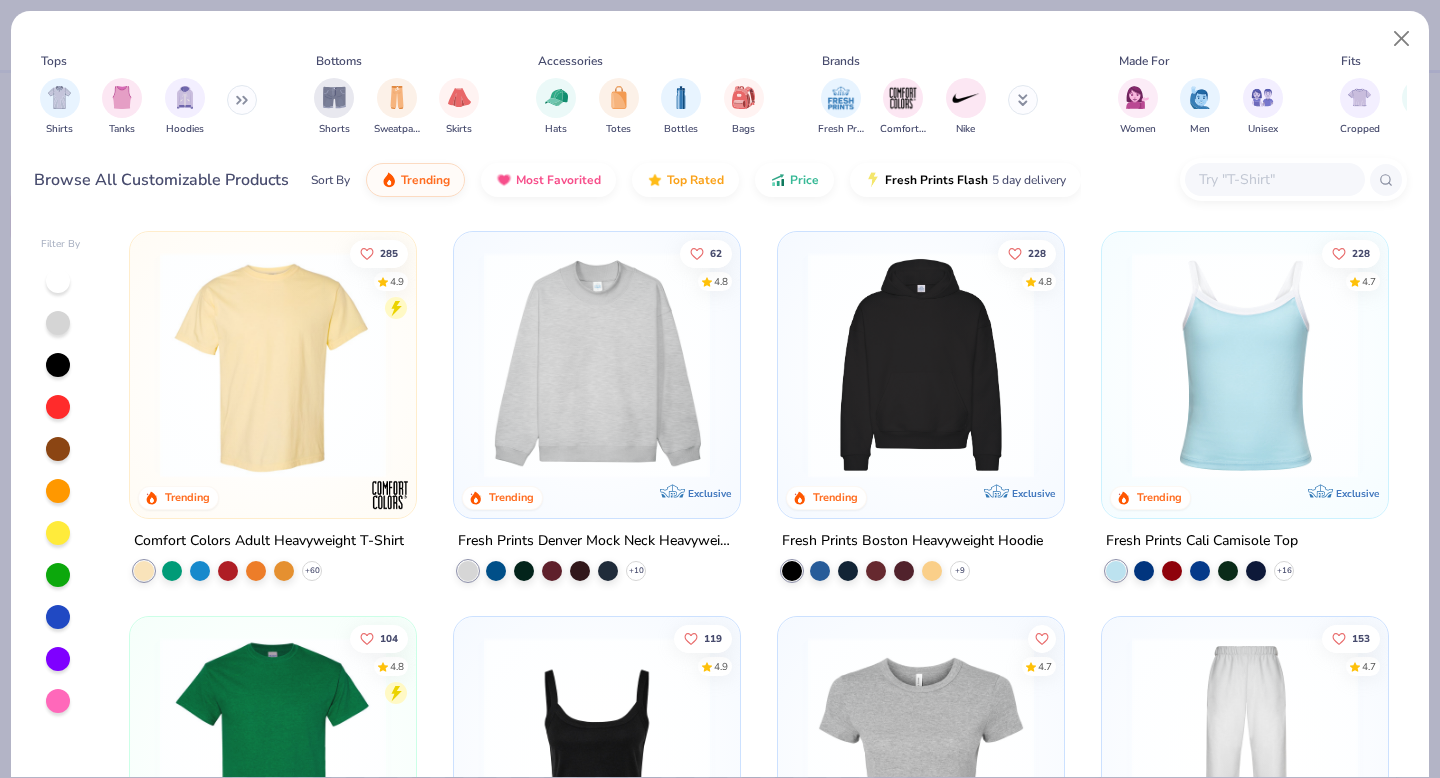 click 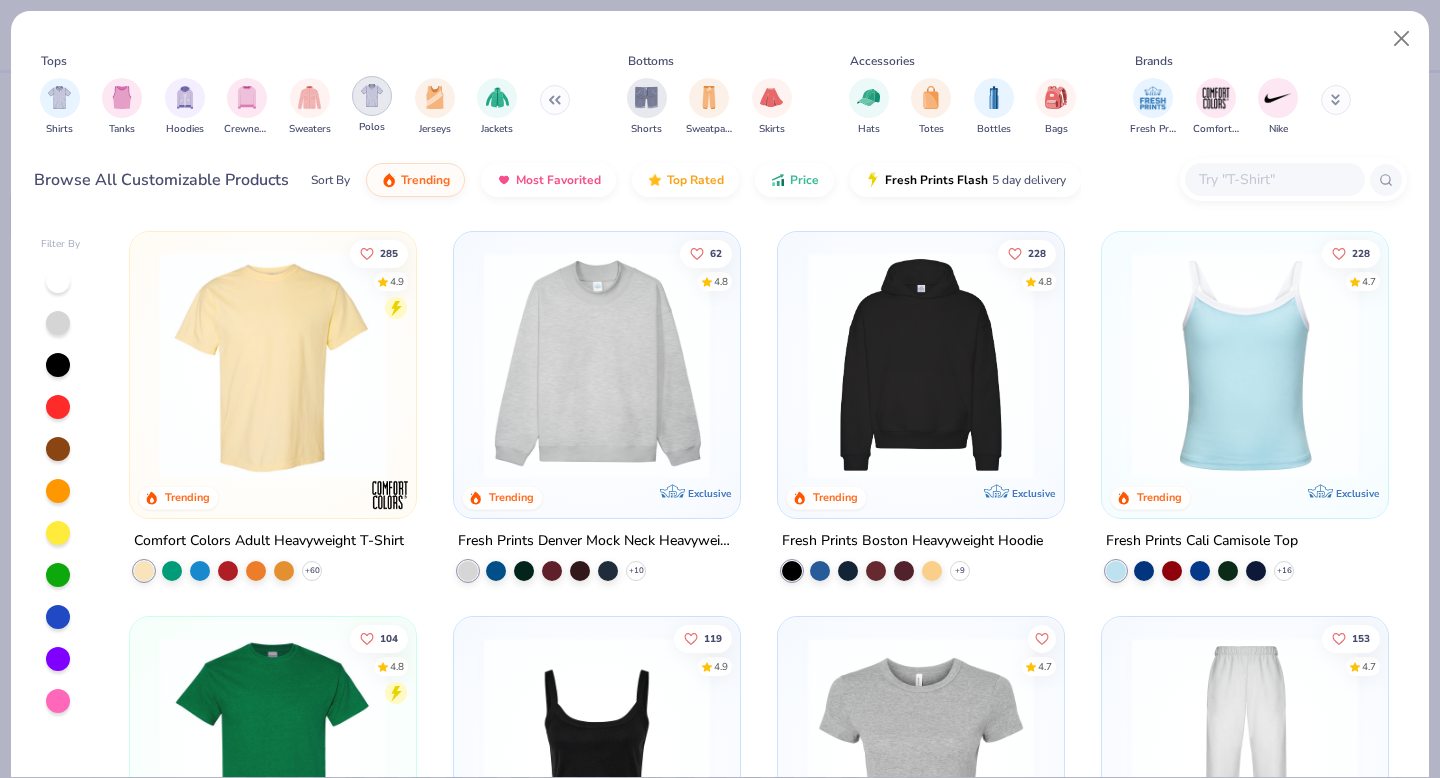 click at bounding box center (372, 95) 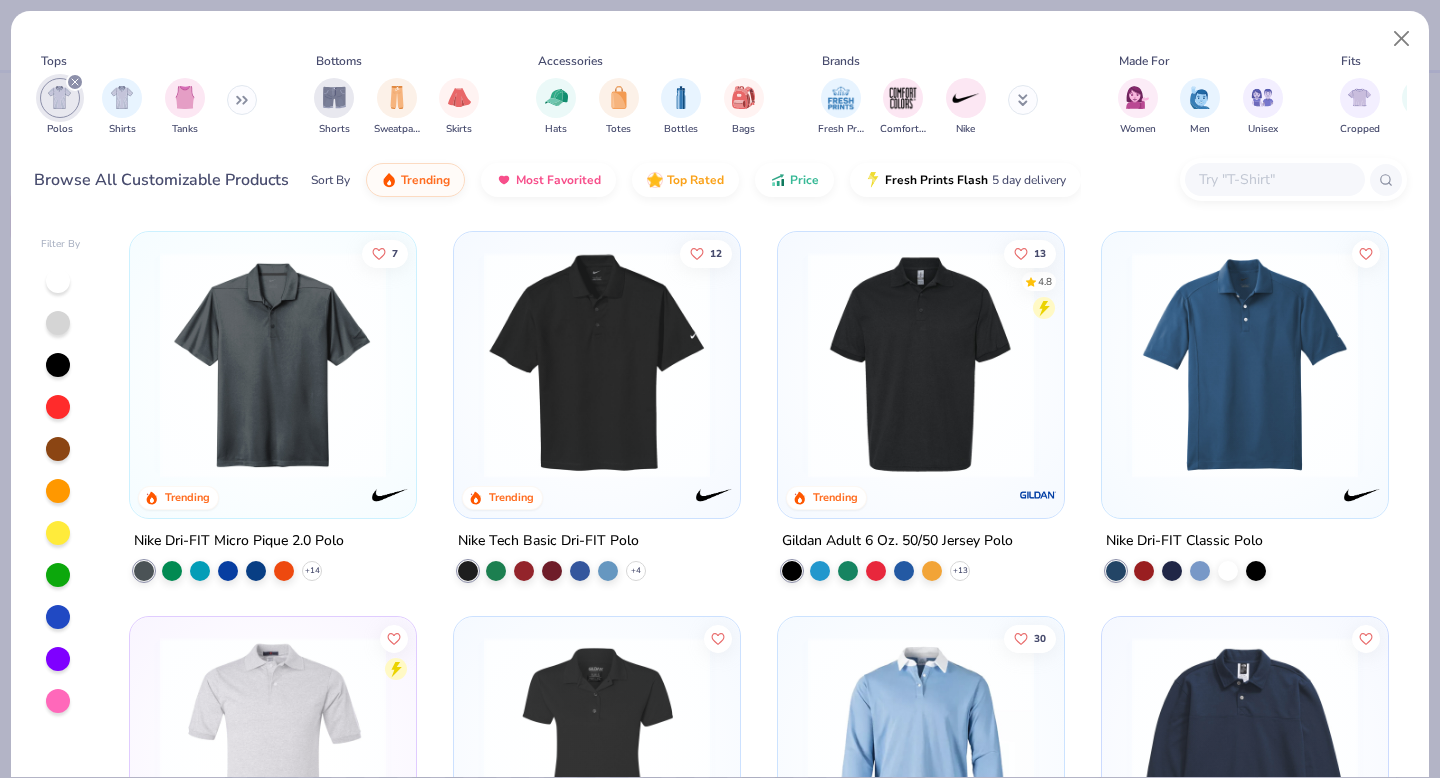 click at bounding box center (597, 365) 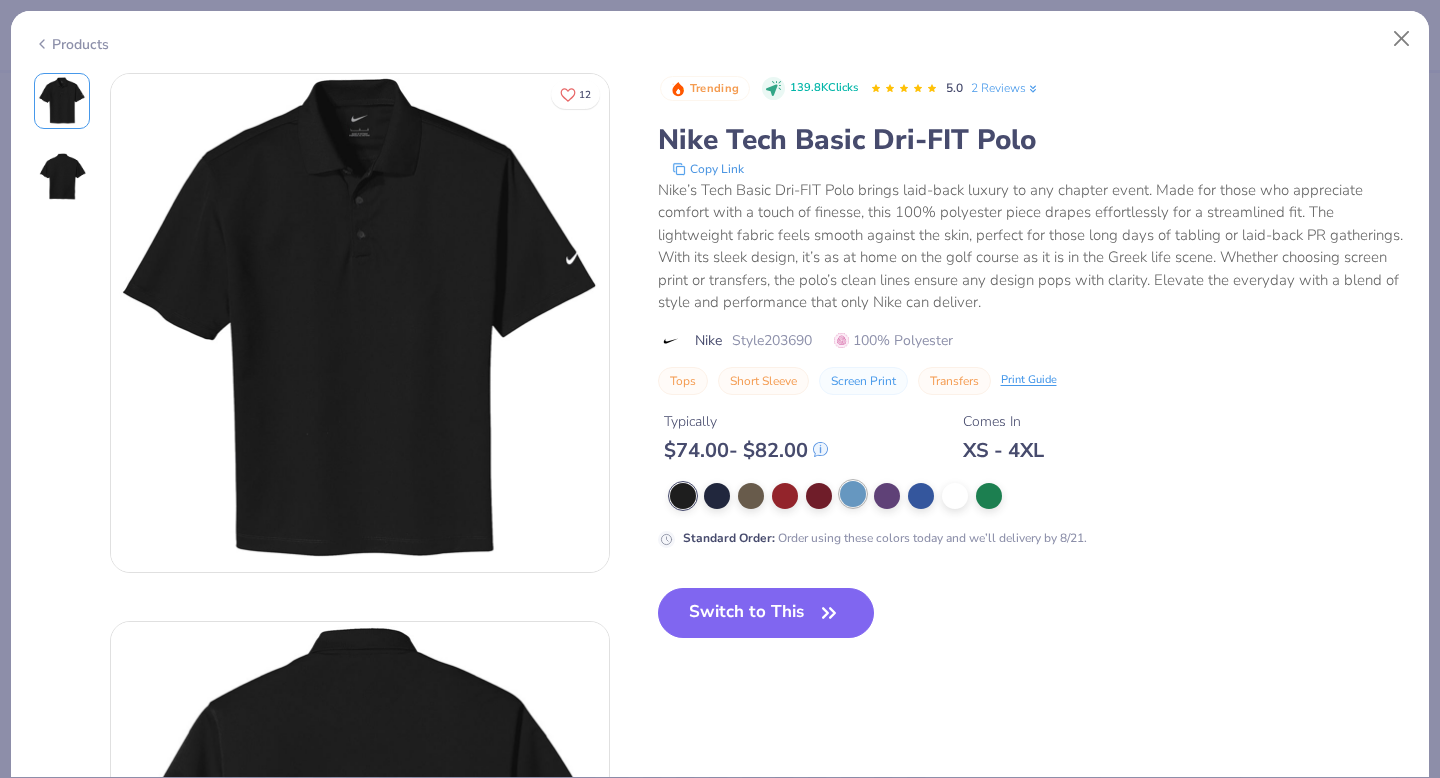 click at bounding box center (853, 494) 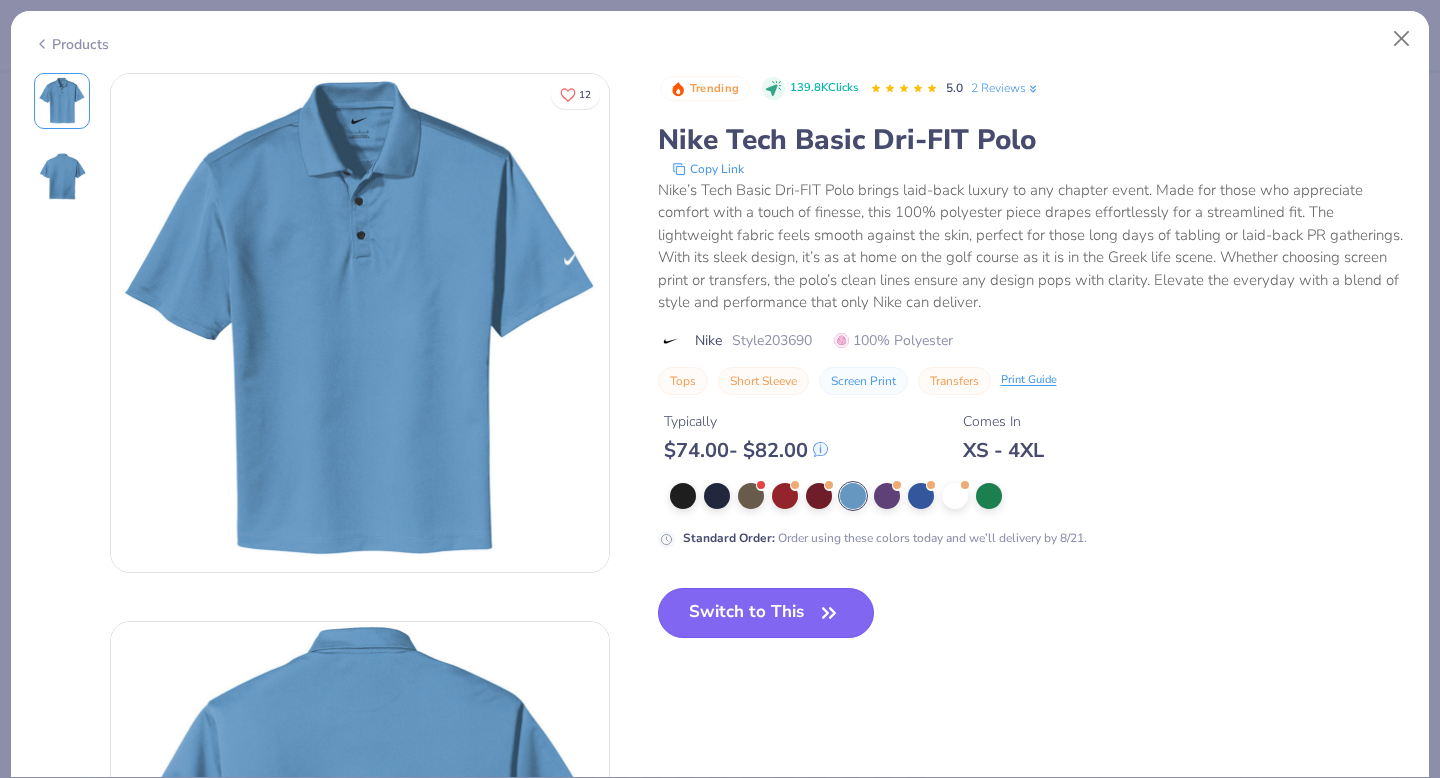 click on "Switch to This" at bounding box center [766, 613] 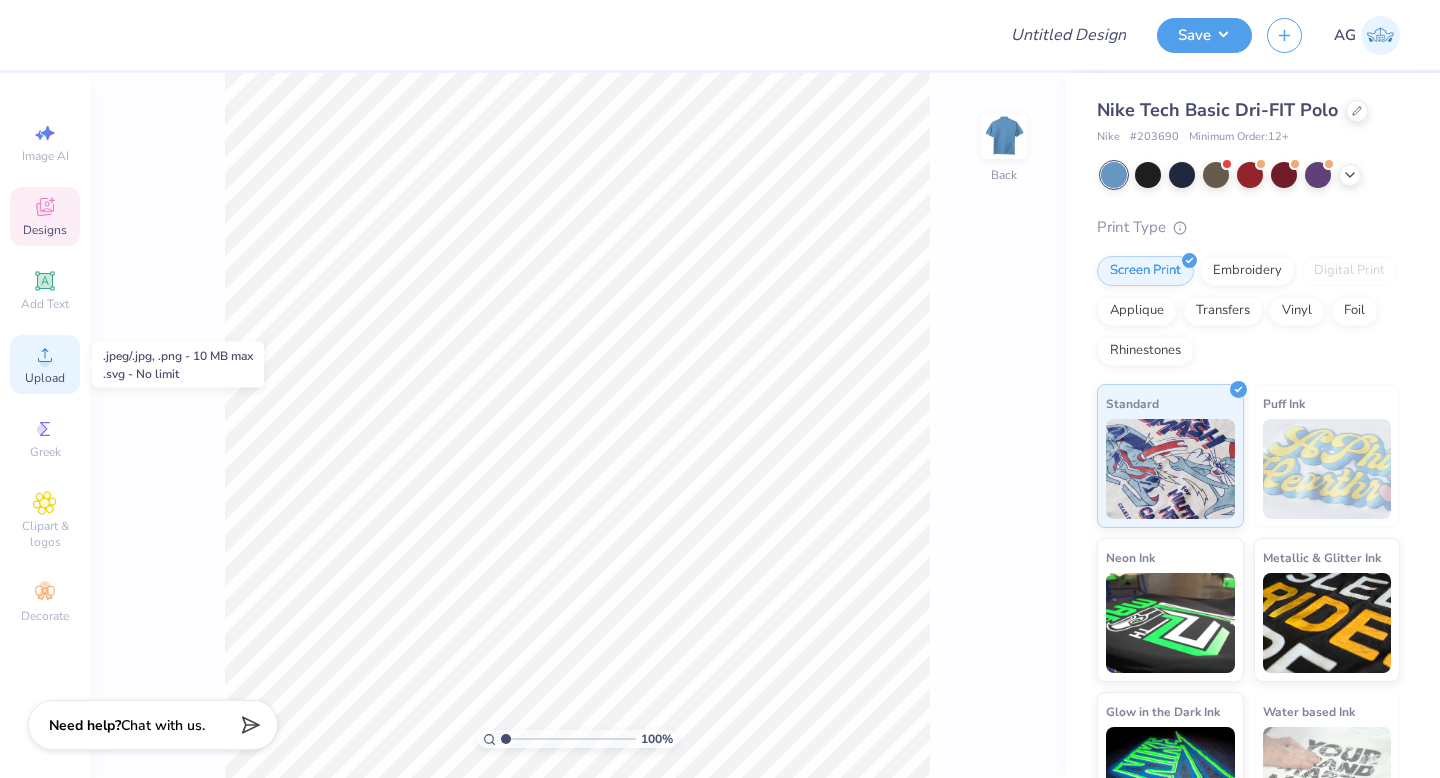 click 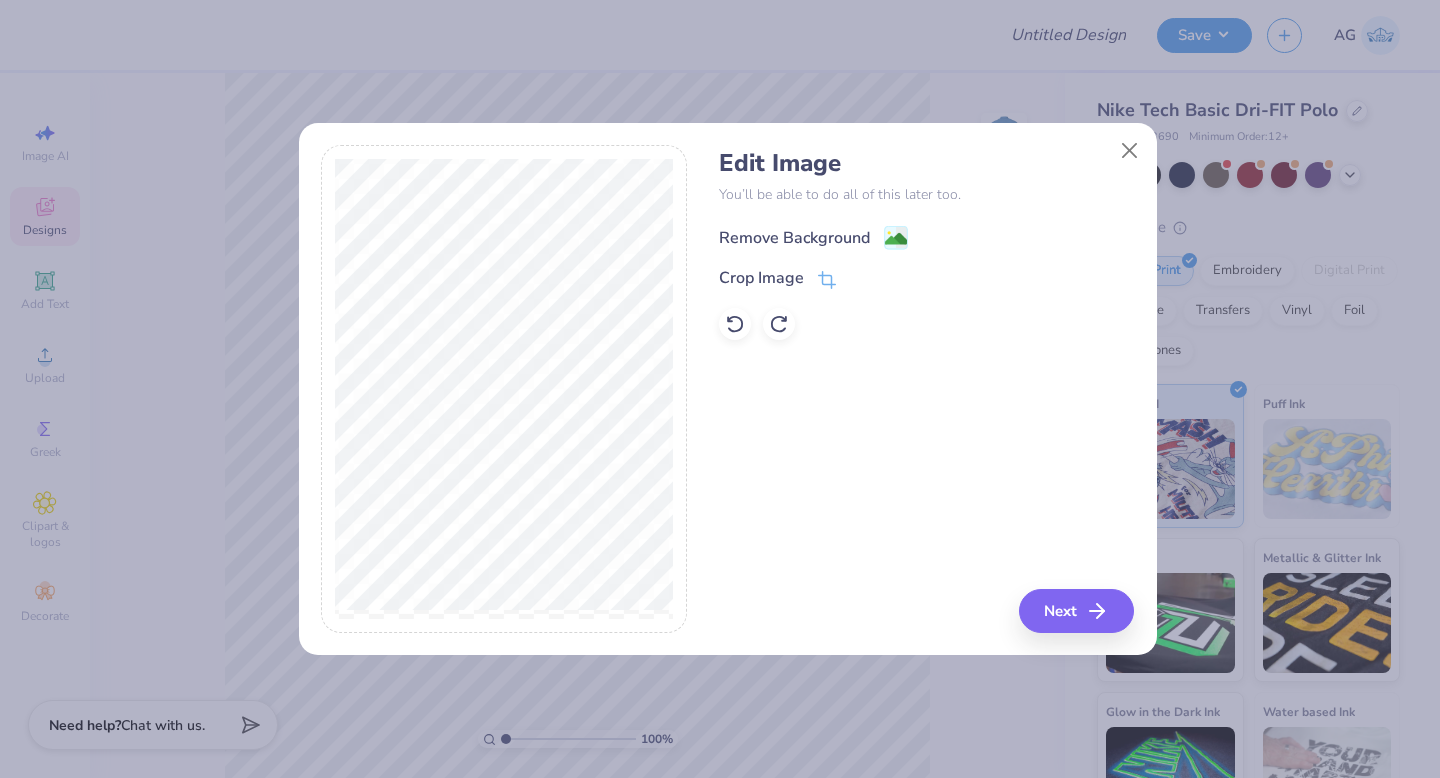 click on "Remove Background" at bounding box center (794, 238) 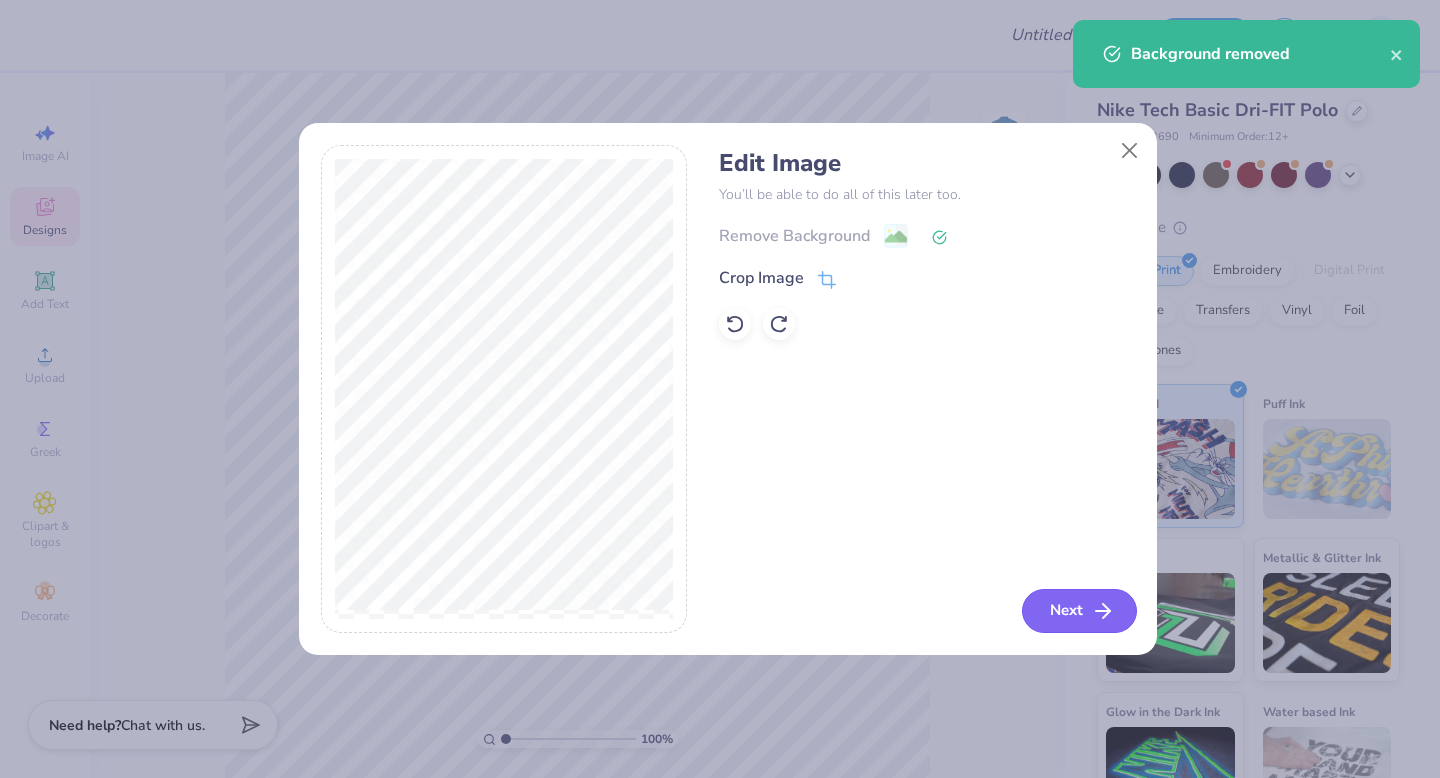 click on "Next" at bounding box center (1079, 611) 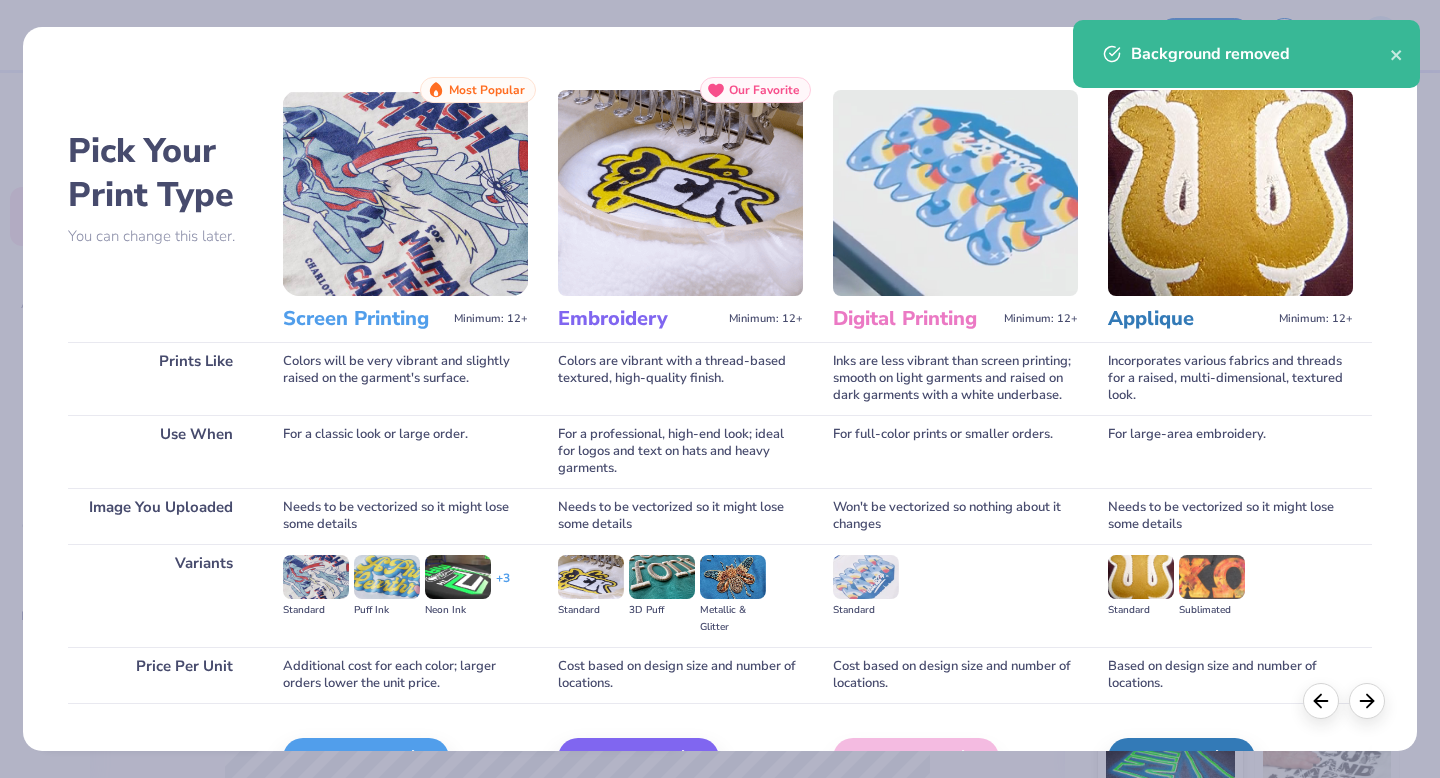scroll, scrollTop: 119, scrollLeft: 0, axis: vertical 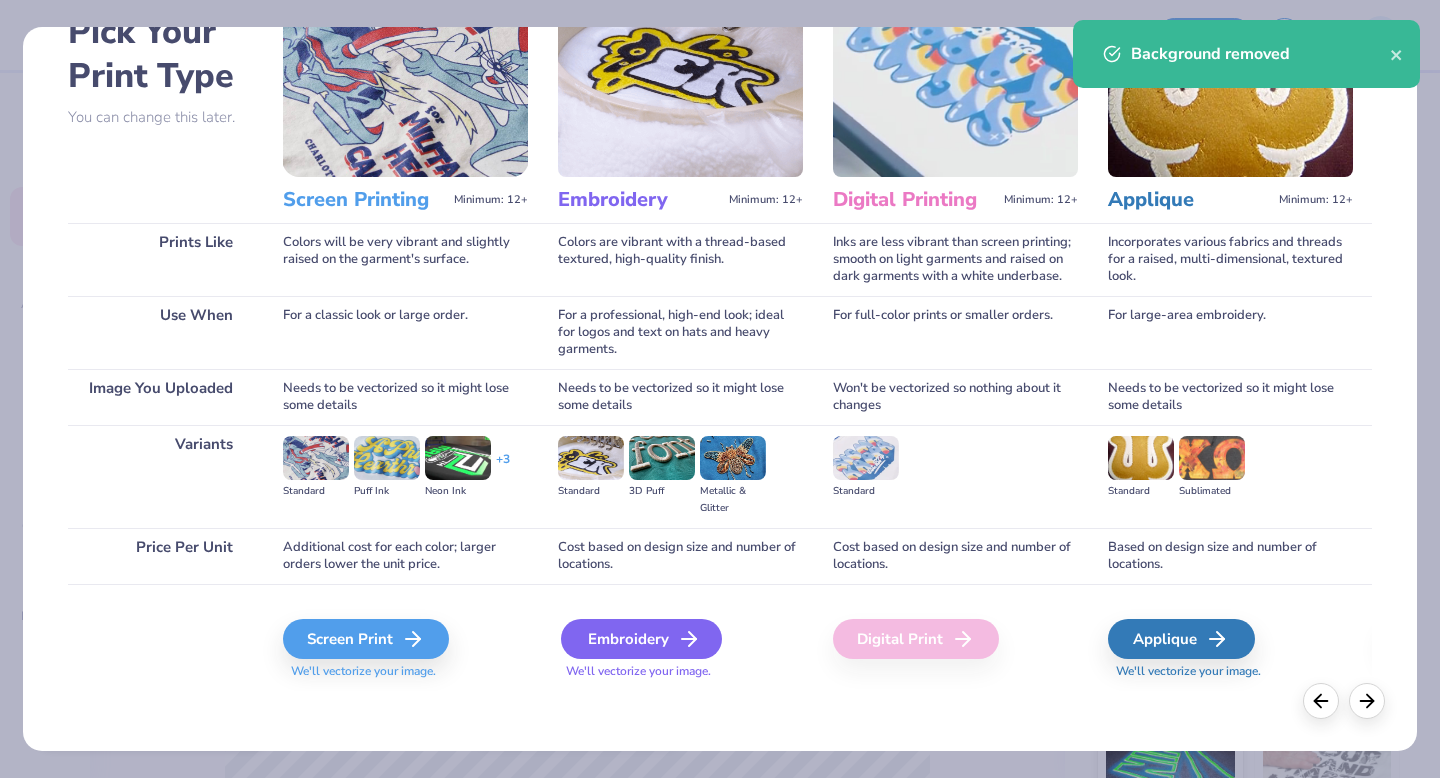 click on "Embroidery" at bounding box center [641, 639] 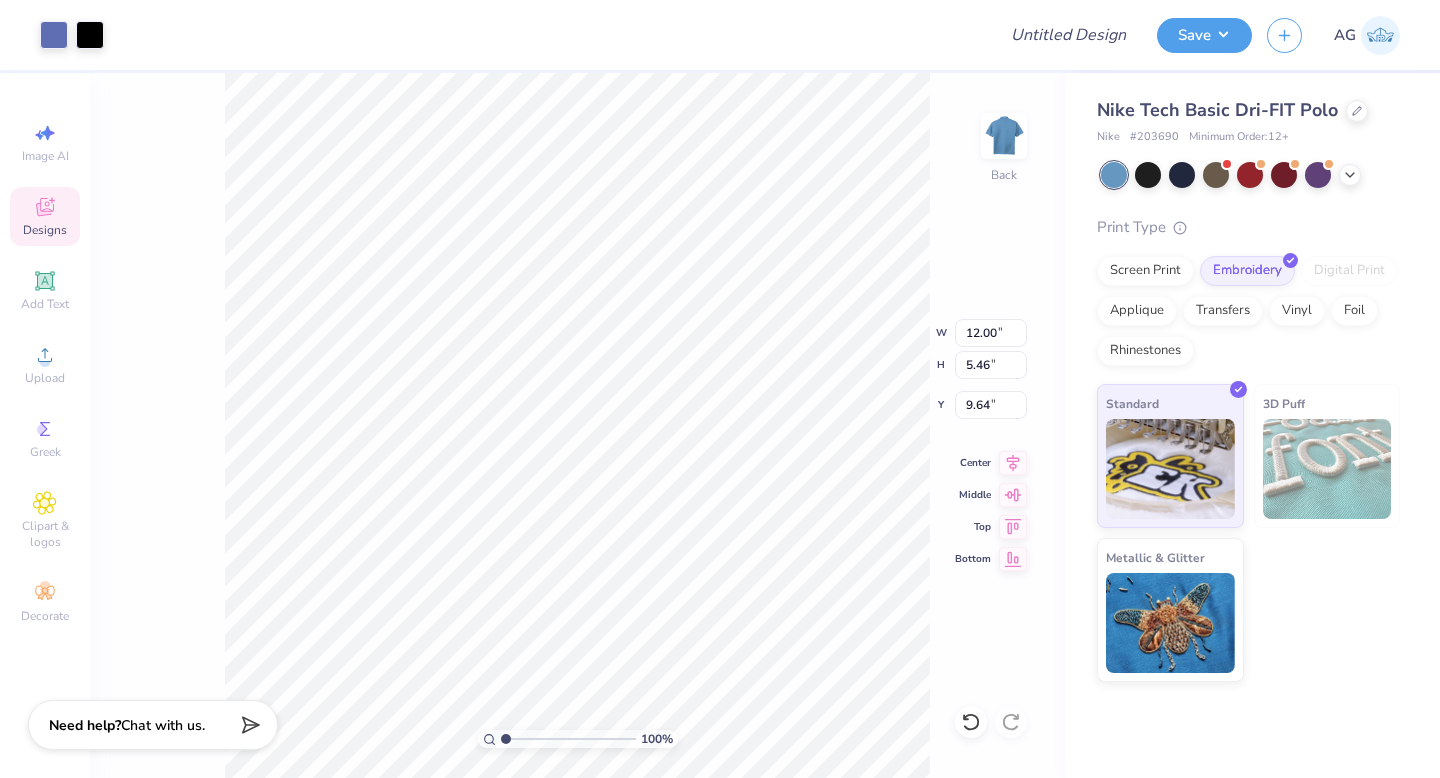 type on "4.00" 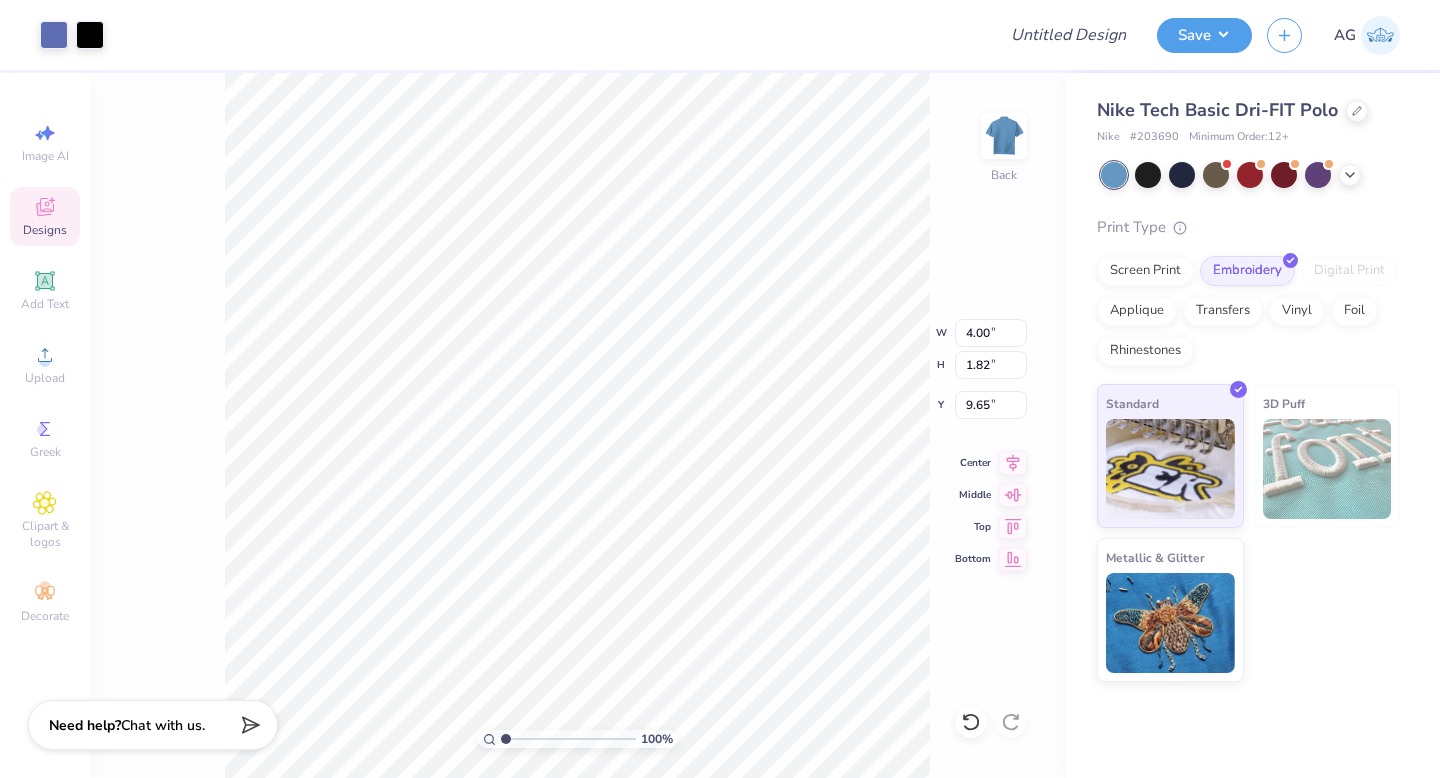 type on "3.00" 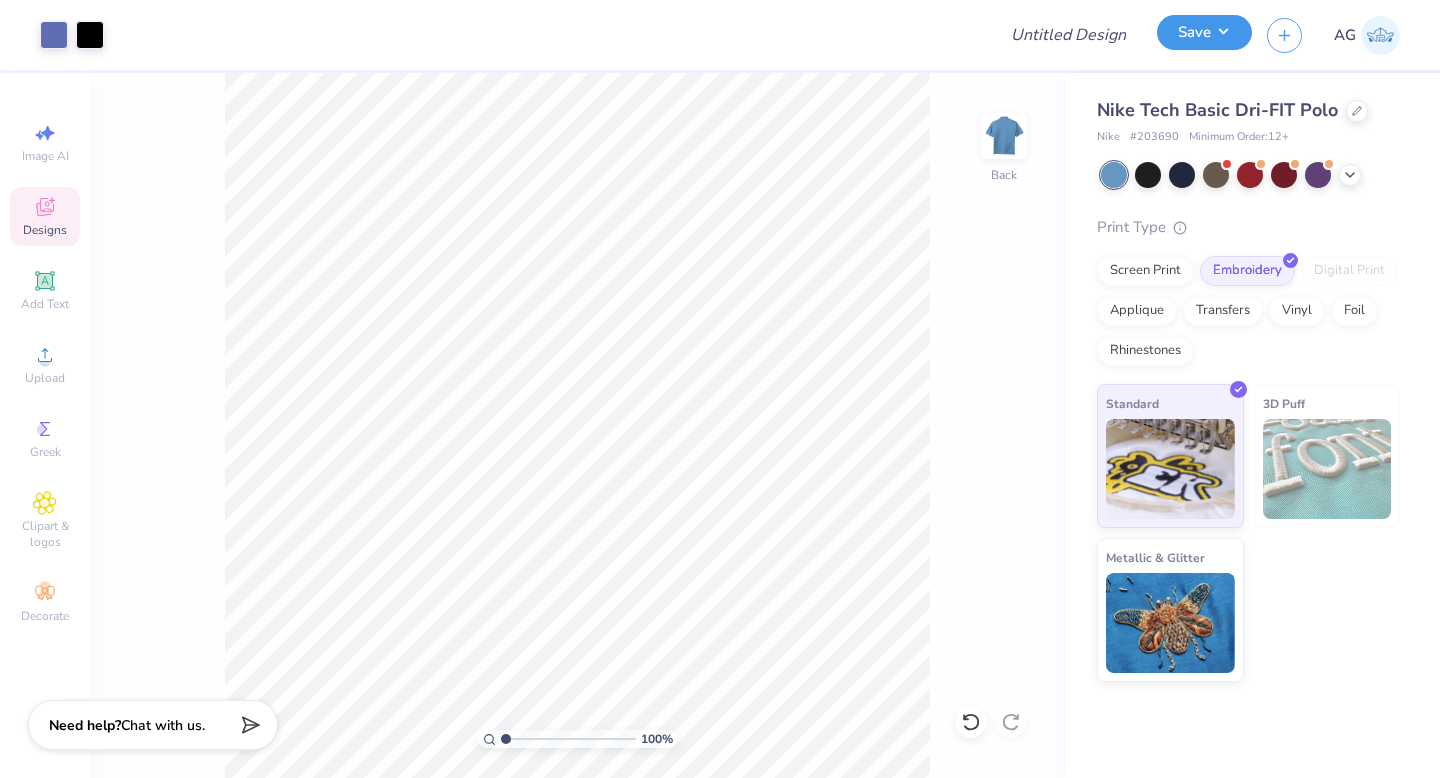 click on "Save" at bounding box center (1204, 32) 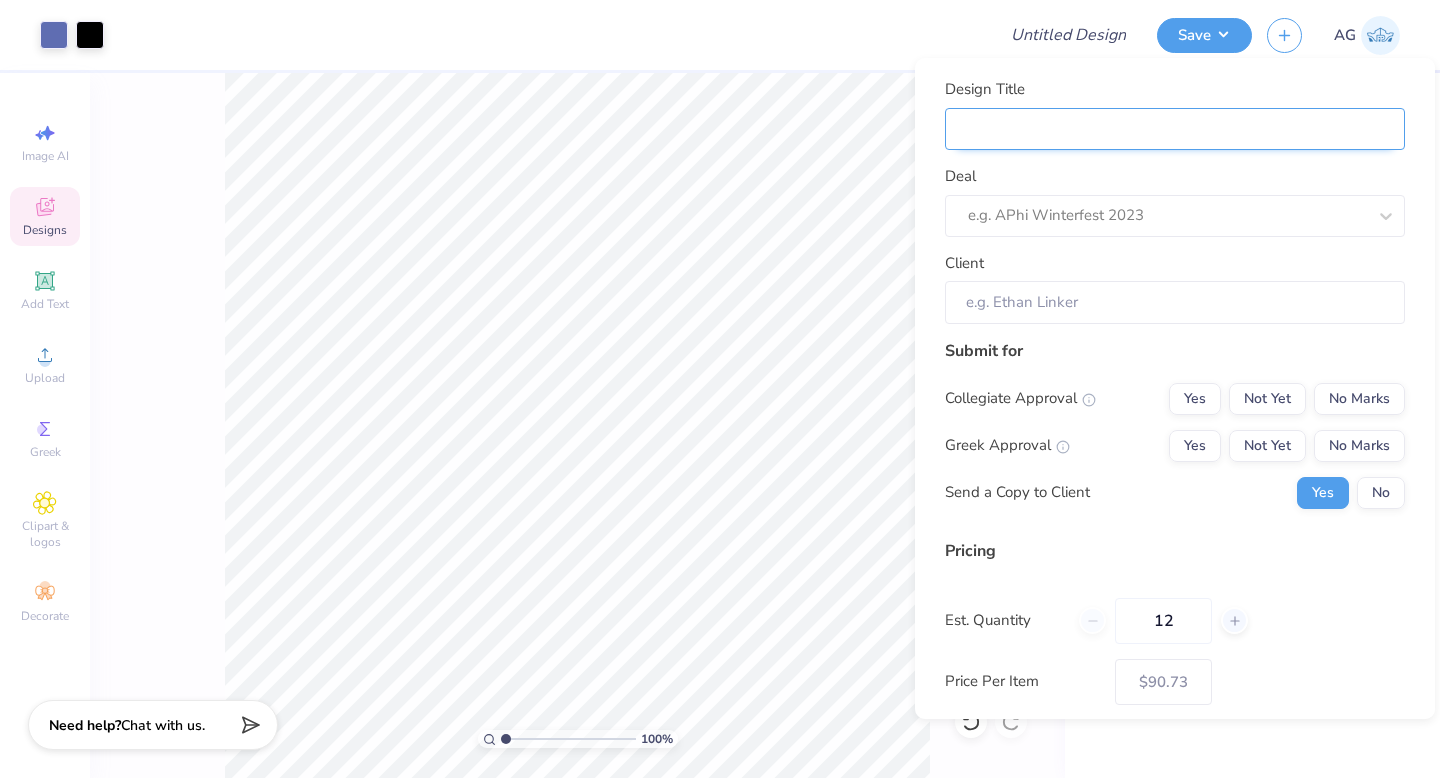 click on "Design Title" at bounding box center (1175, 129) 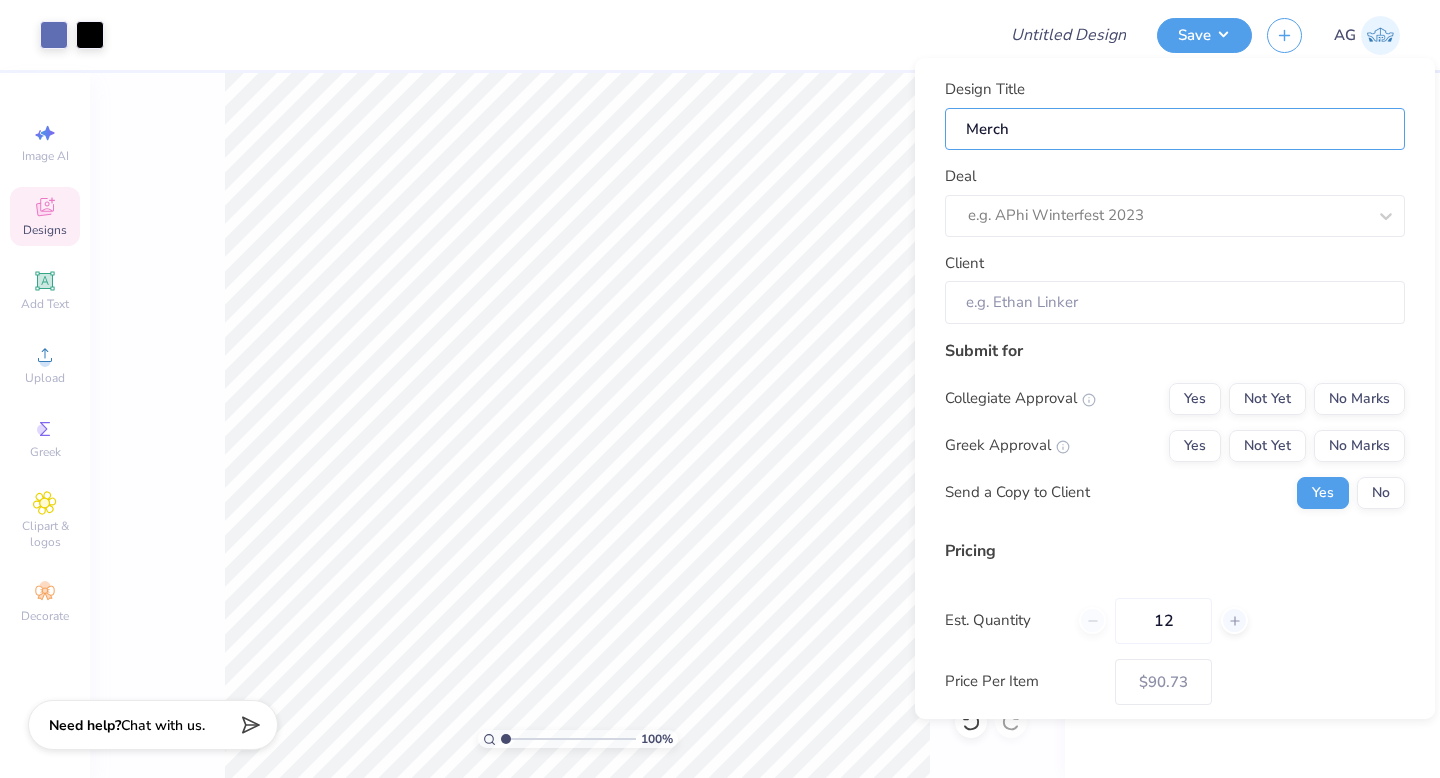 type on "Merch" 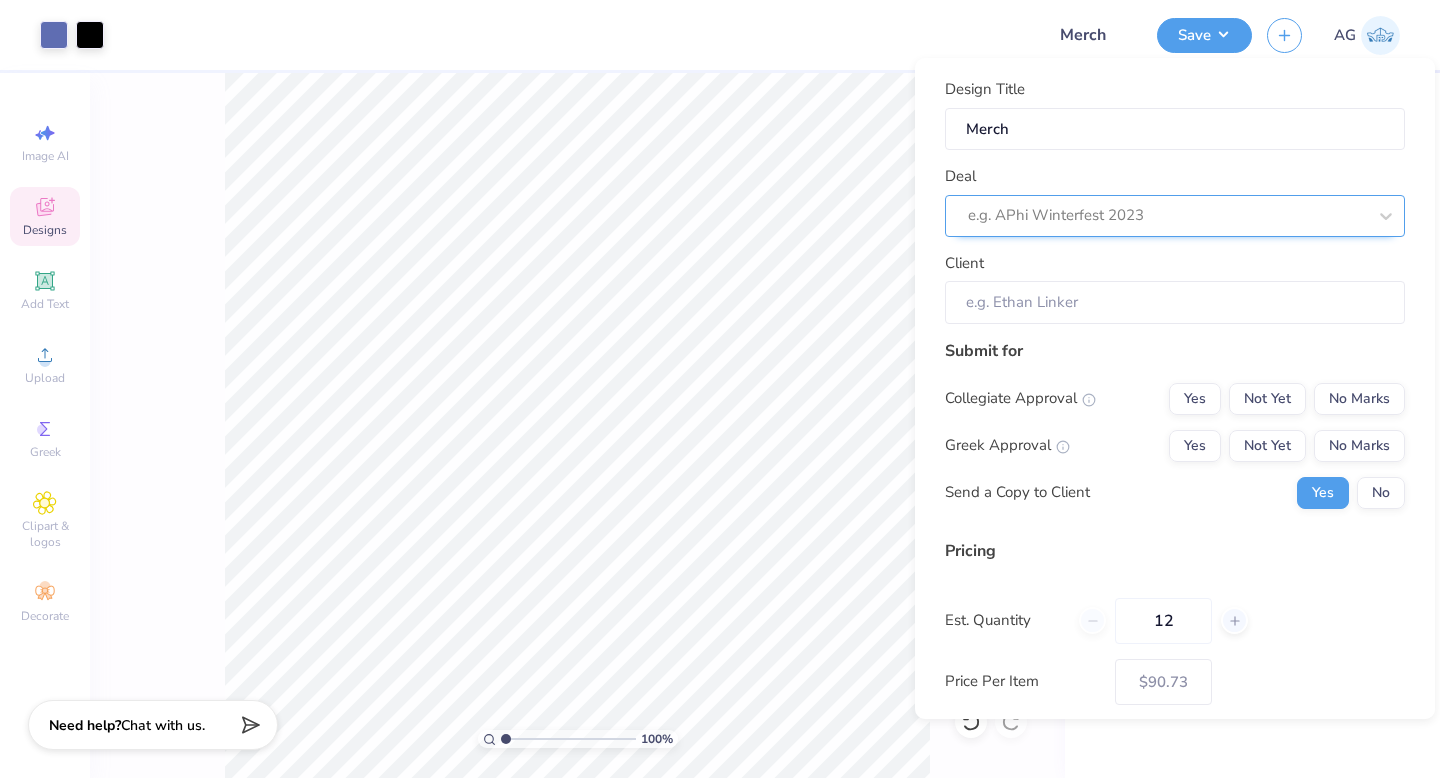 click at bounding box center (1167, 215) 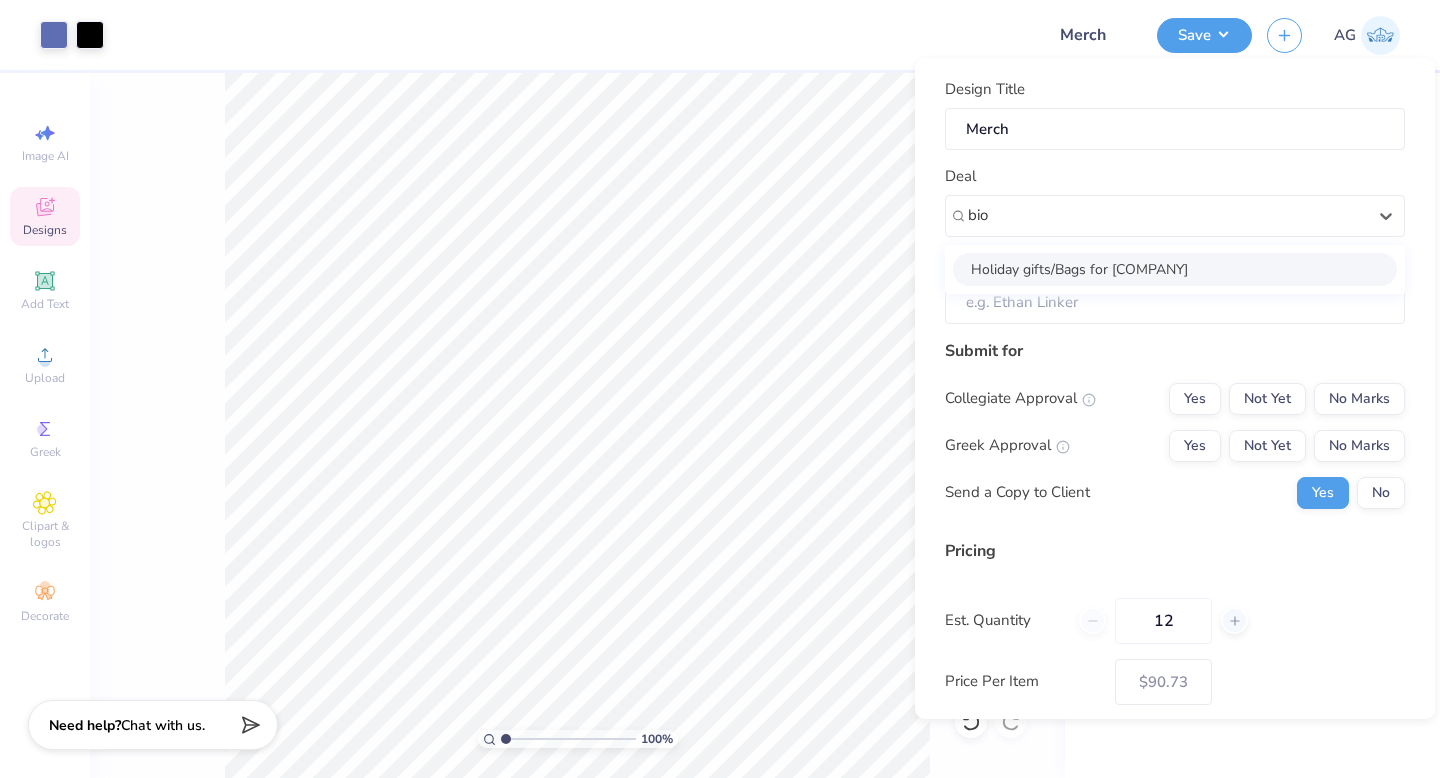 click on "Holiday gifts/Bags for [COMPANY]" at bounding box center (1175, 269) 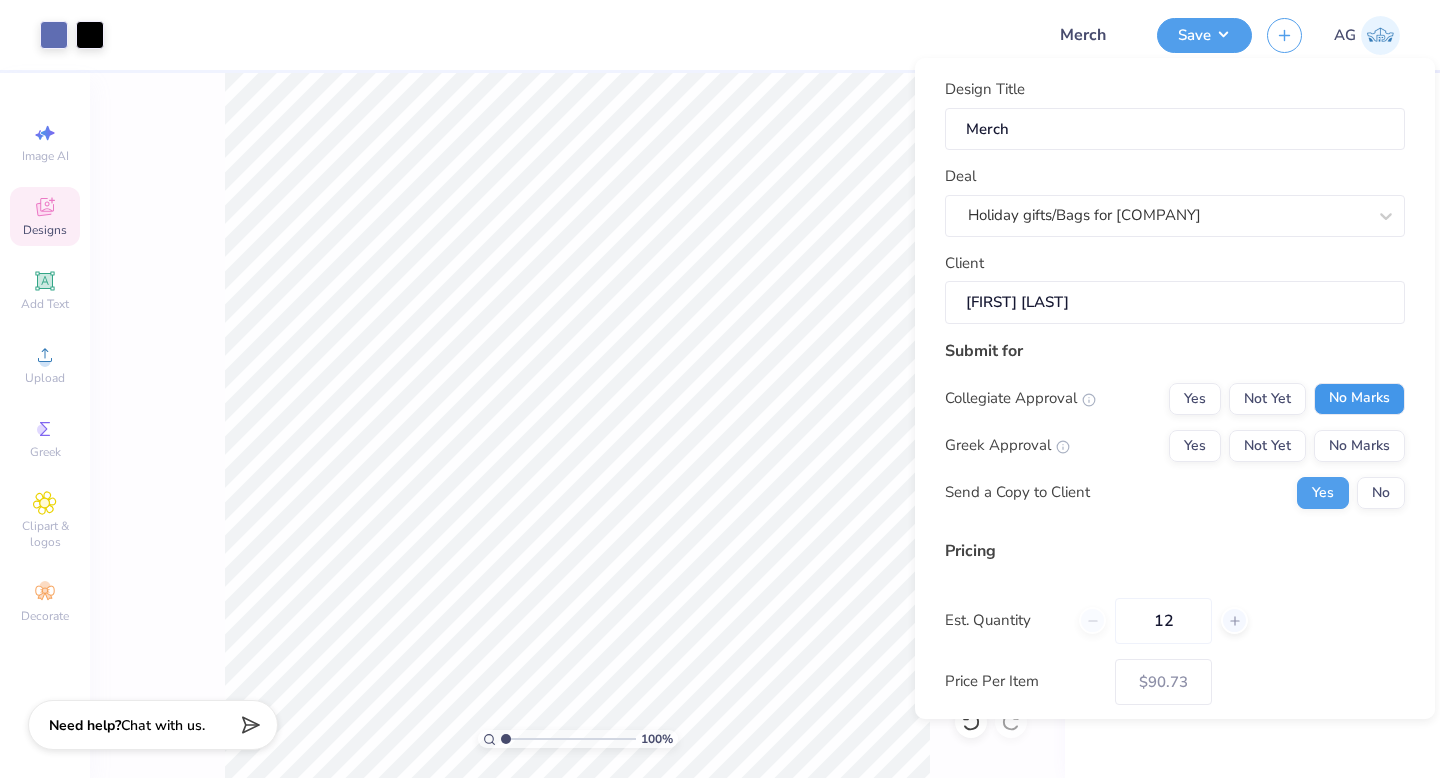 click on "No Marks" at bounding box center [1359, 399] 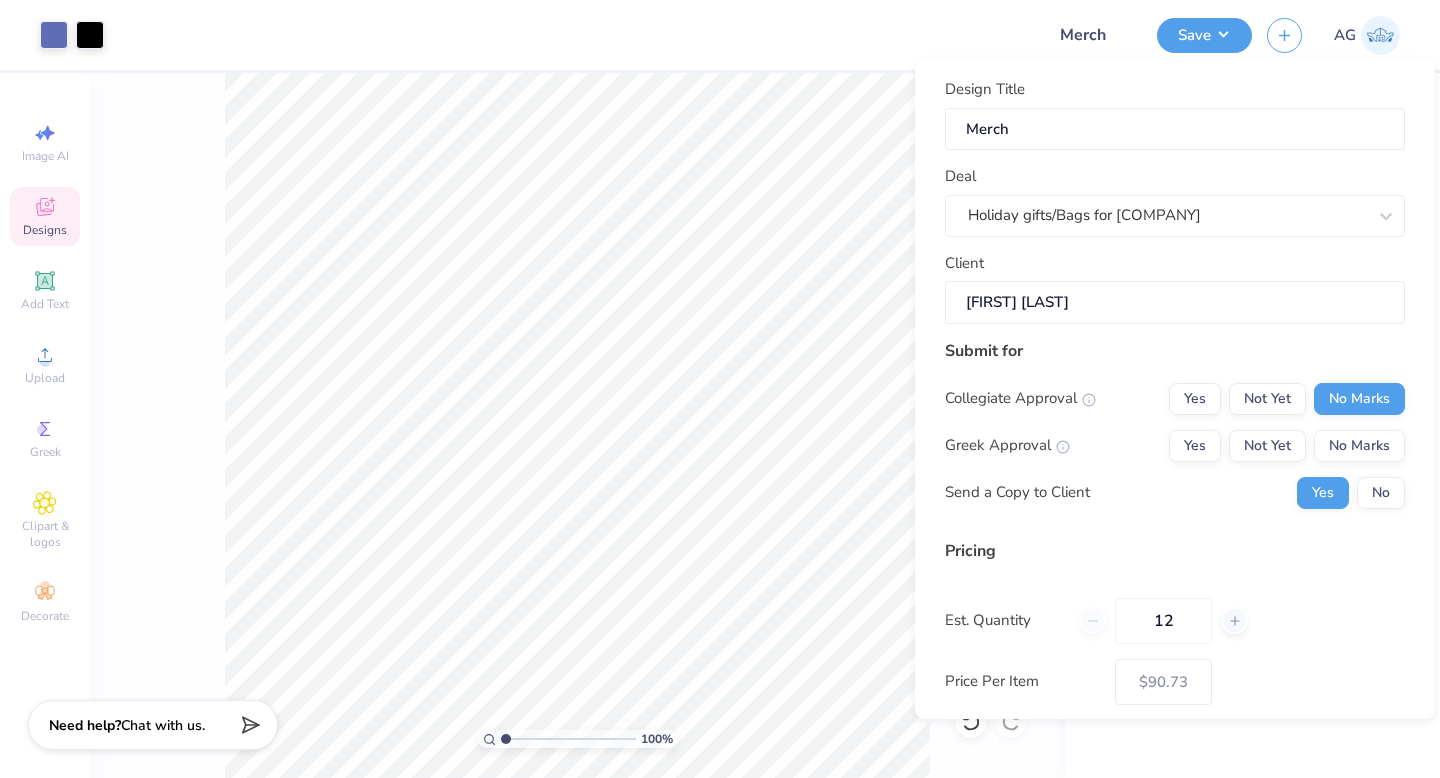 click on "Collegiate Approval Yes Not Yet No Marks Greek Approval Yes Not Yet No Marks Send a Copy to Client Yes No" at bounding box center [1175, 446] 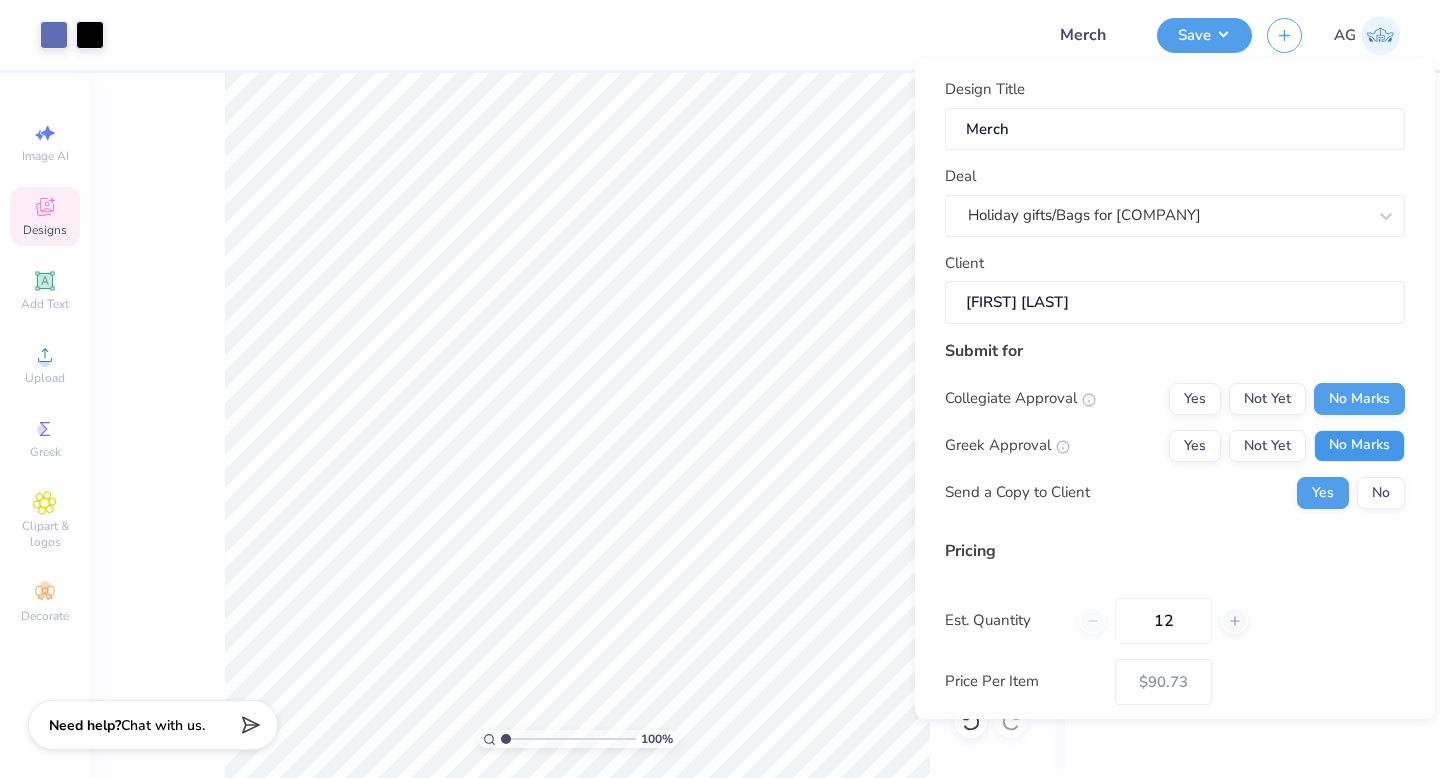 click on "No Marks" at bounding box center (1359, 446) 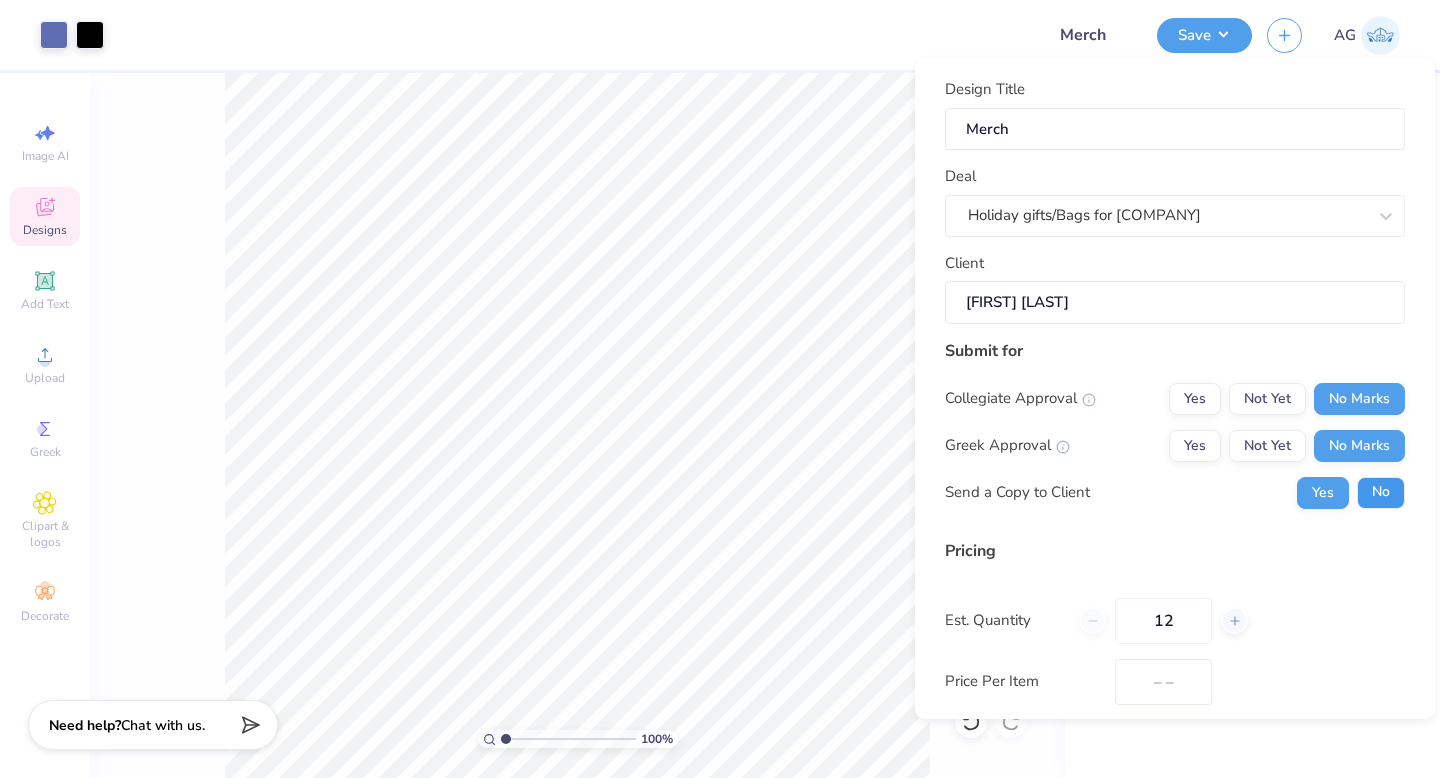 click on "No" at bounding box center [1381, 493] 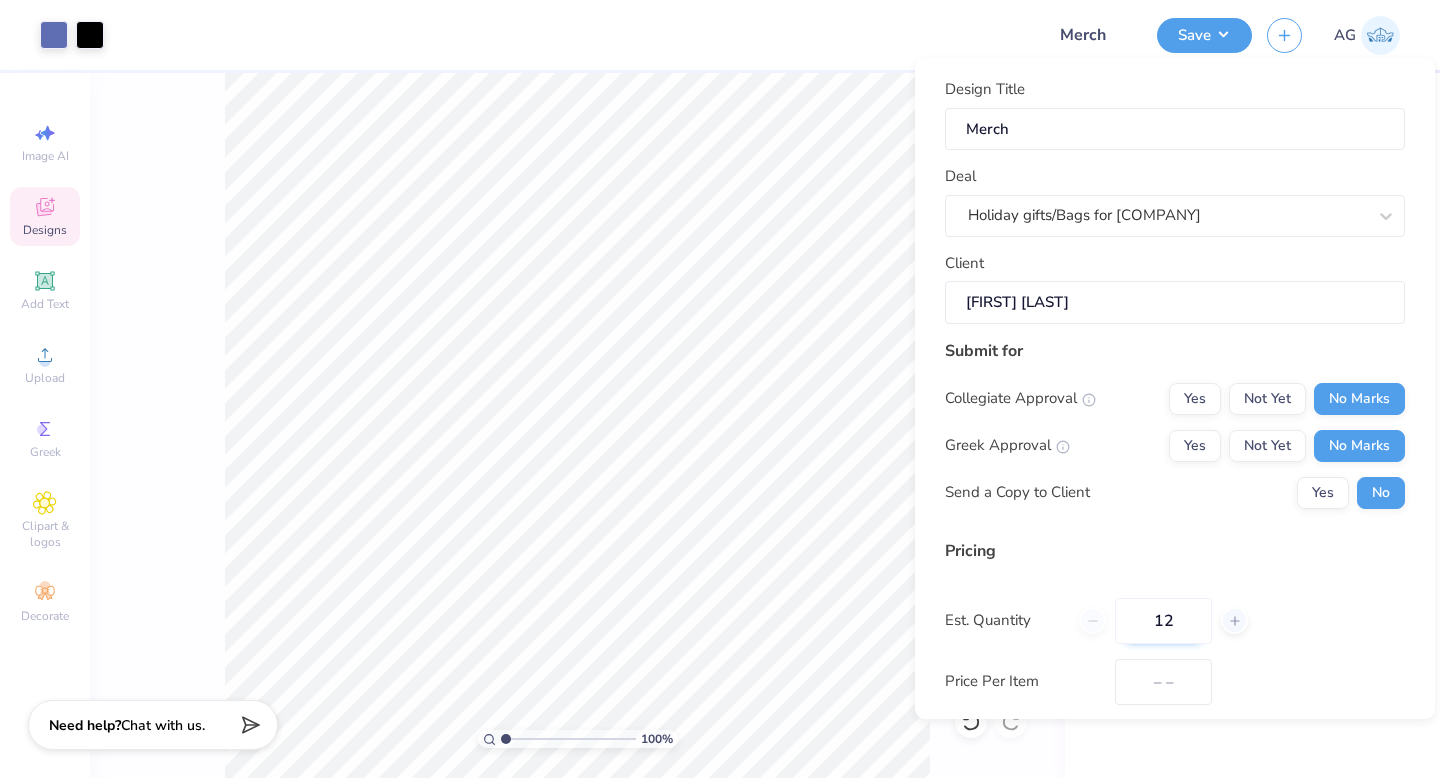 type on "$90.73" 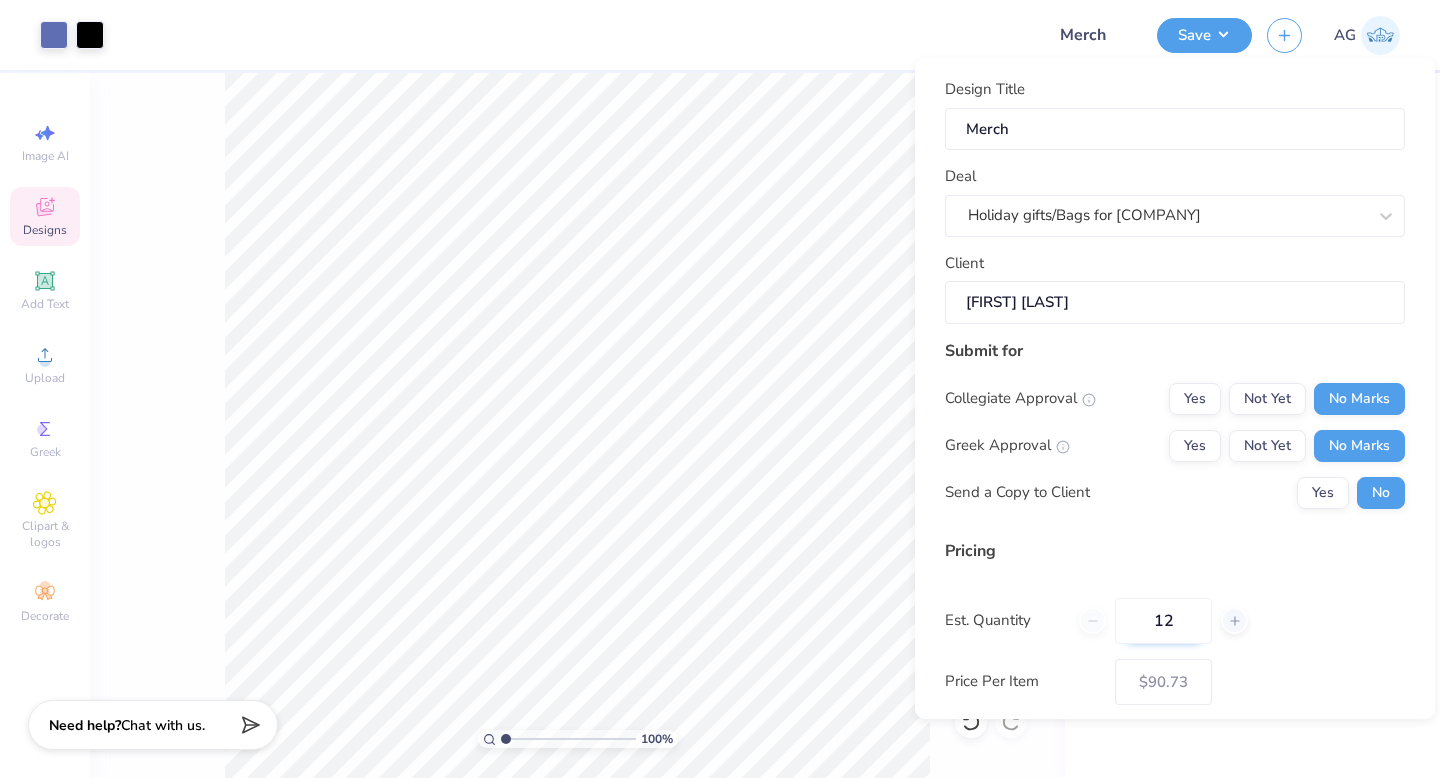 click on "12" at bounding box center (1163, 621) 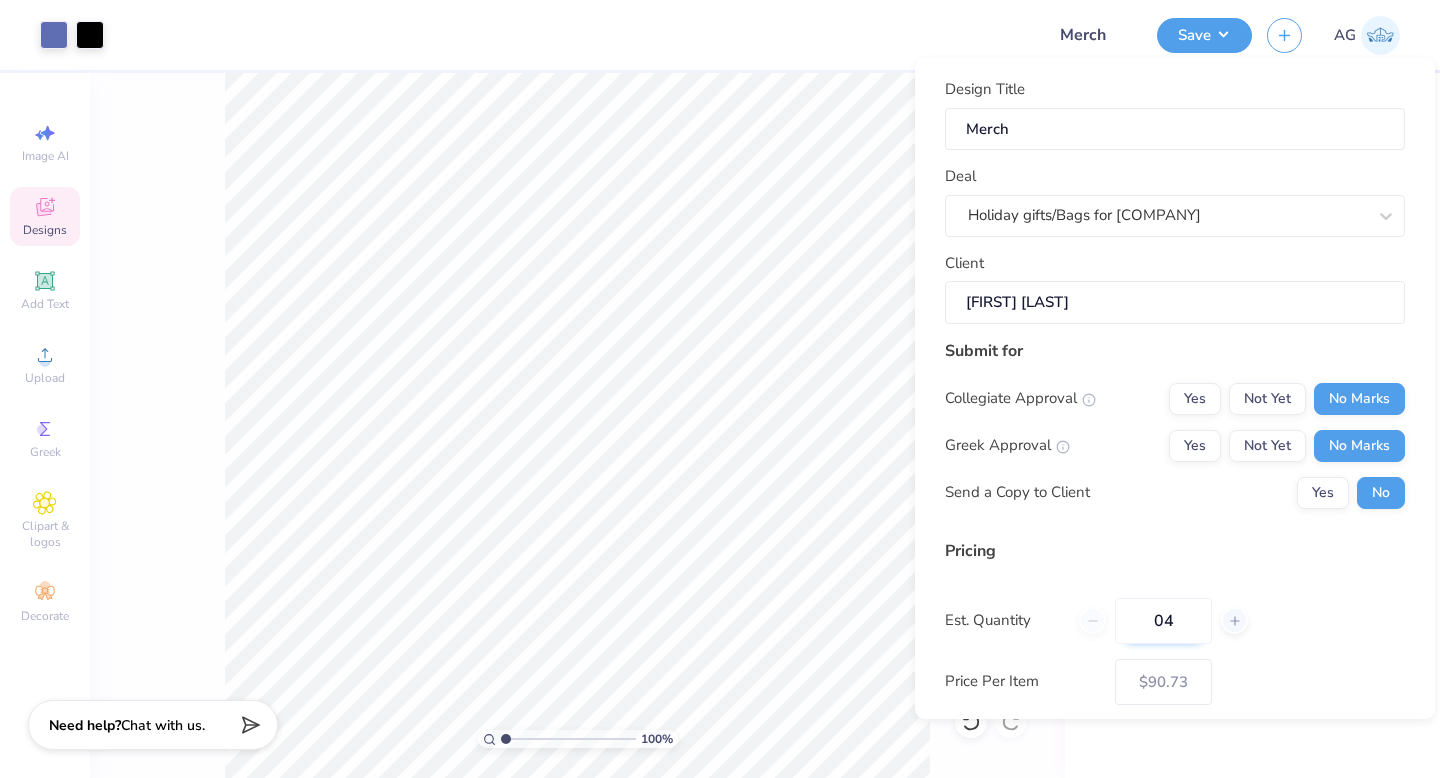 type on "040" 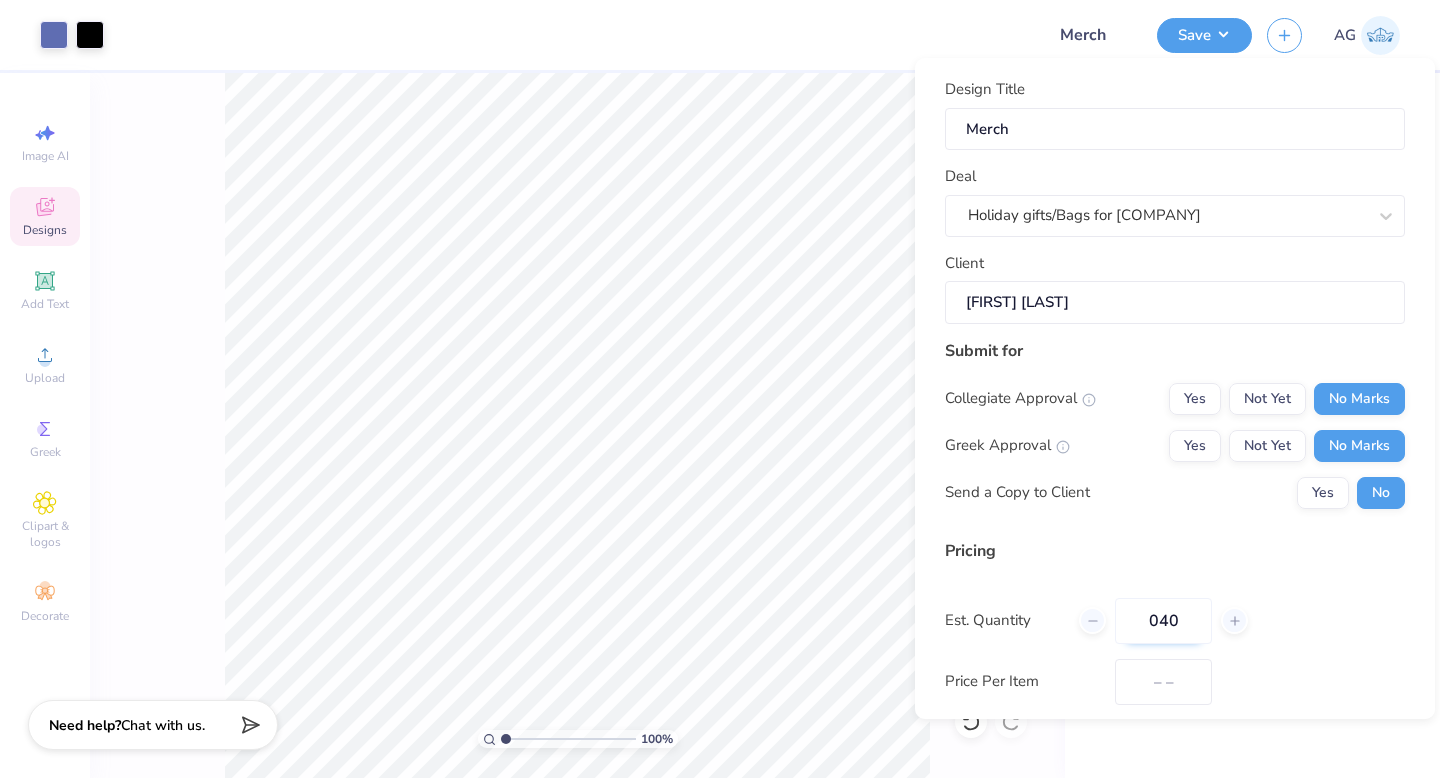 type on "$83.52" 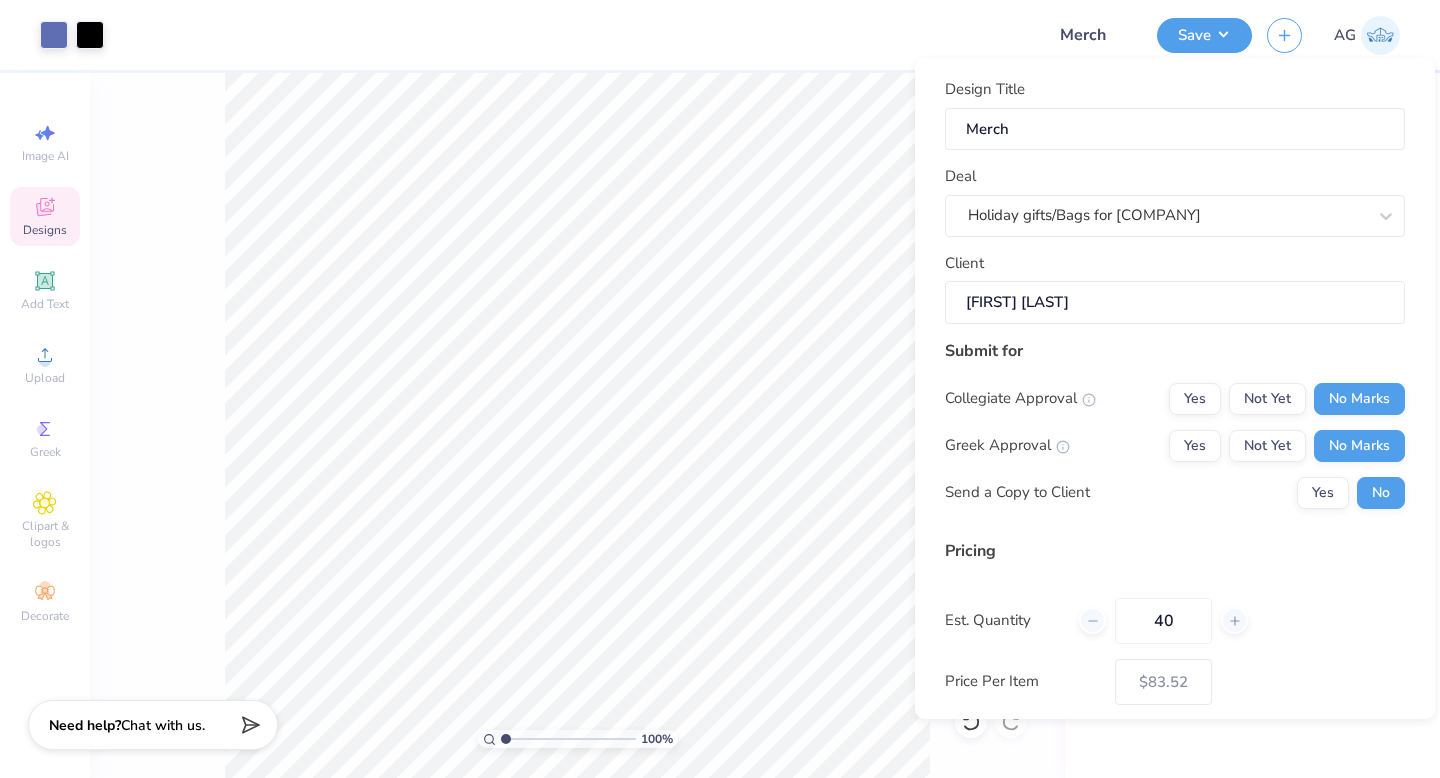 scroll, scrollTop: 143, scrollLeft: 0, axis: vertical 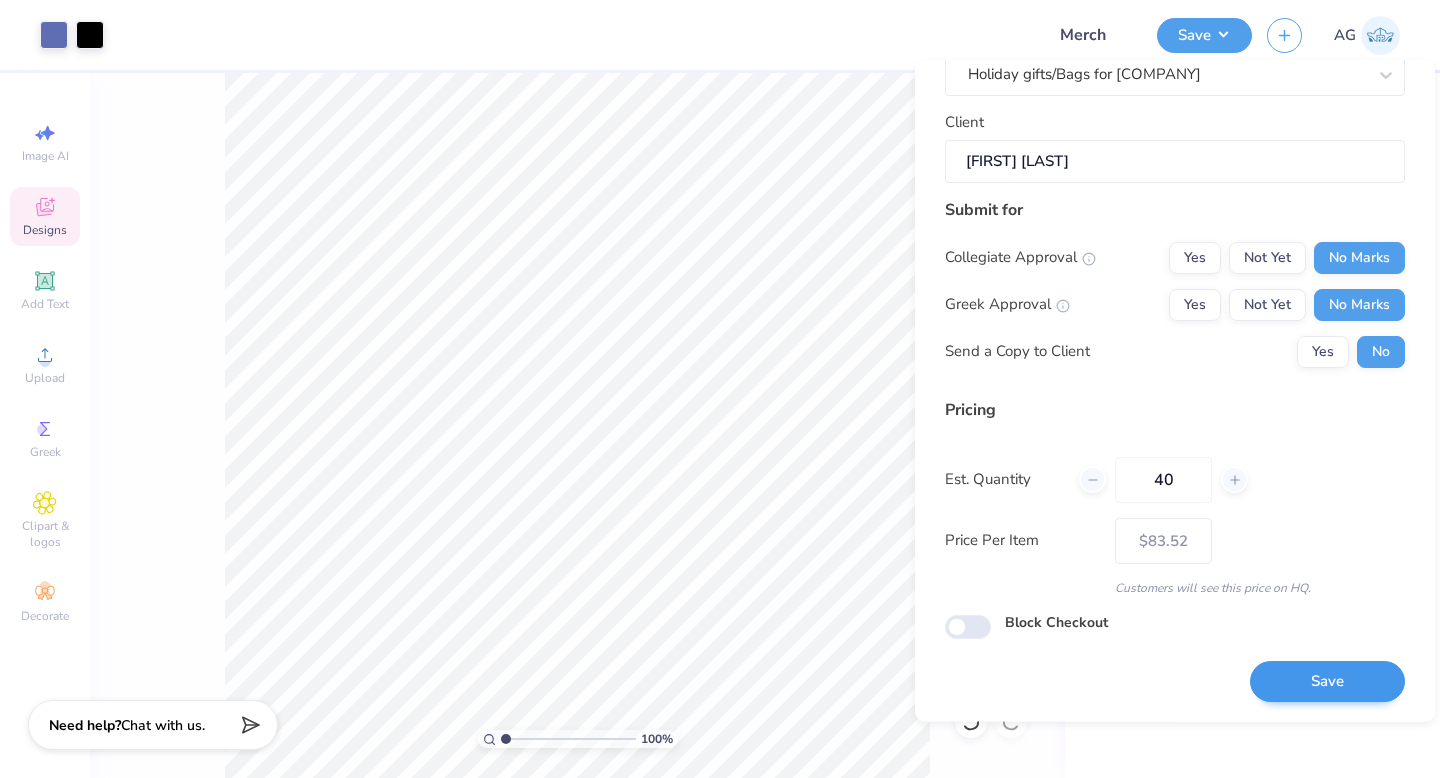 type on "40" 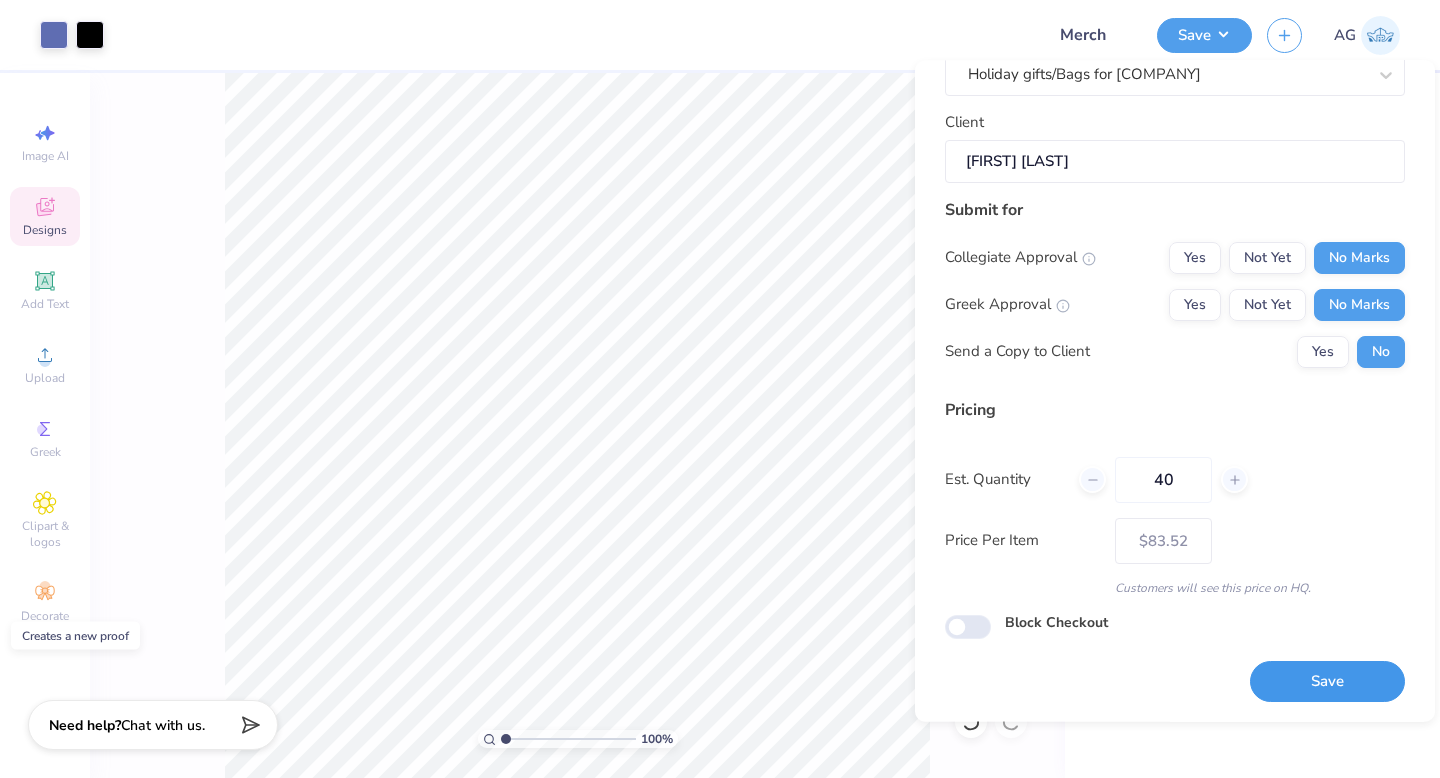 click on "Save" at bounding box center [1327, 682] 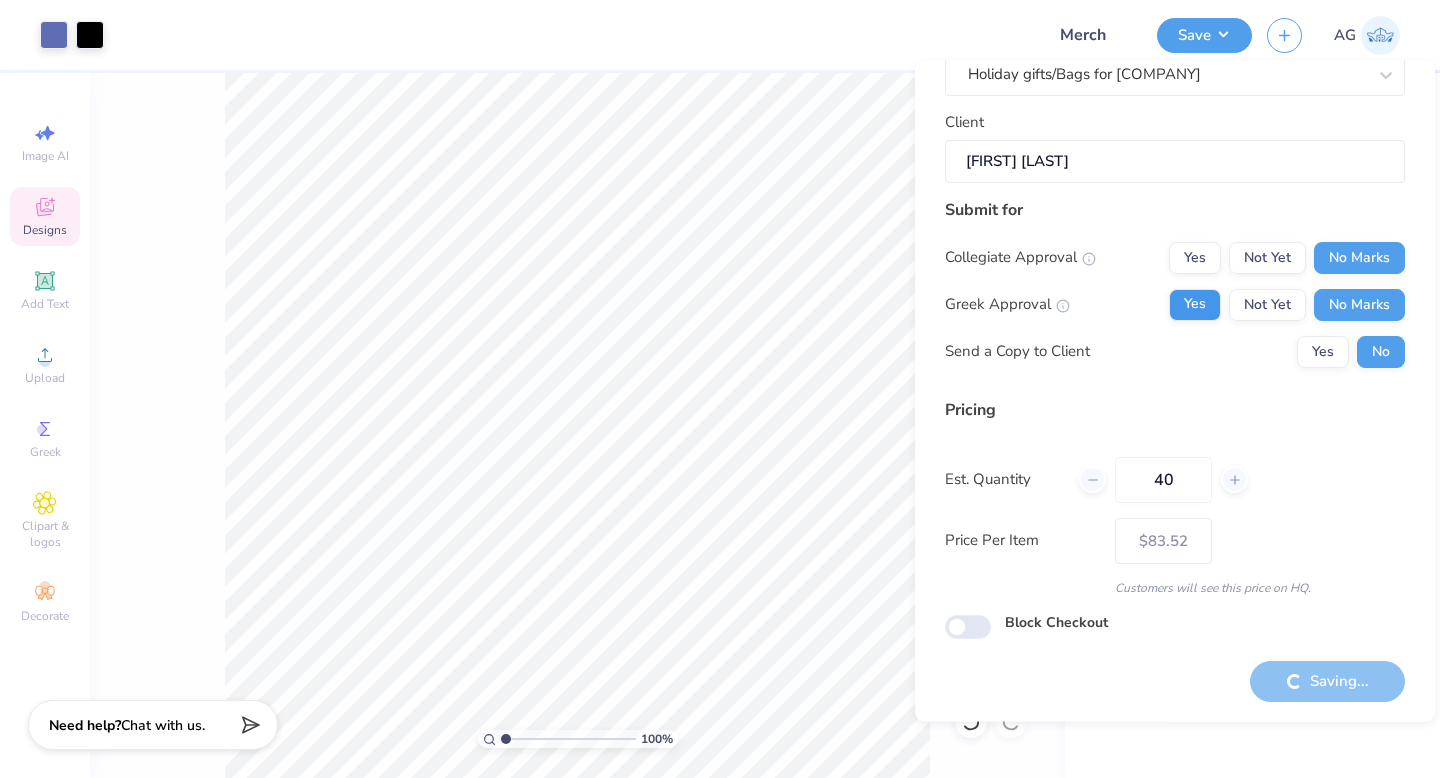 type on "– –" 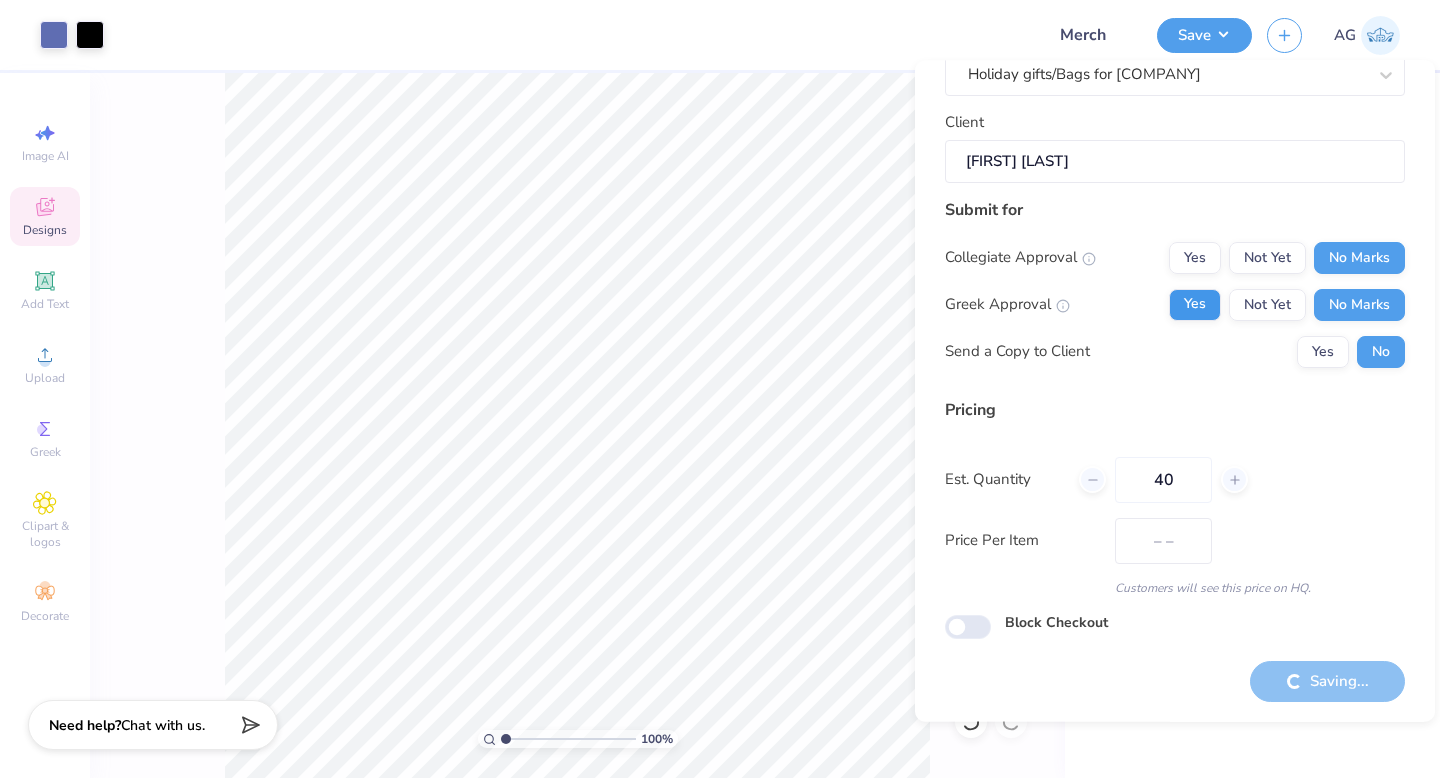 scroll, scrollTop: 0, scrollLeft: 0, axis: both 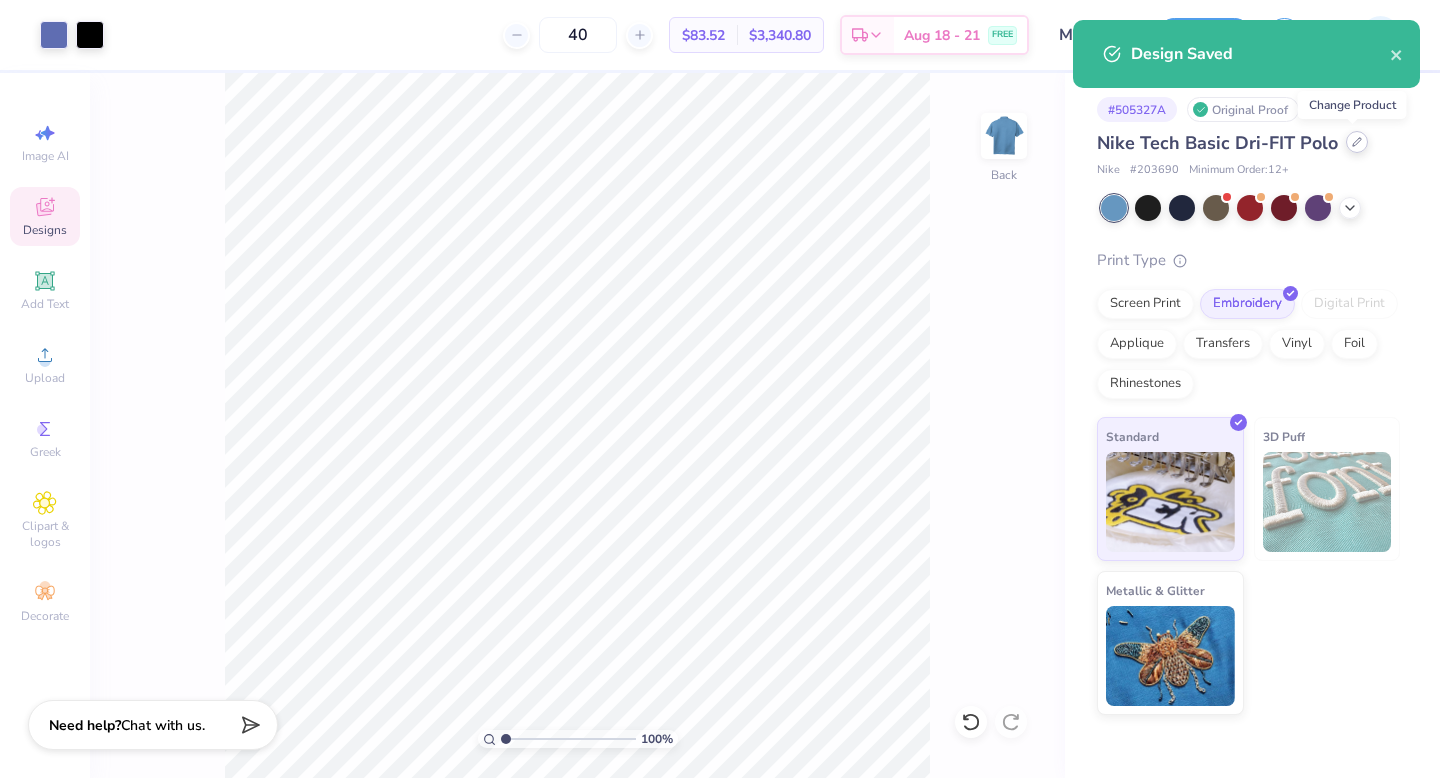 click 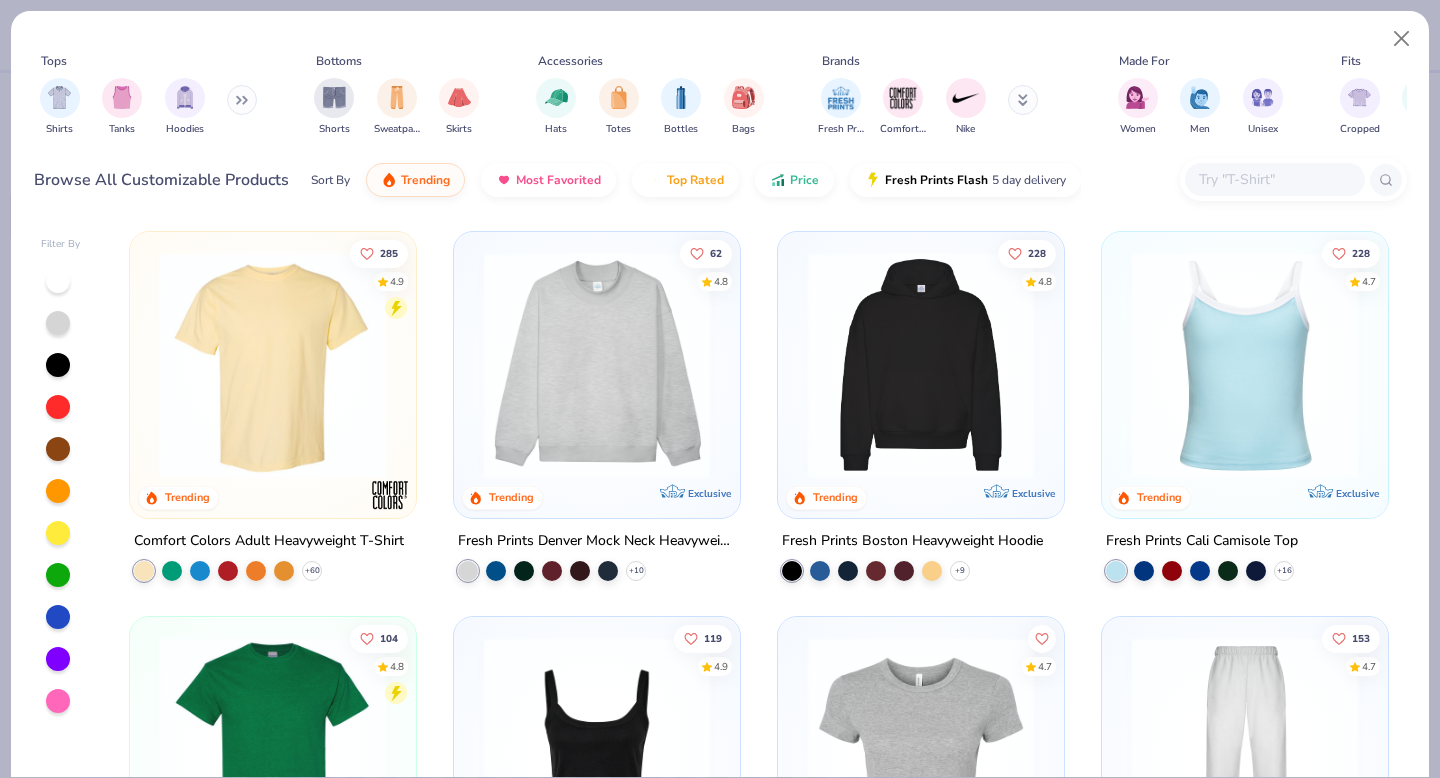 click at bounding box center [242, 100] 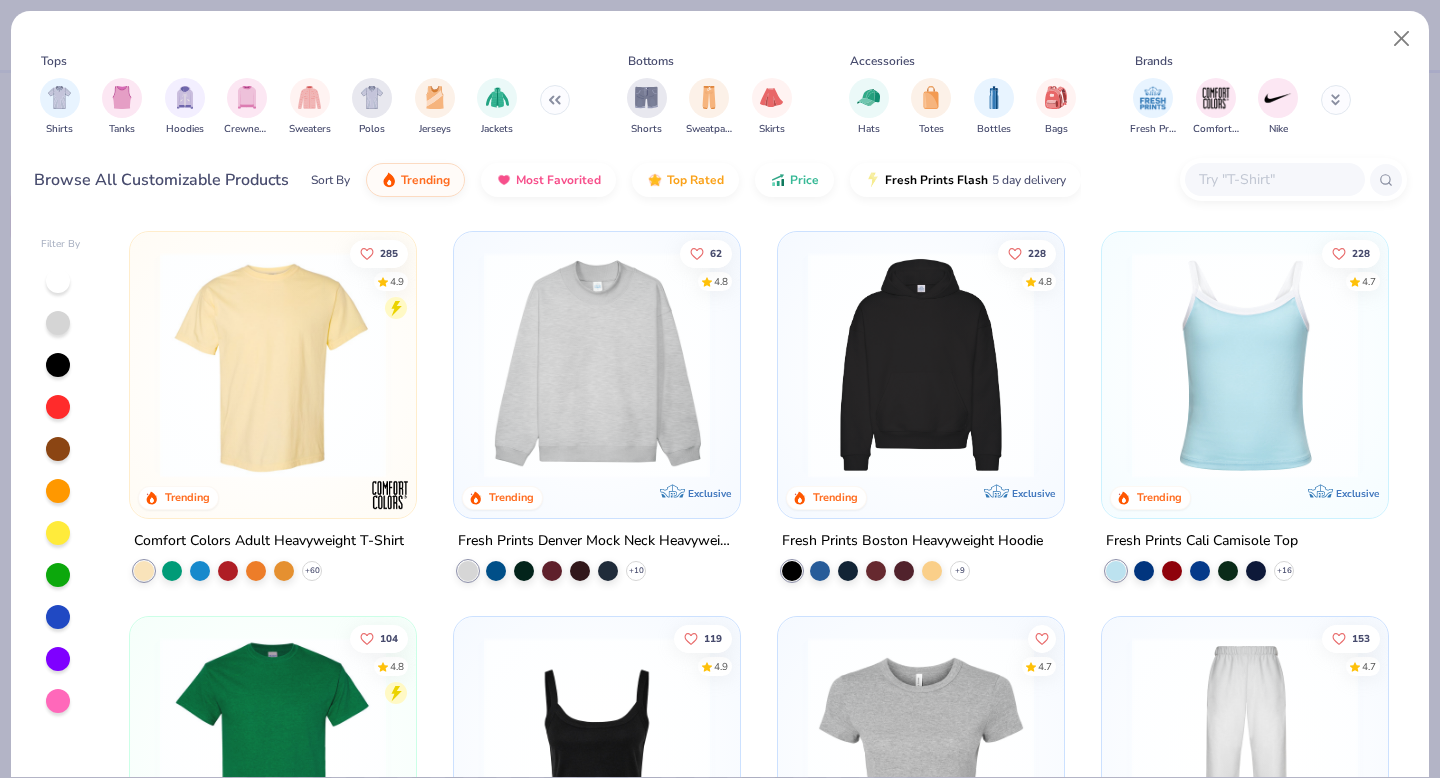 click on "Shirts Tanks Hoodies Crewnecks Sweaters Polos Jerseys Jackets" at bounding box center [305, 107] 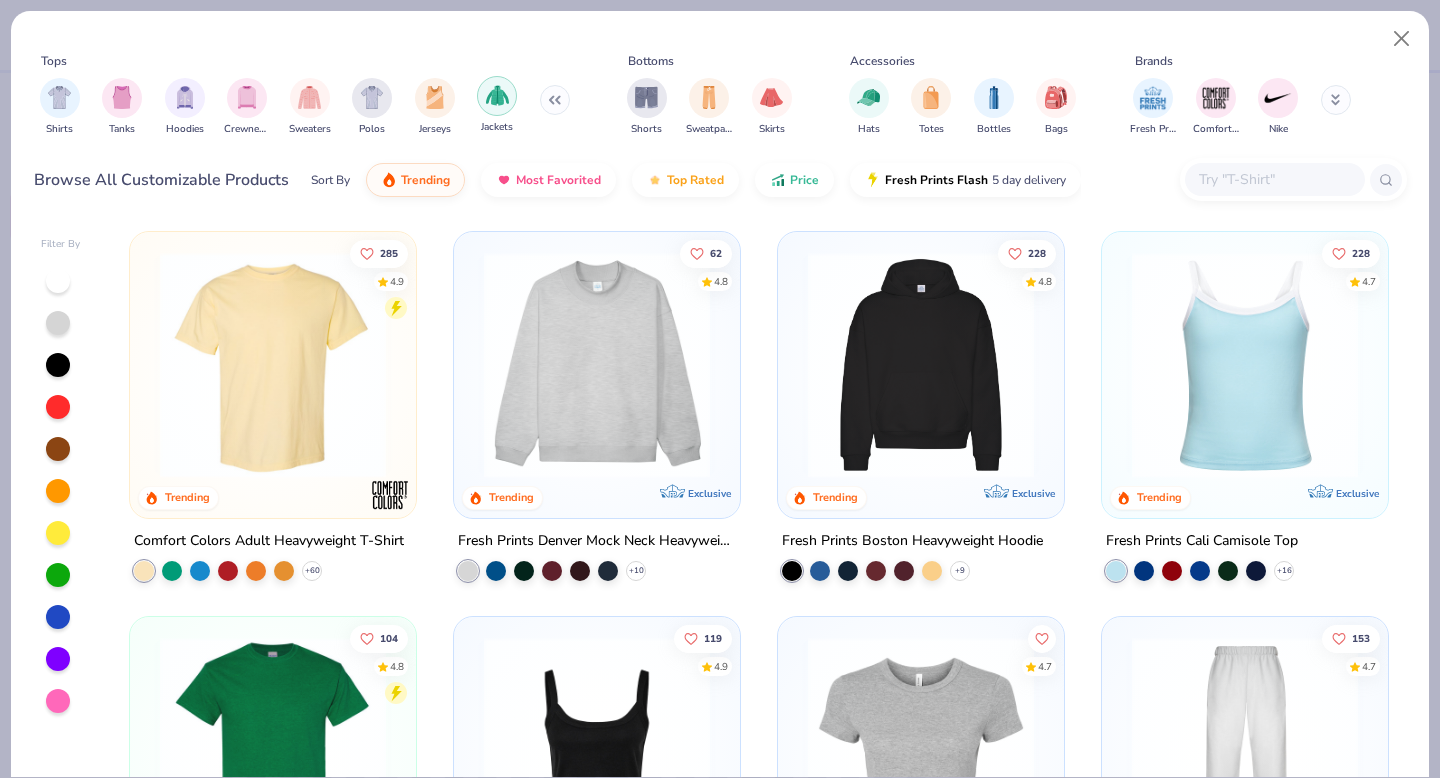 click at bounding box center (497, 95) 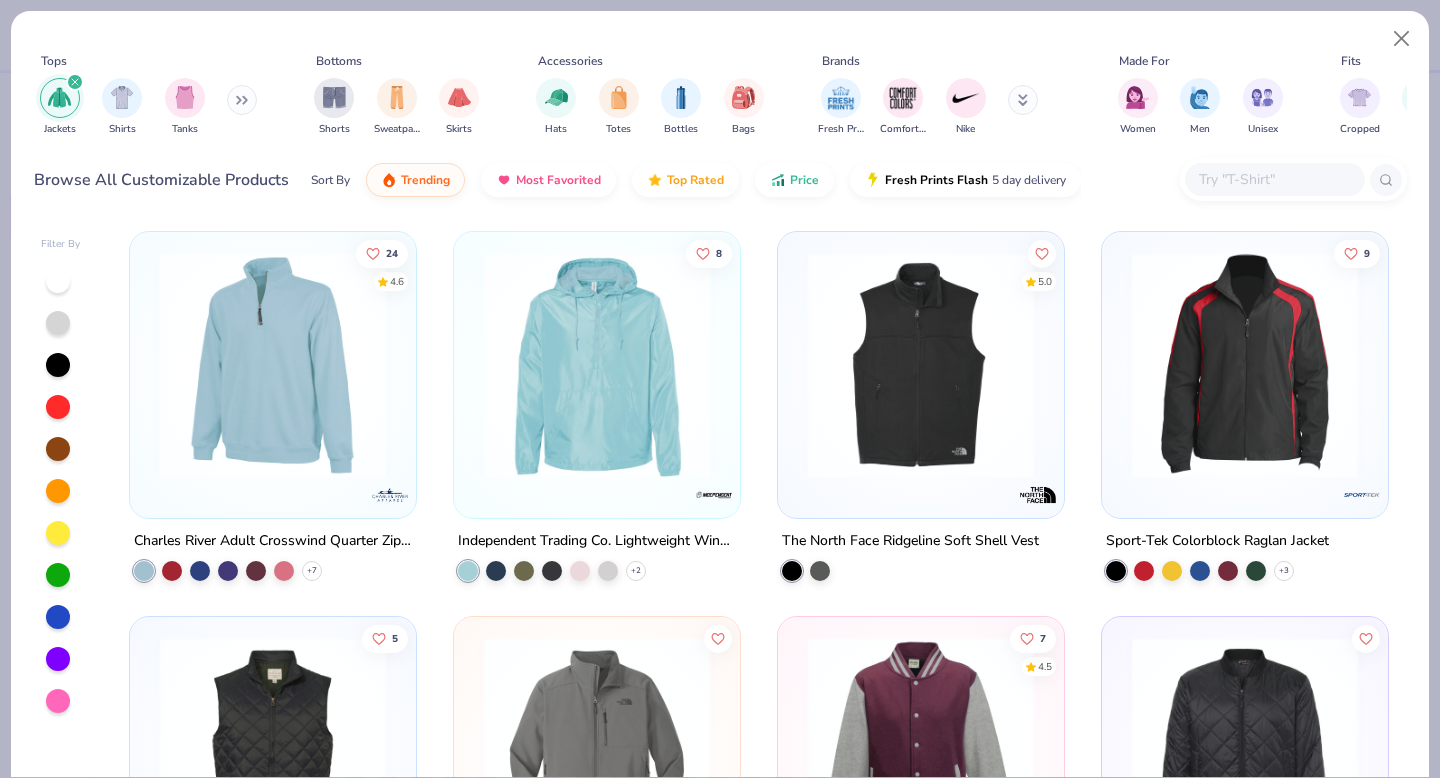 click at bounding box center (273, 365) 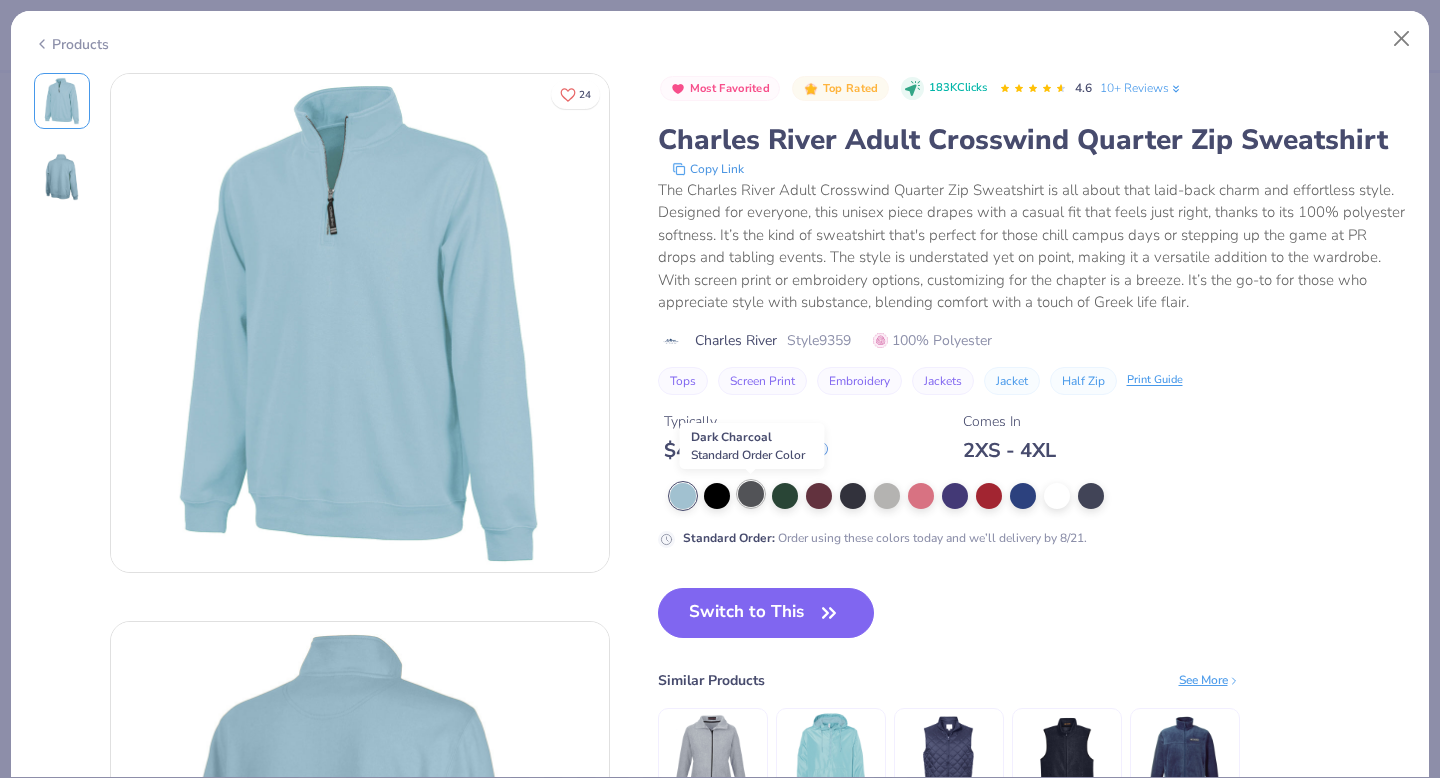 click at bounding box center (751, 494) 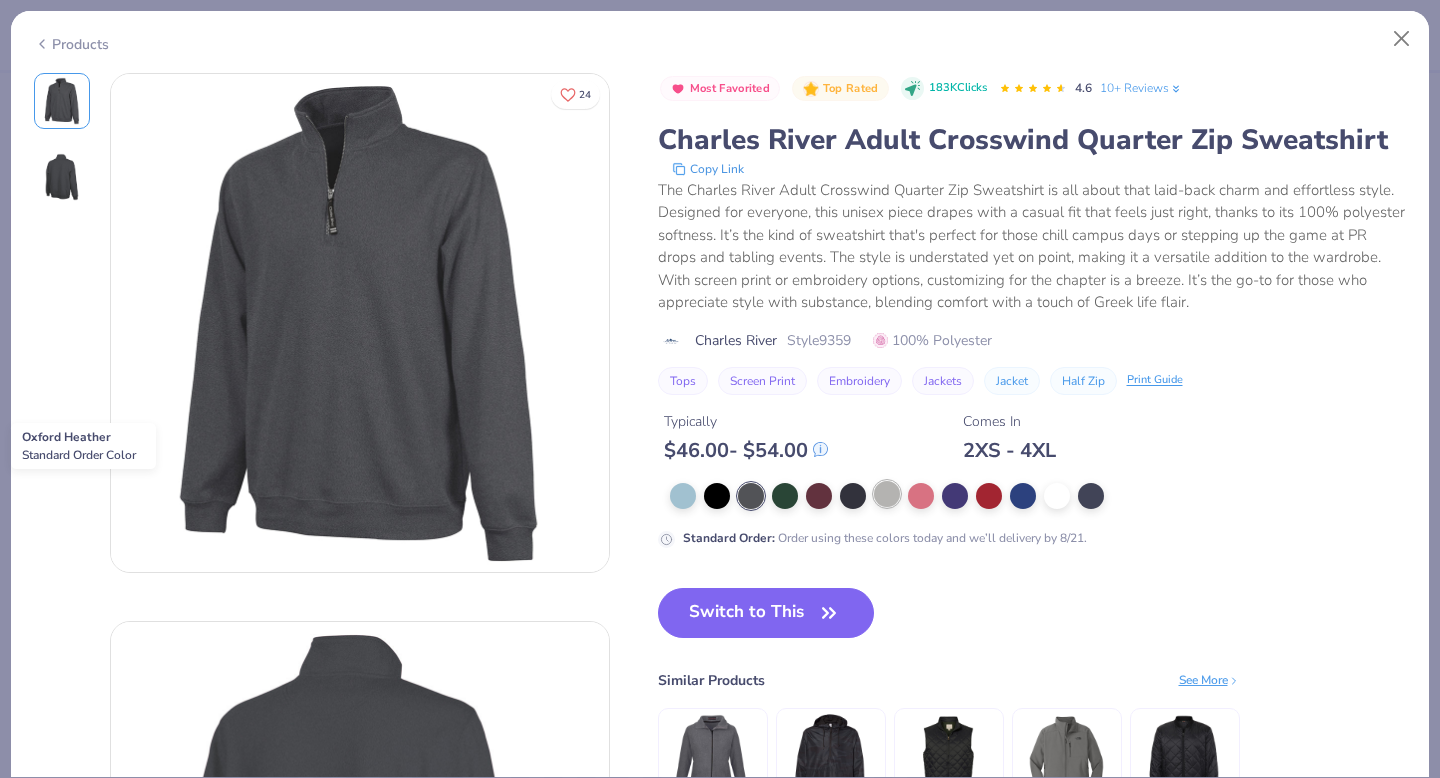 click at bounding box center [887, 494] 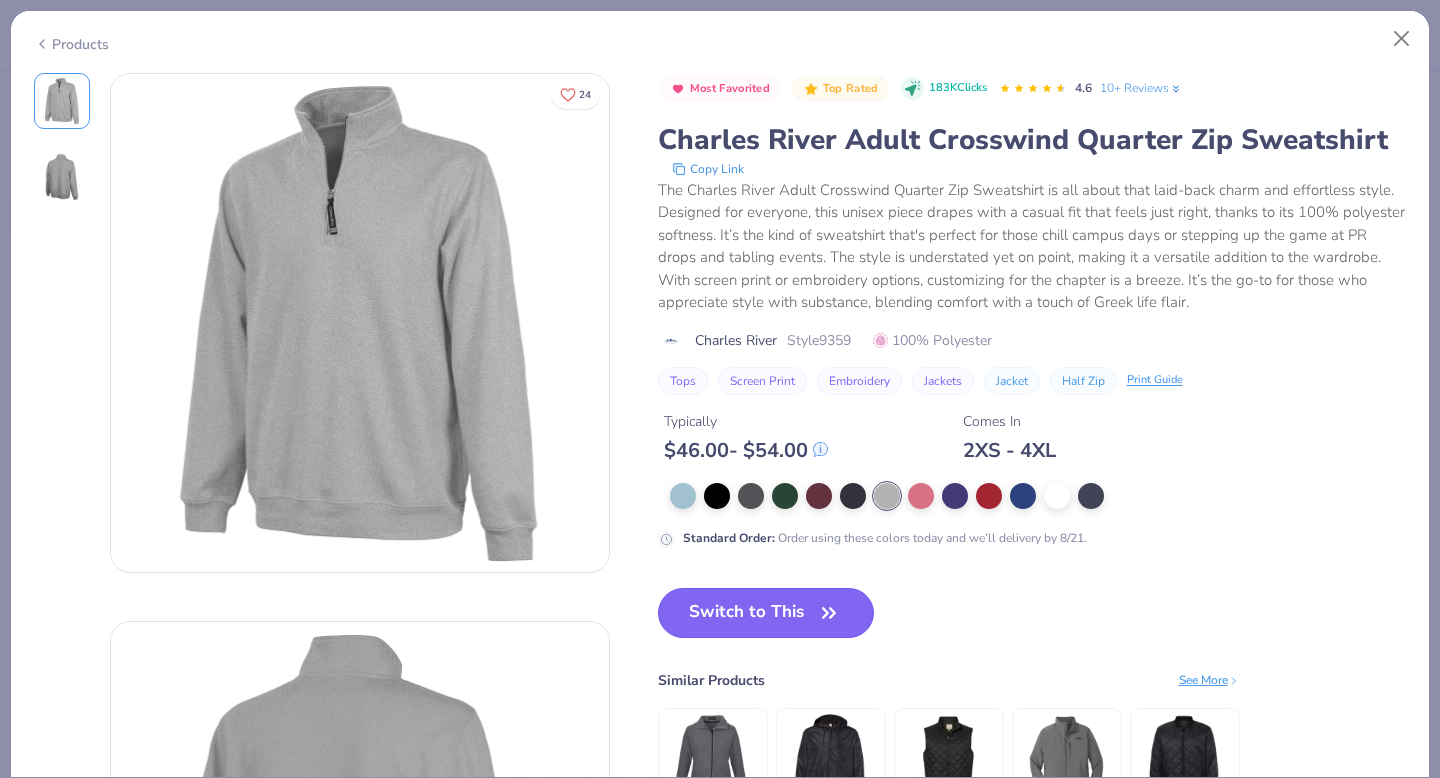click on "Switch to This" at bounding box center [766, 613] 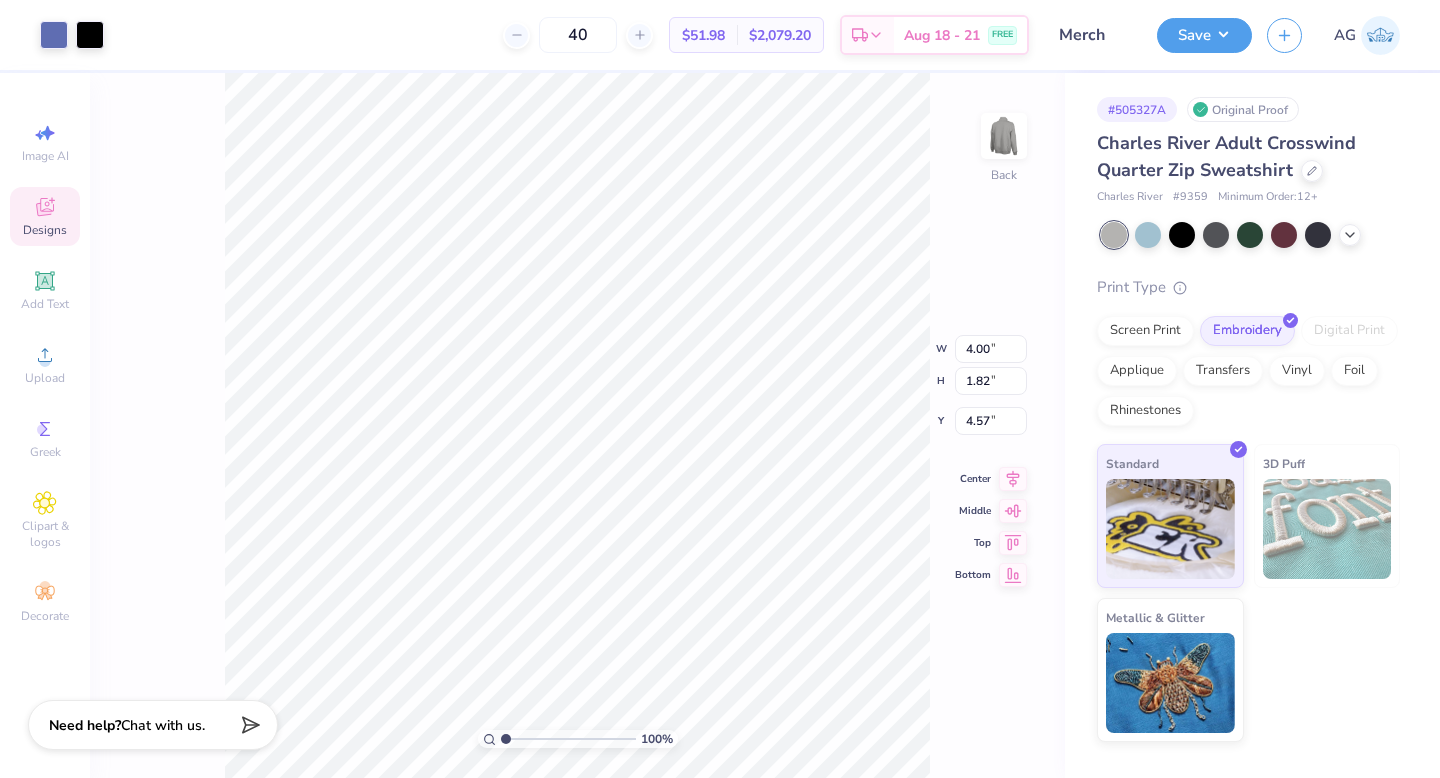 type on "3.52" 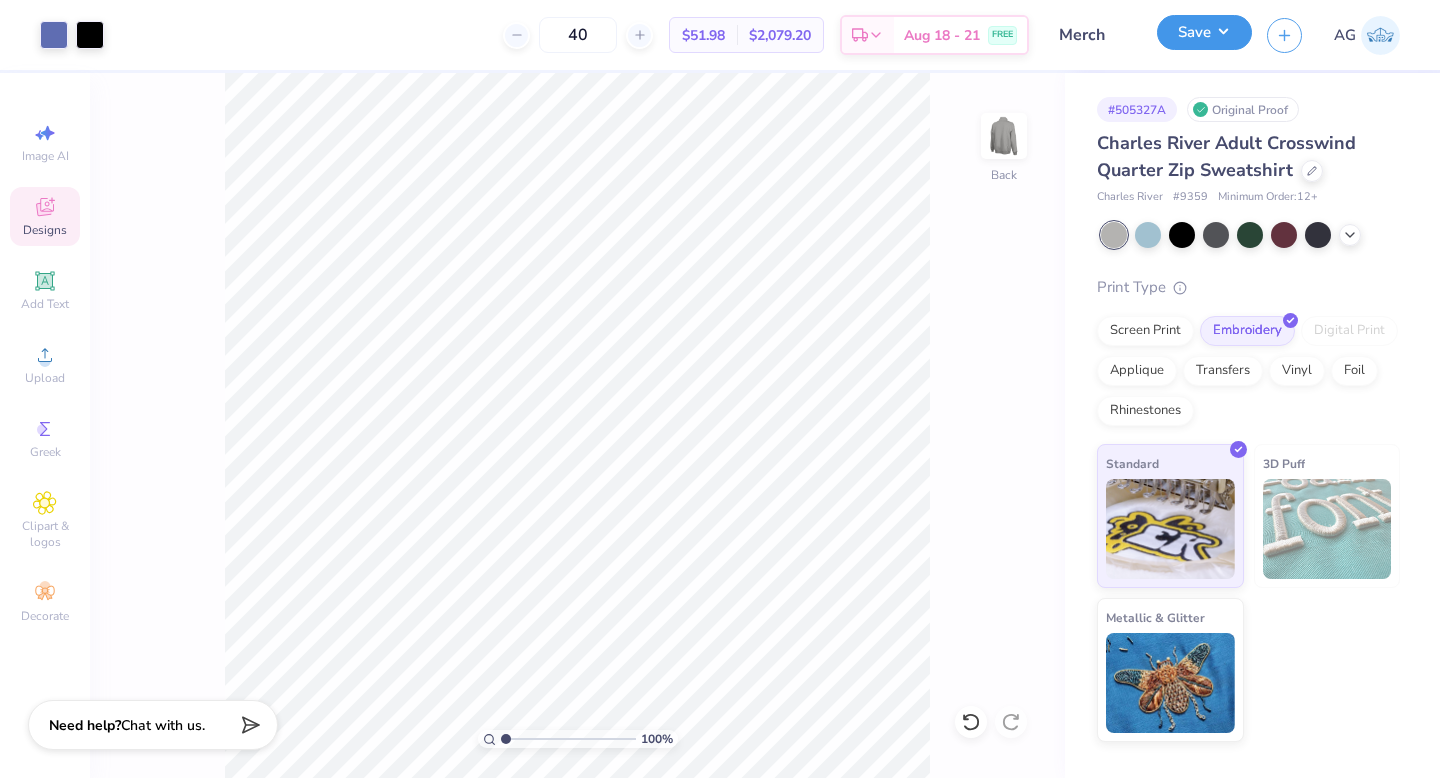 click on "Save" at bounding box center [1204, 32] 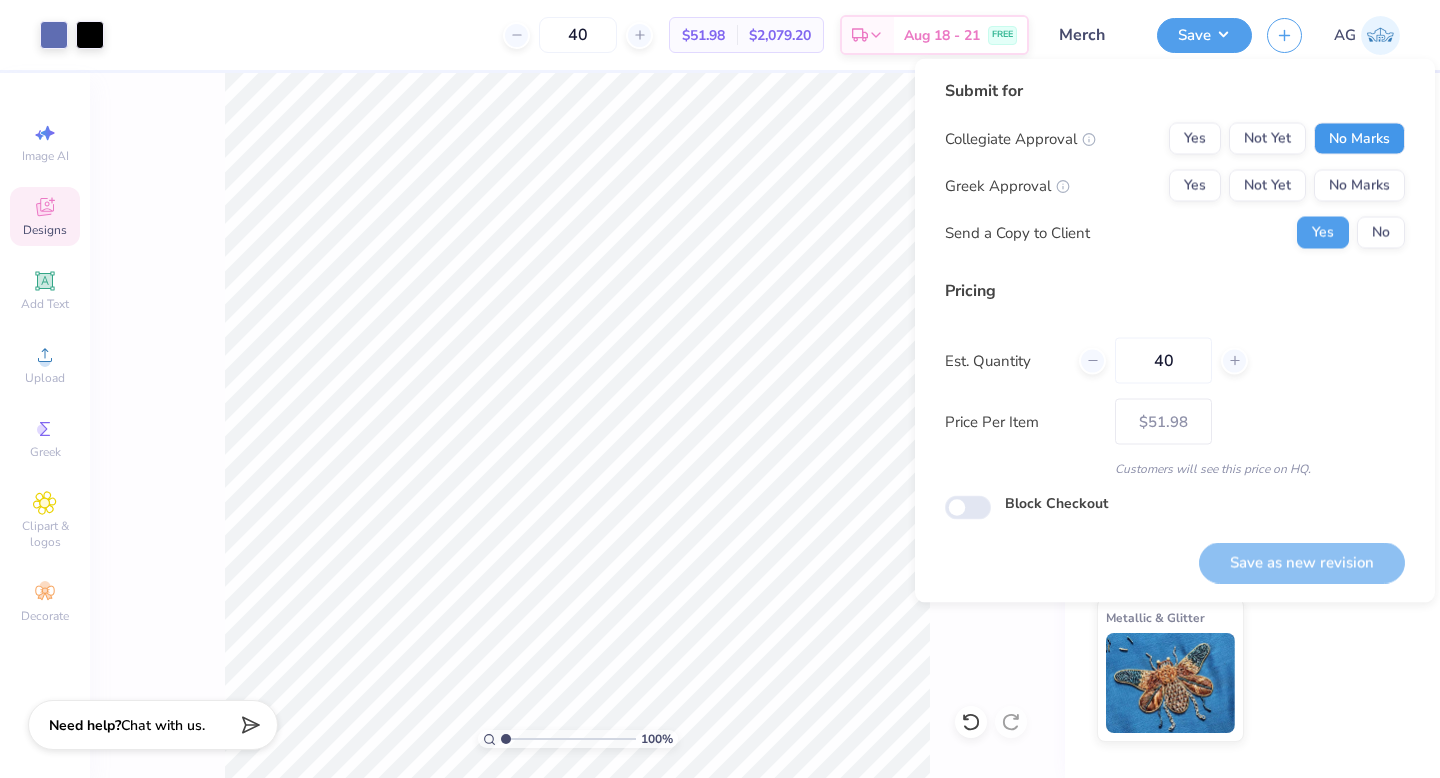 click on "No Marks" at bounding box center [1359, 139] 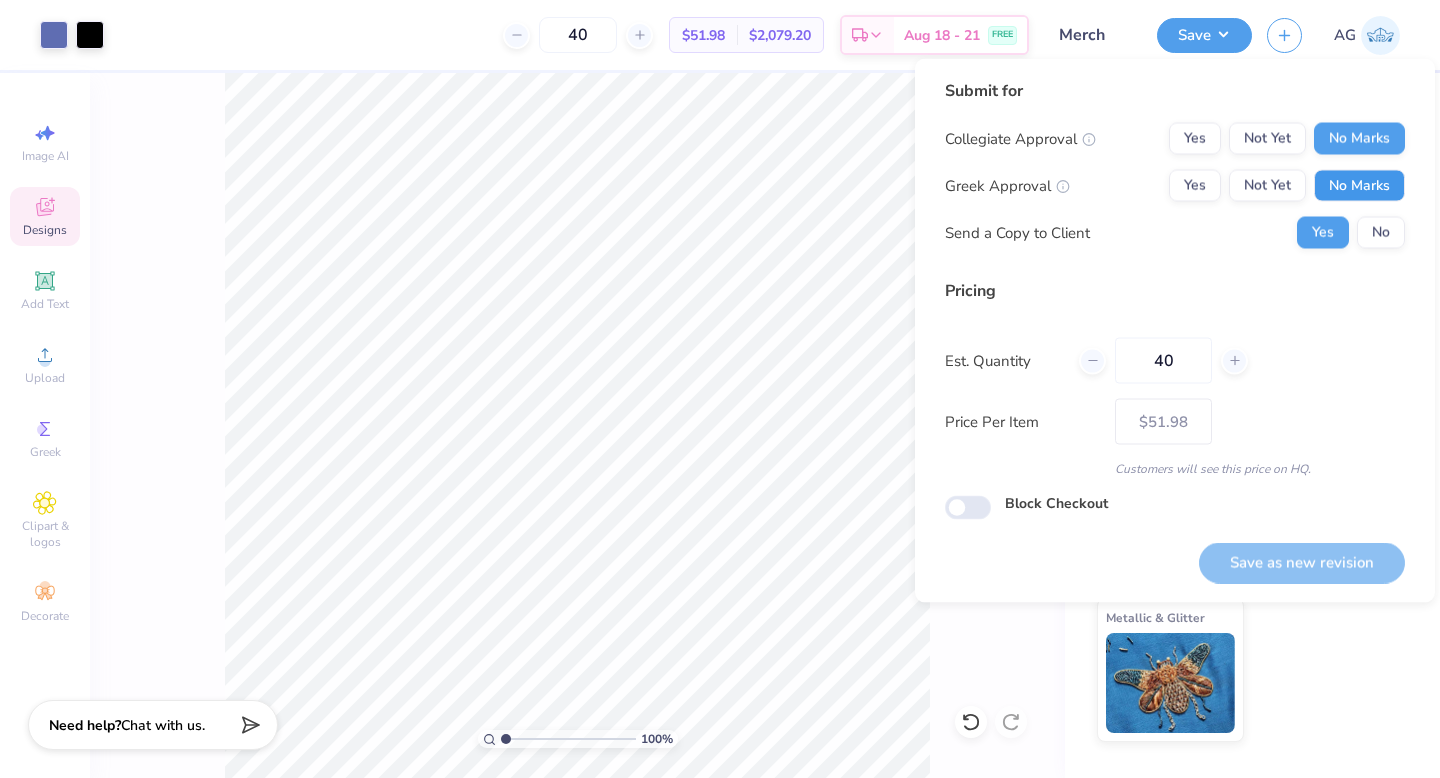 click on "No Marks" at bounding box center (1359, 186) 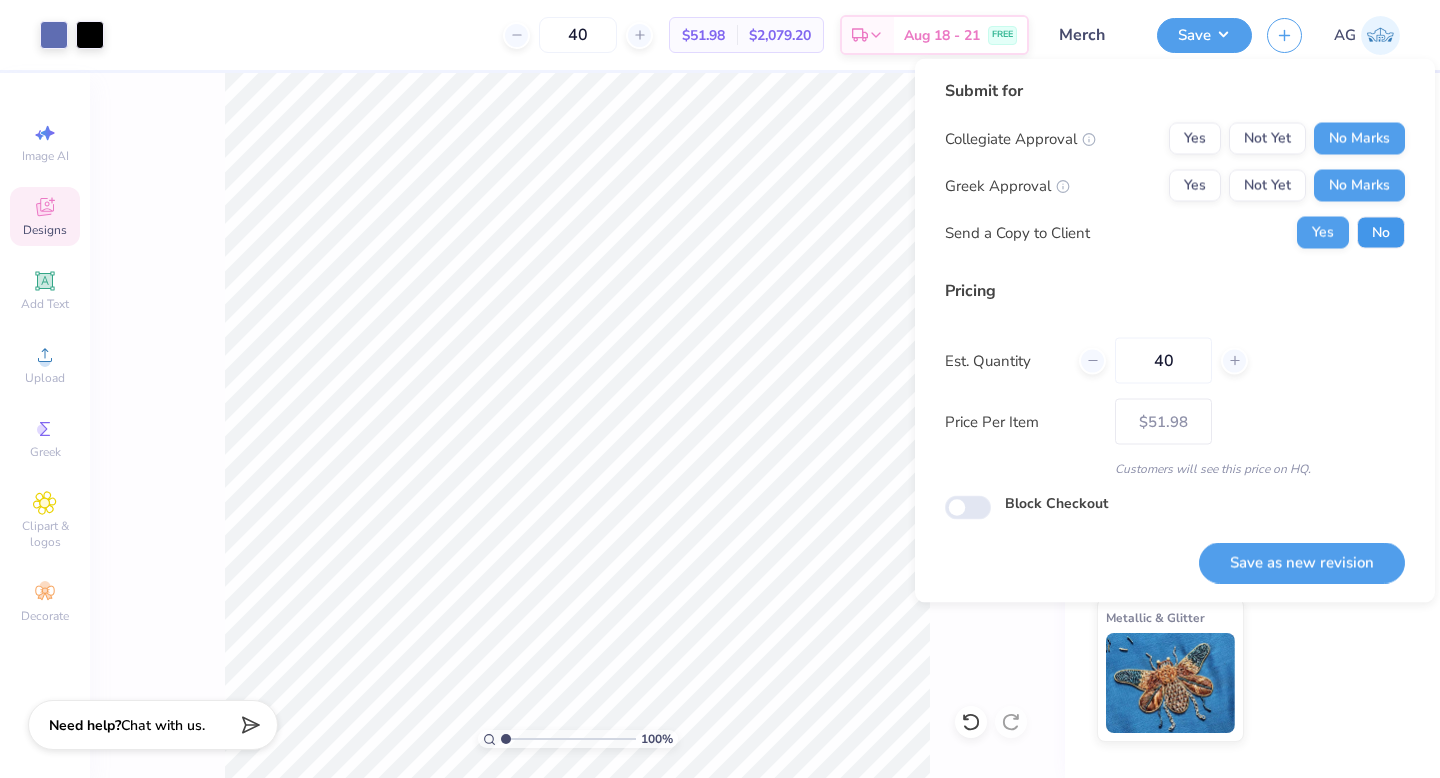 click on "No" at bounding box center [1381, 233] 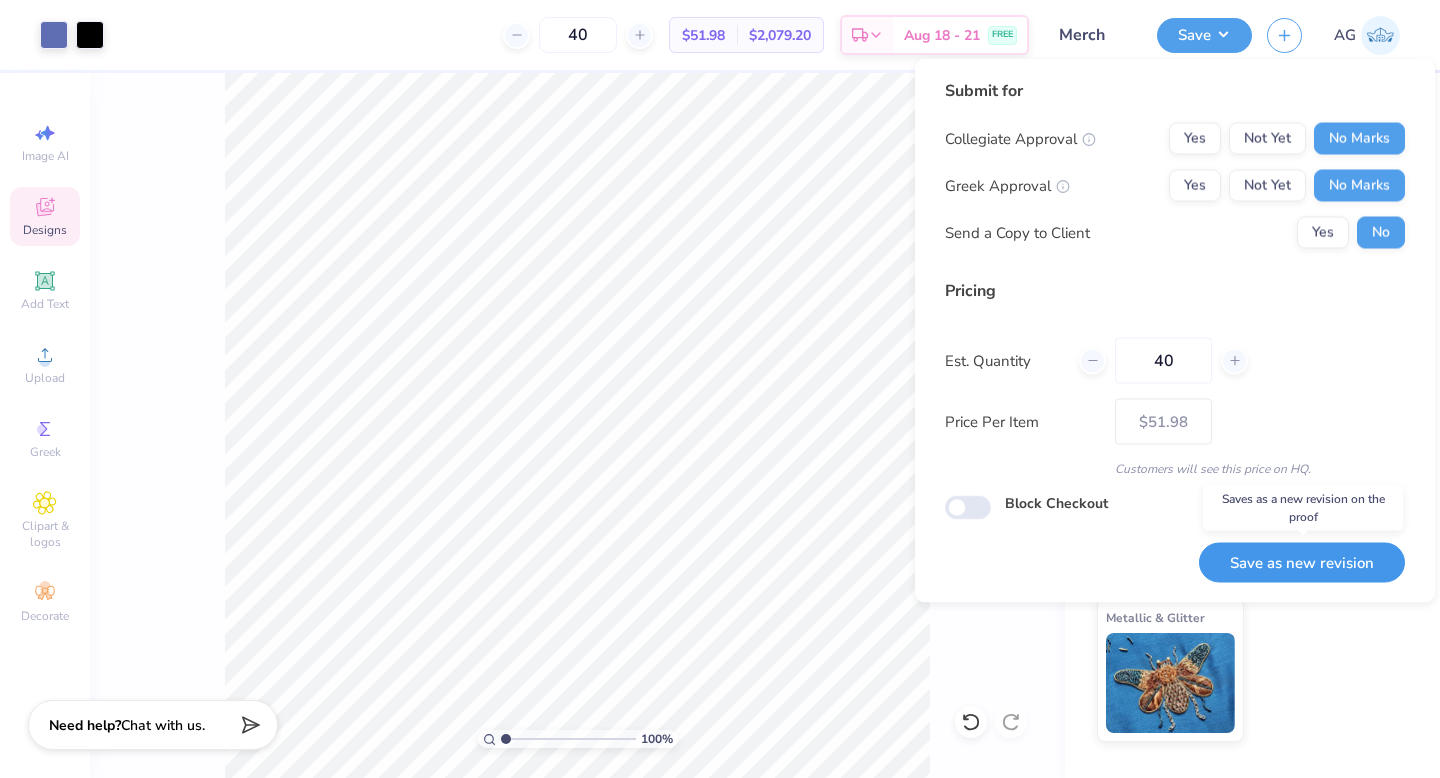 click on "Save as new revision" at bounding box center [1302, 562] 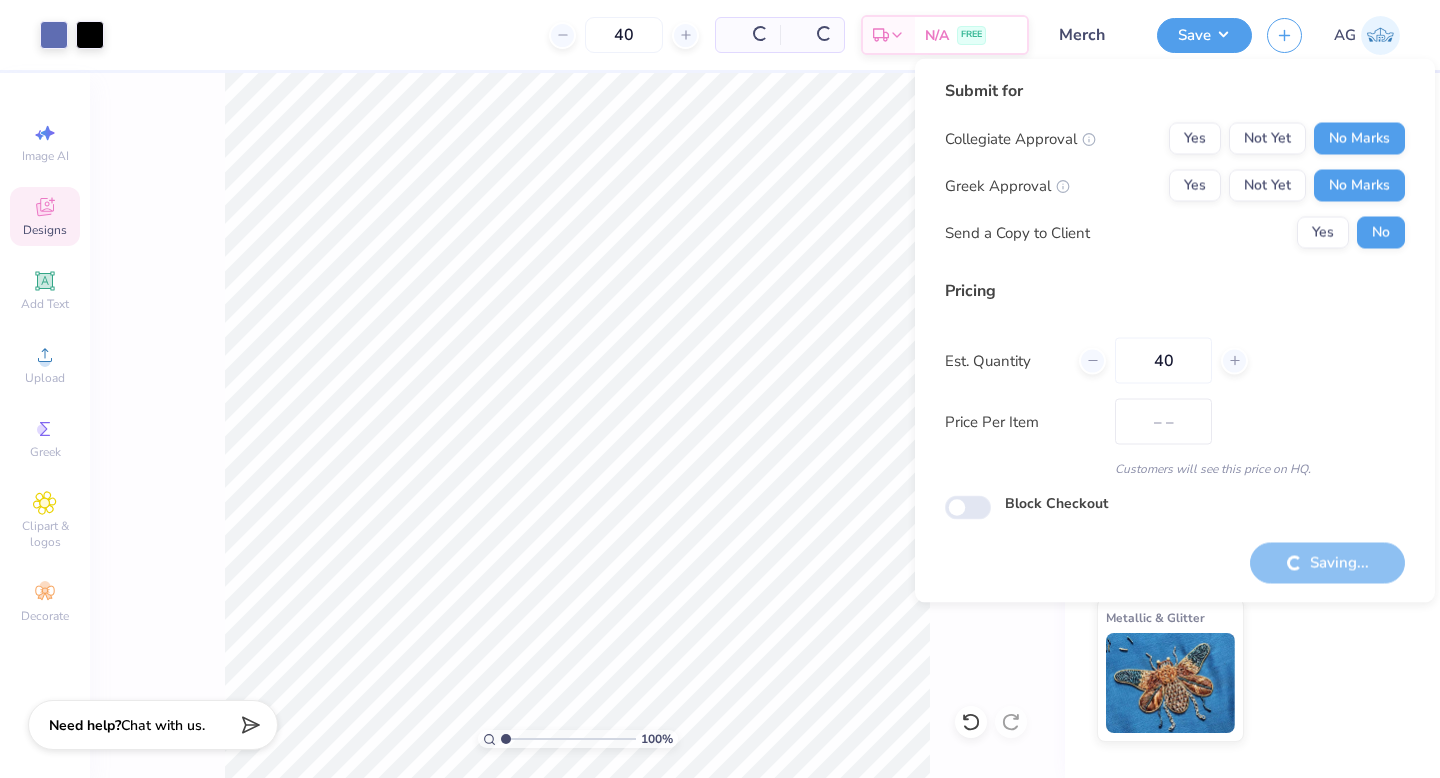 type on "$51.98" 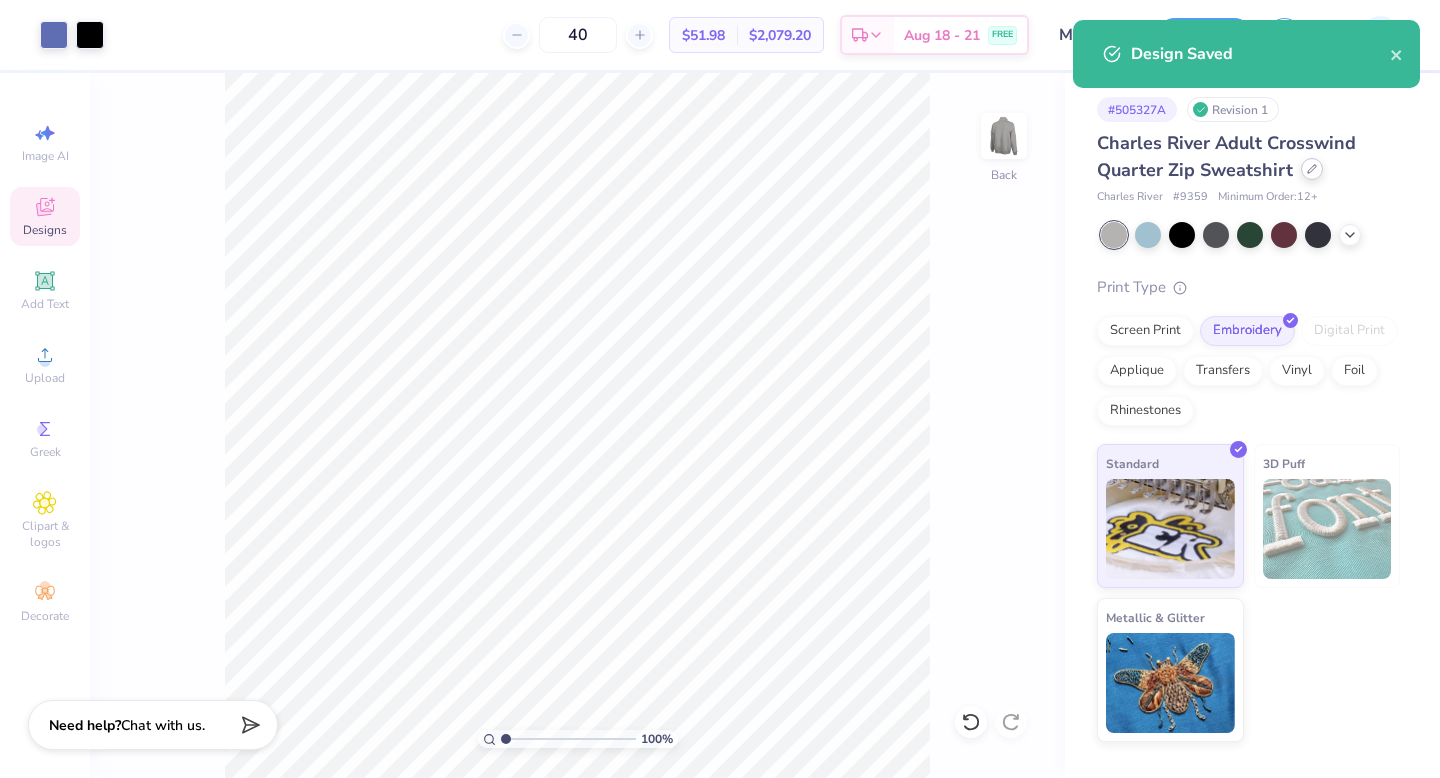 click at bounding box center [1312, 169] 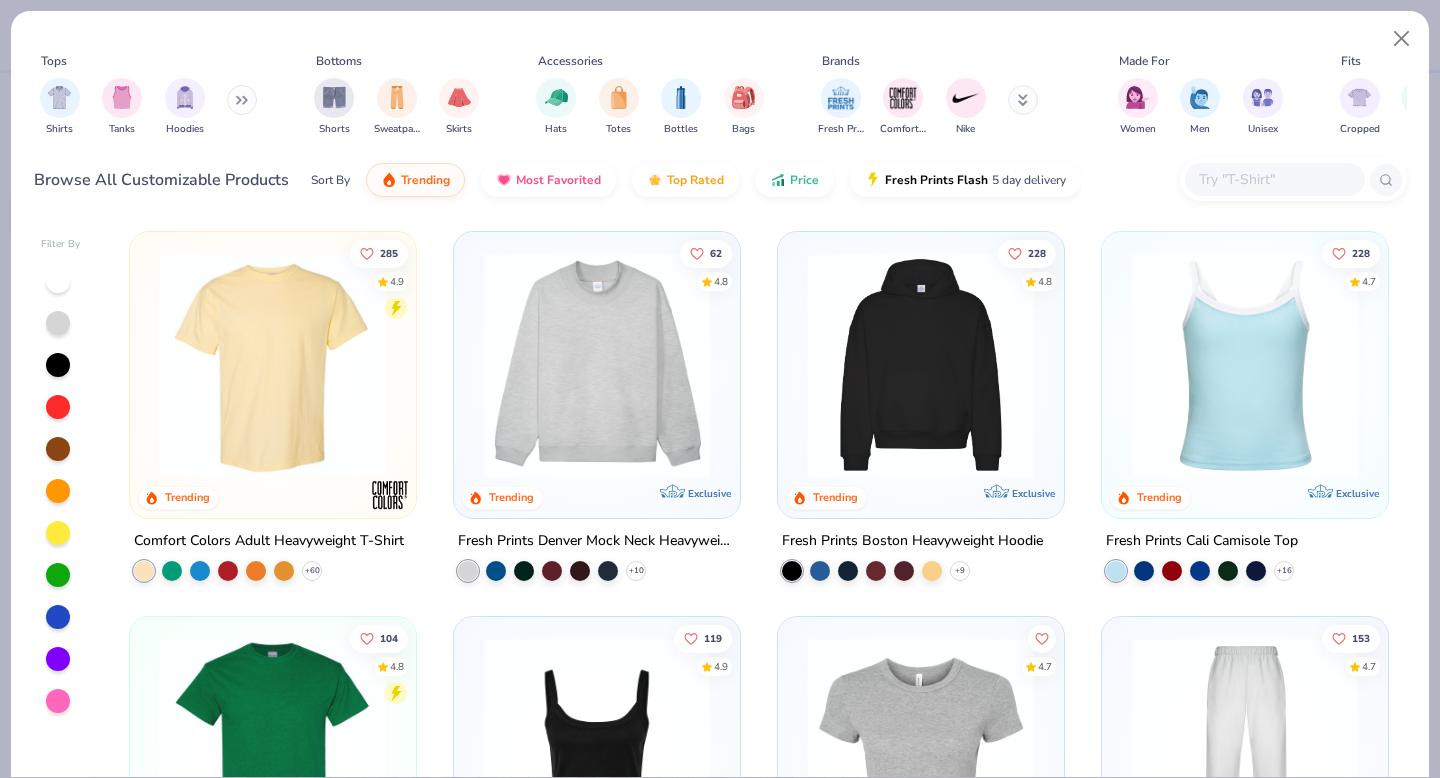 click 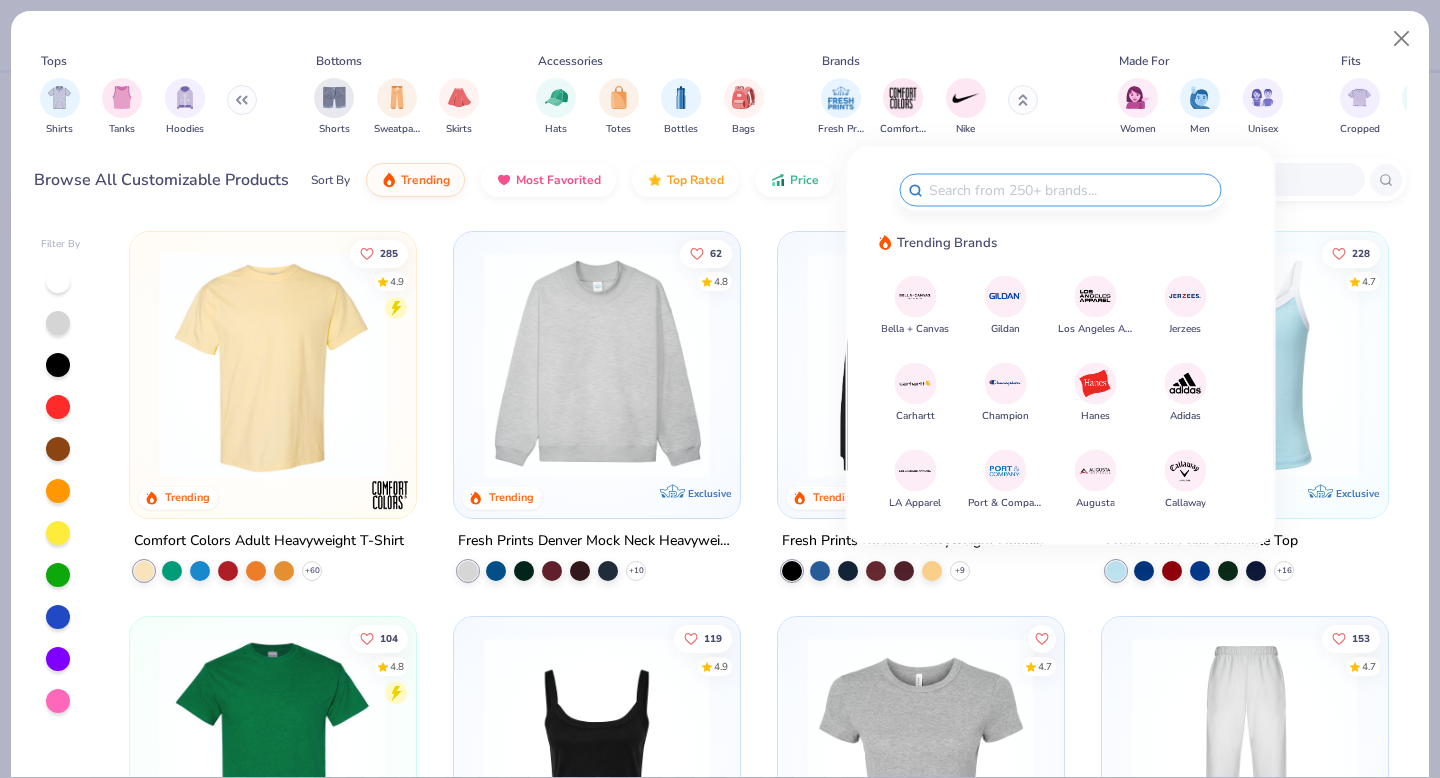 click at bounding box center [1023, 100] 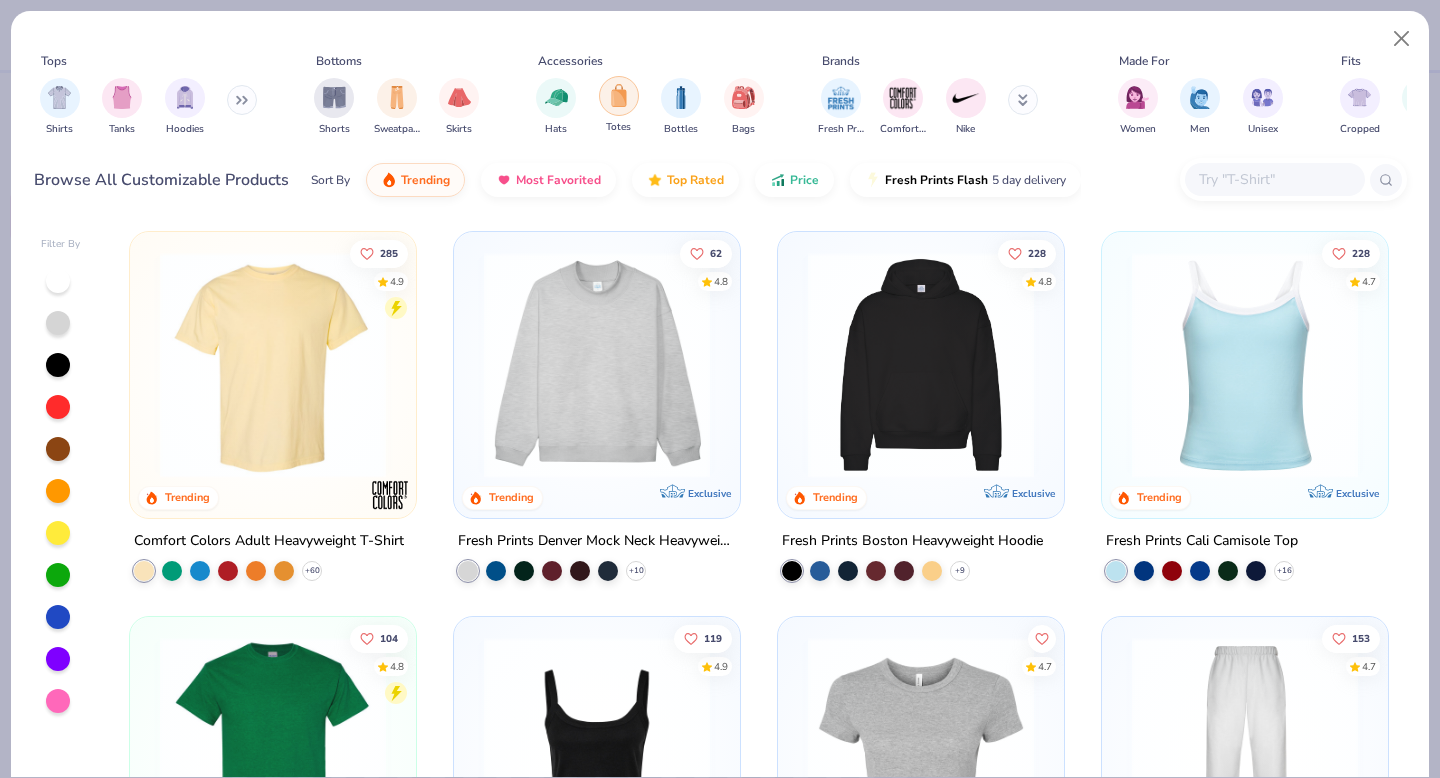click at bounding box center [619, 95] 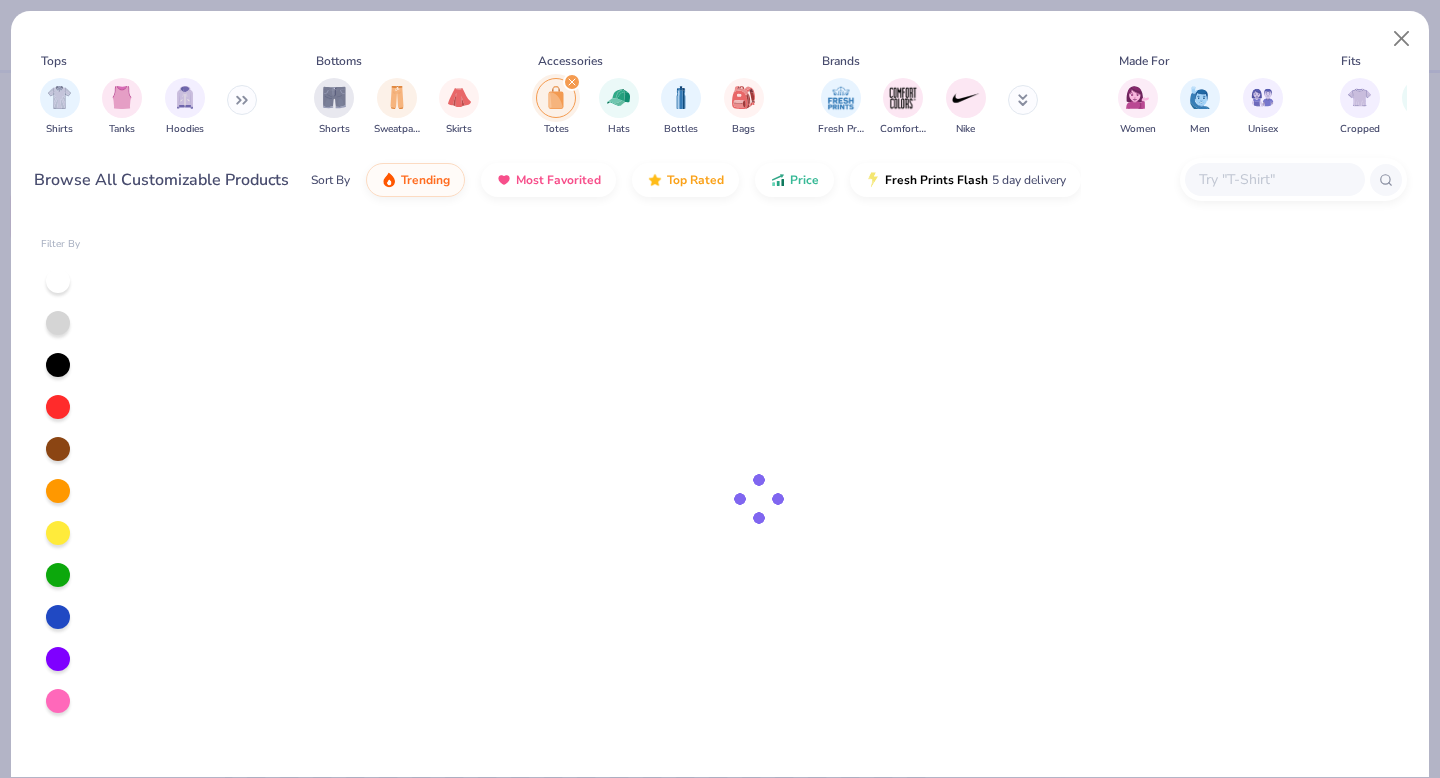 click 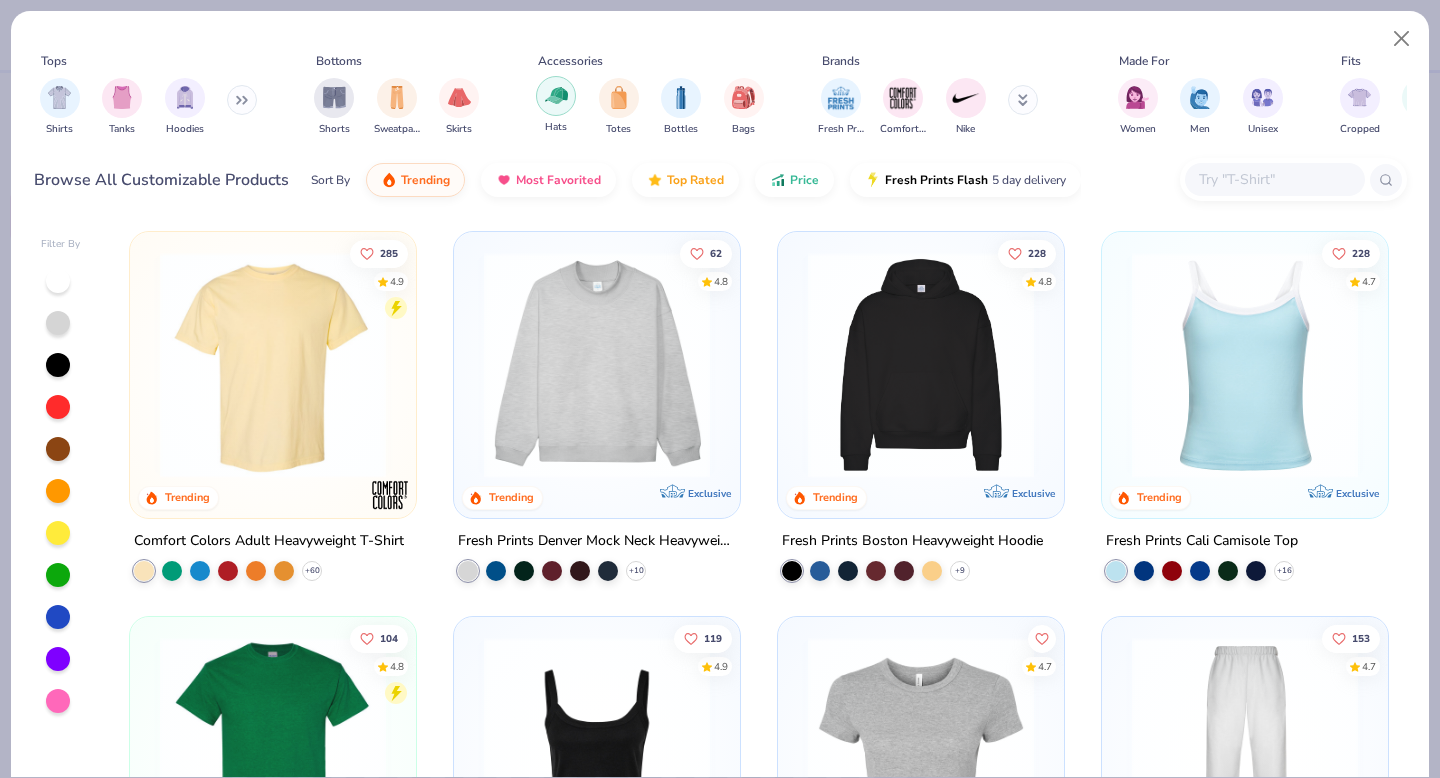 click at bounding box center (556, 95) 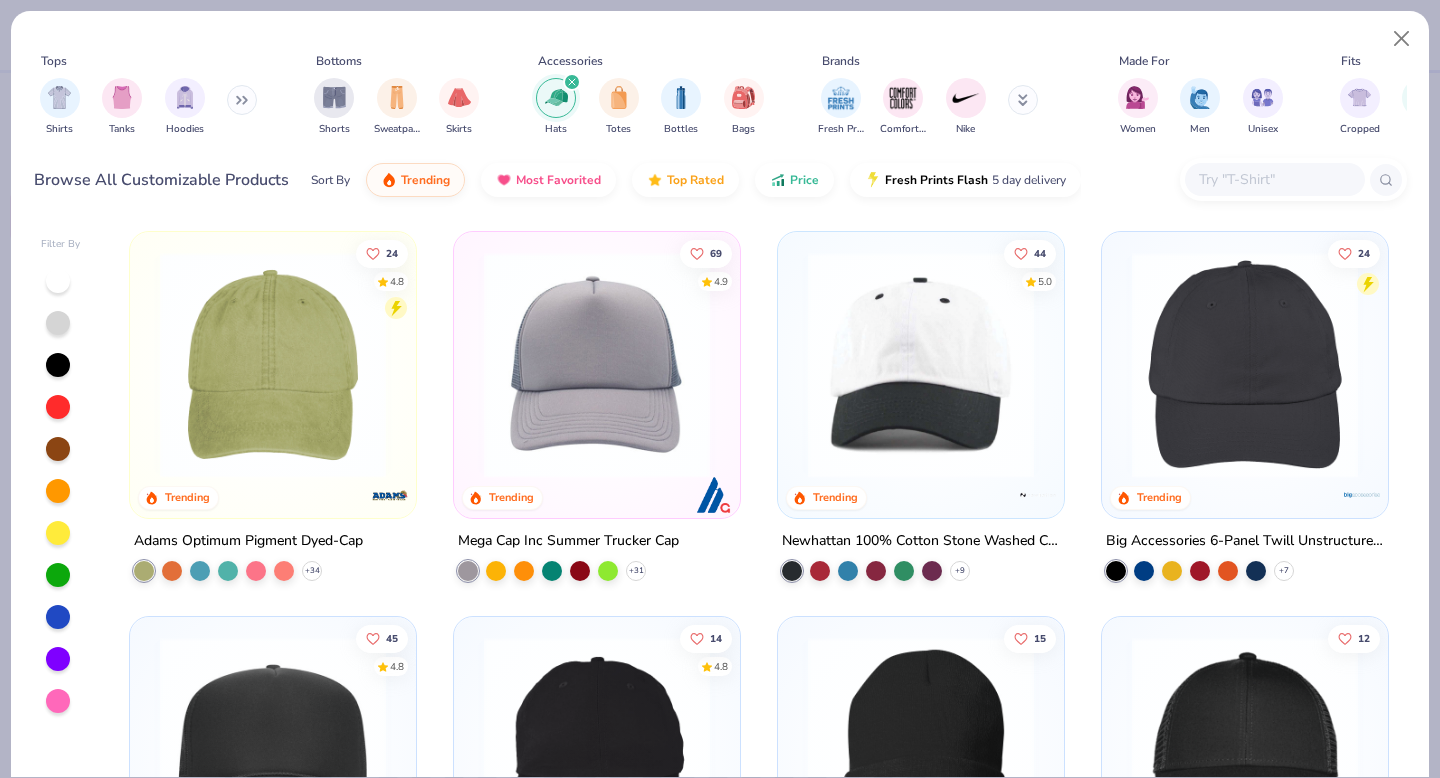 click at bounding box center [273, 365] 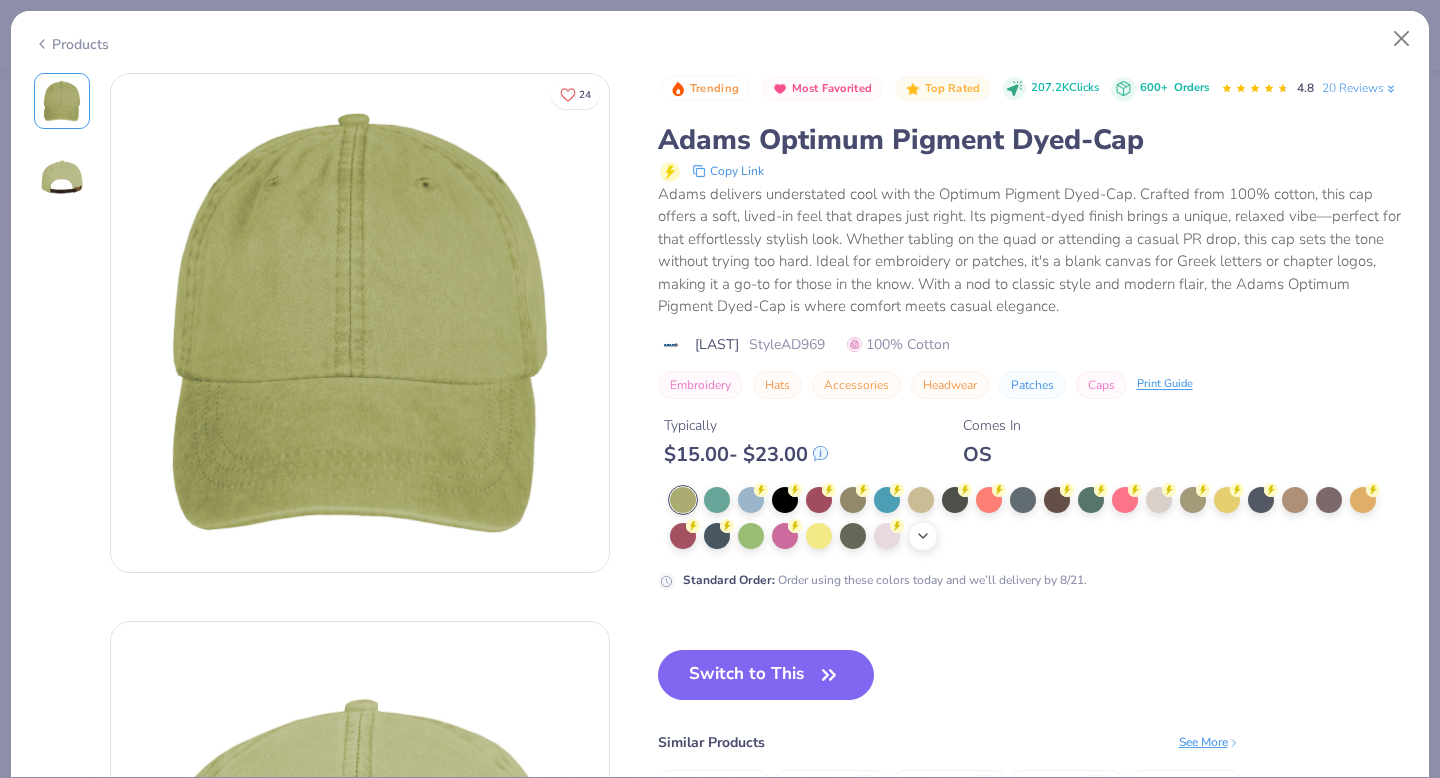 click on "+ 12" at bounding box center (923, 536) 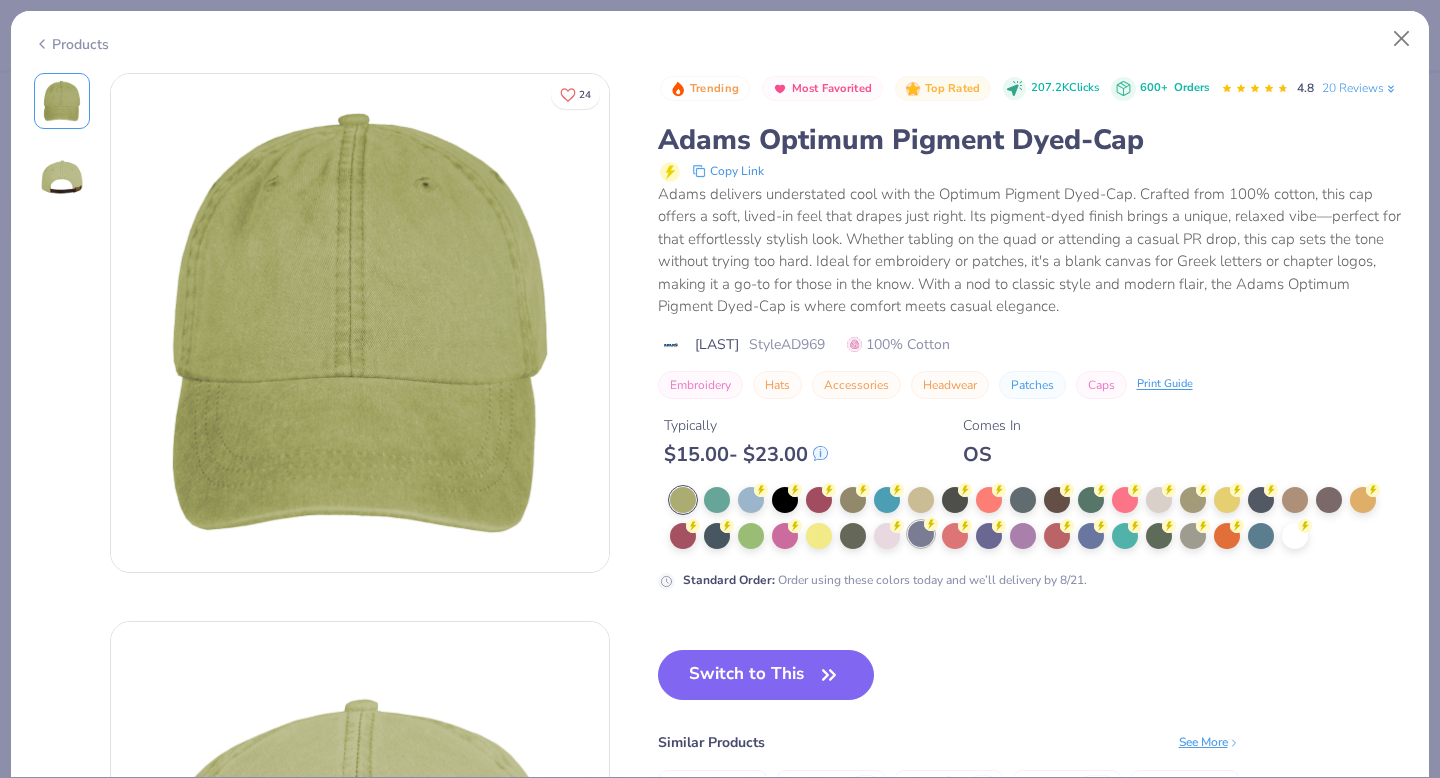 click at bounding box center [921, 534] 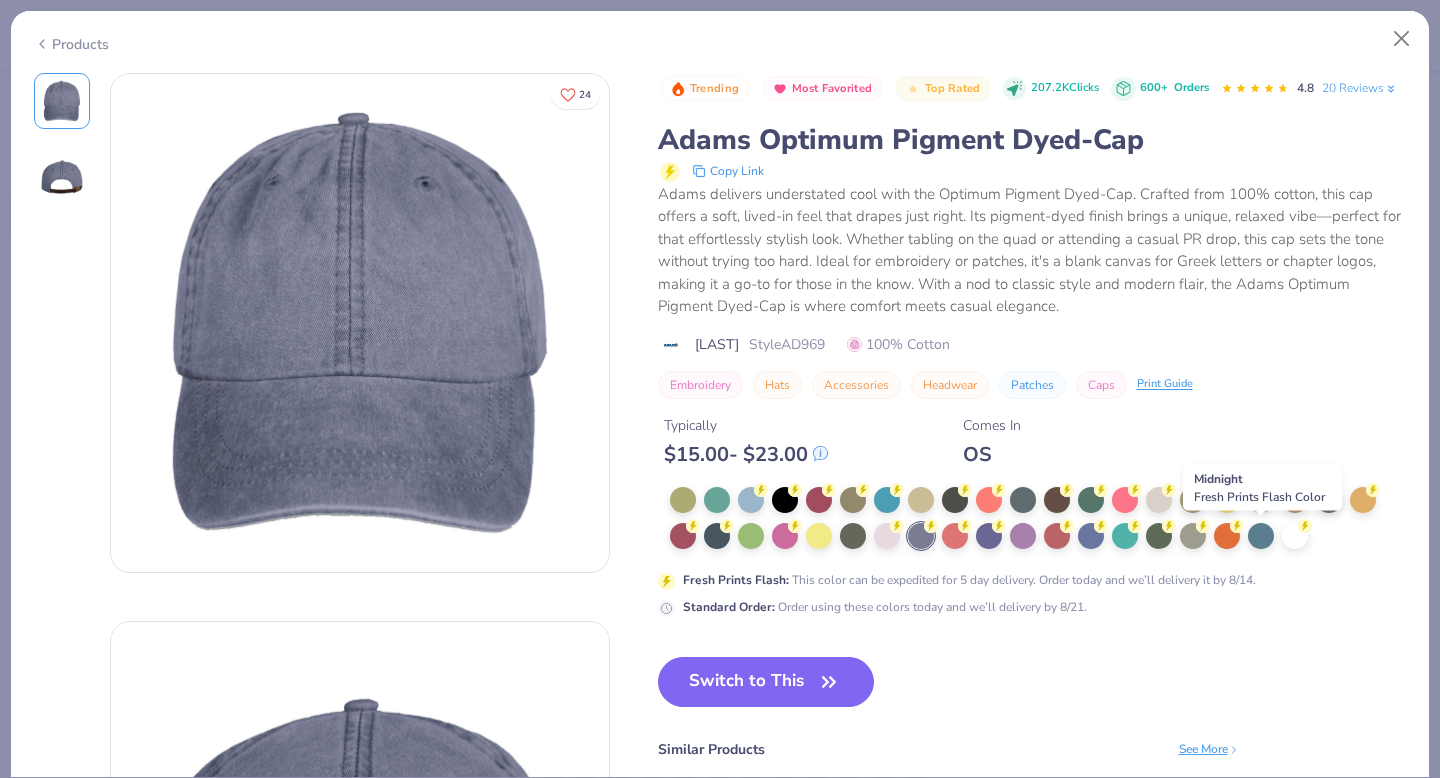 click at bounding box center (1261, 498) 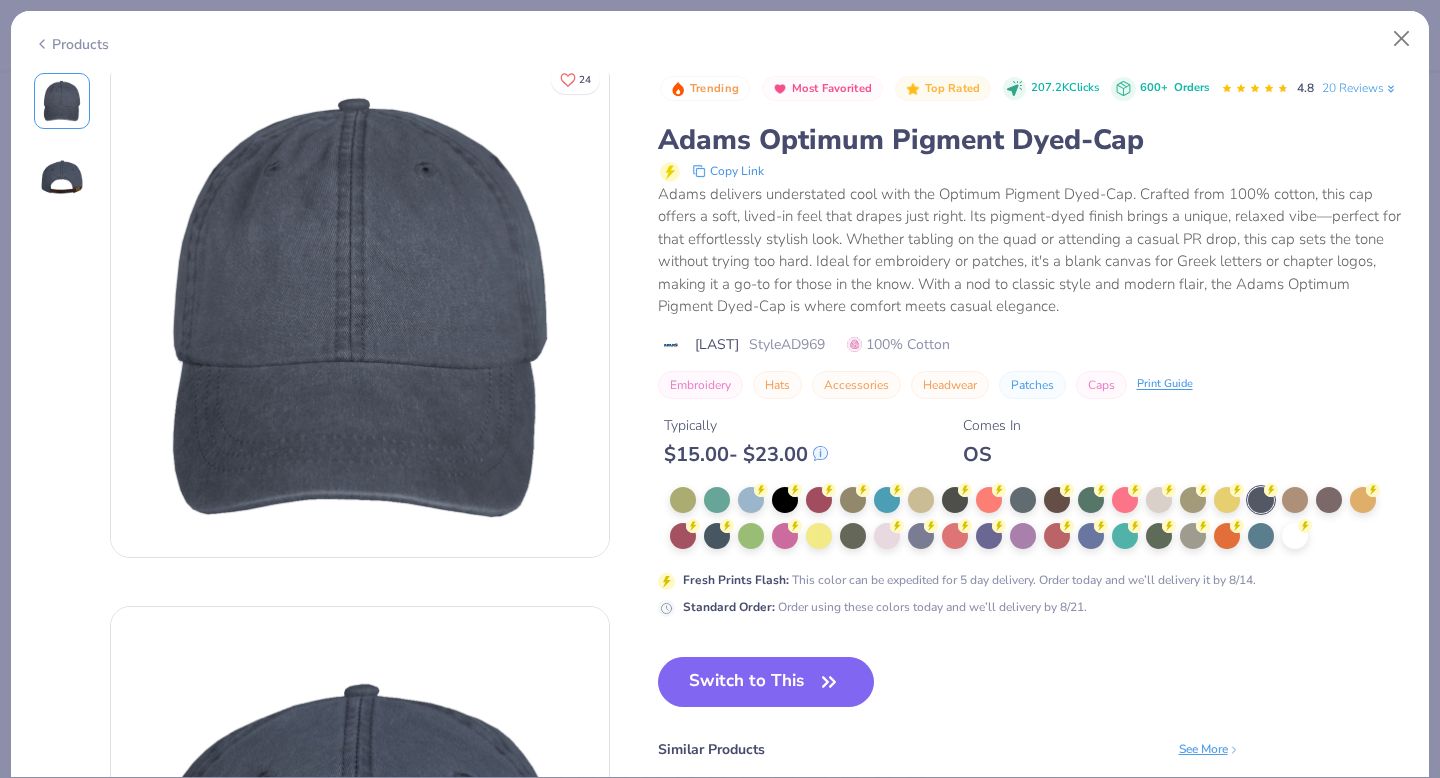 scroll, scrollTop: 0, scrollLeft: 0, axis: both 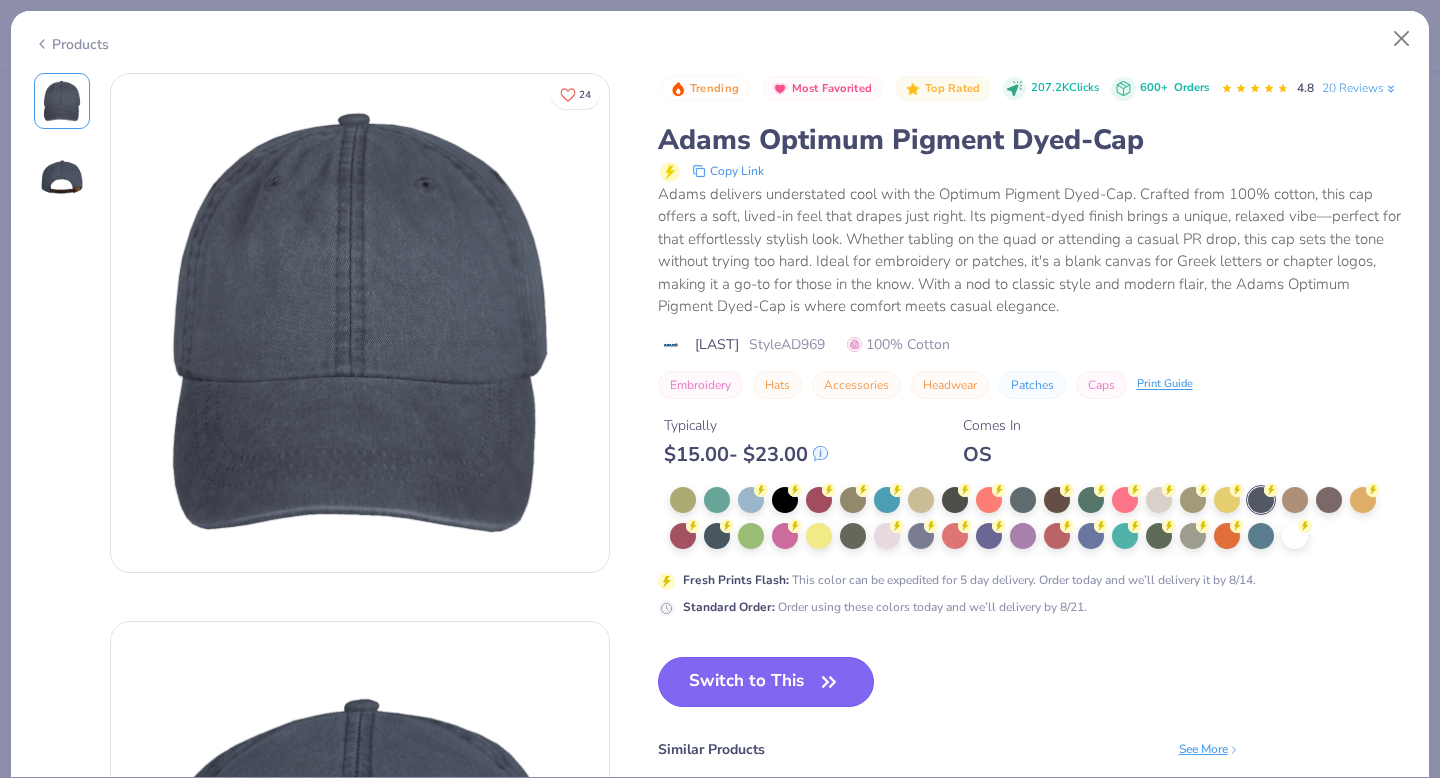 click on "Switch to This" at bounding box center (766, 682) 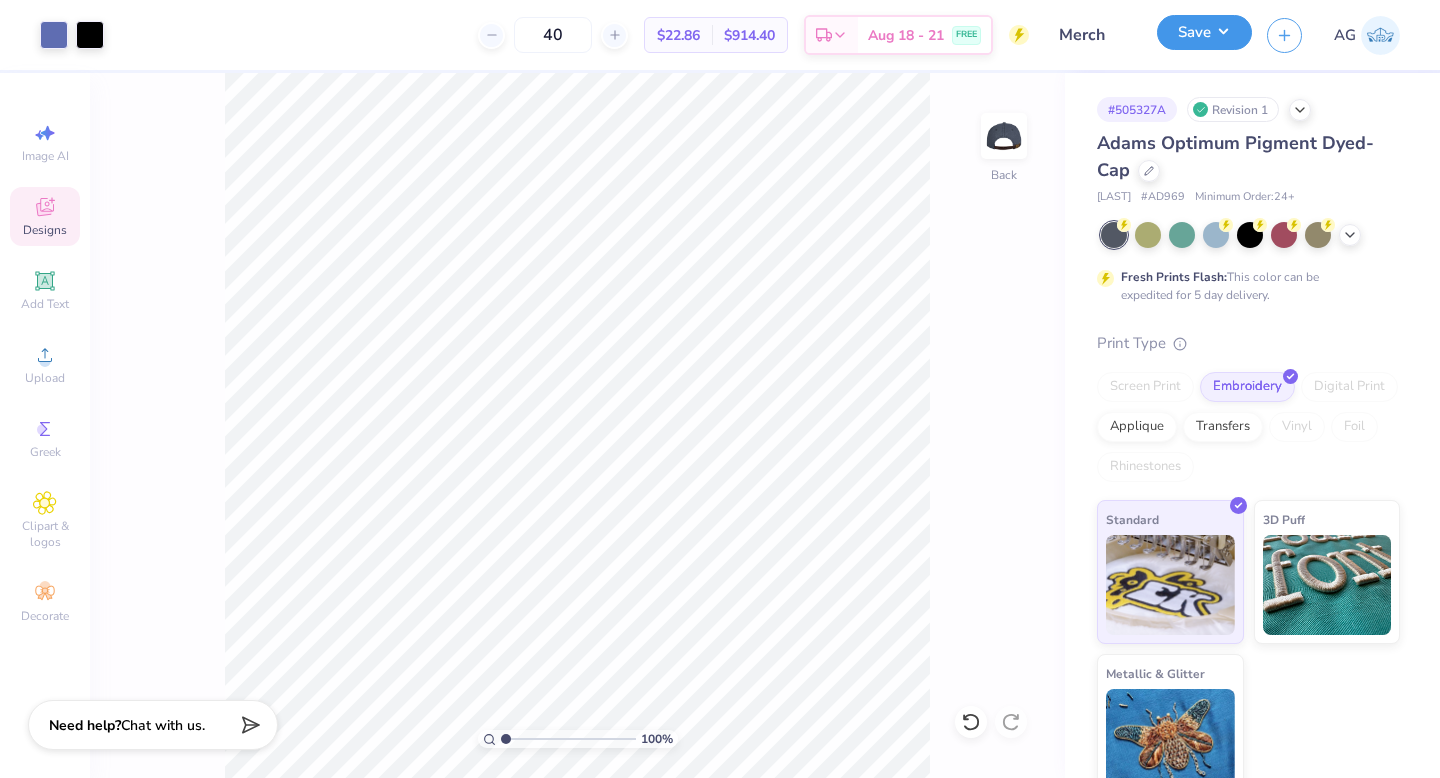 click on "Save" at bounding box center [1204, 32] 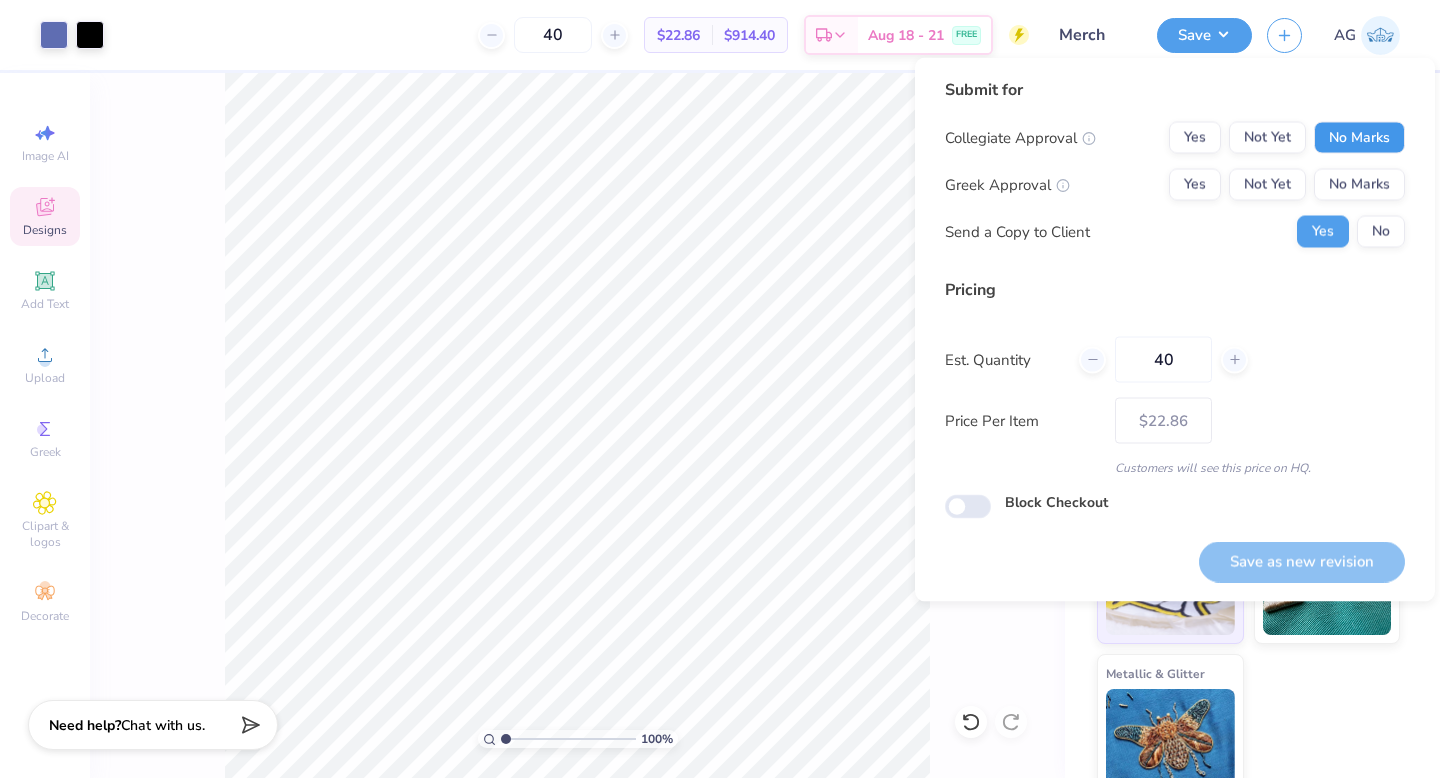 click on "No Marks" at bounding box center (1359, 138) 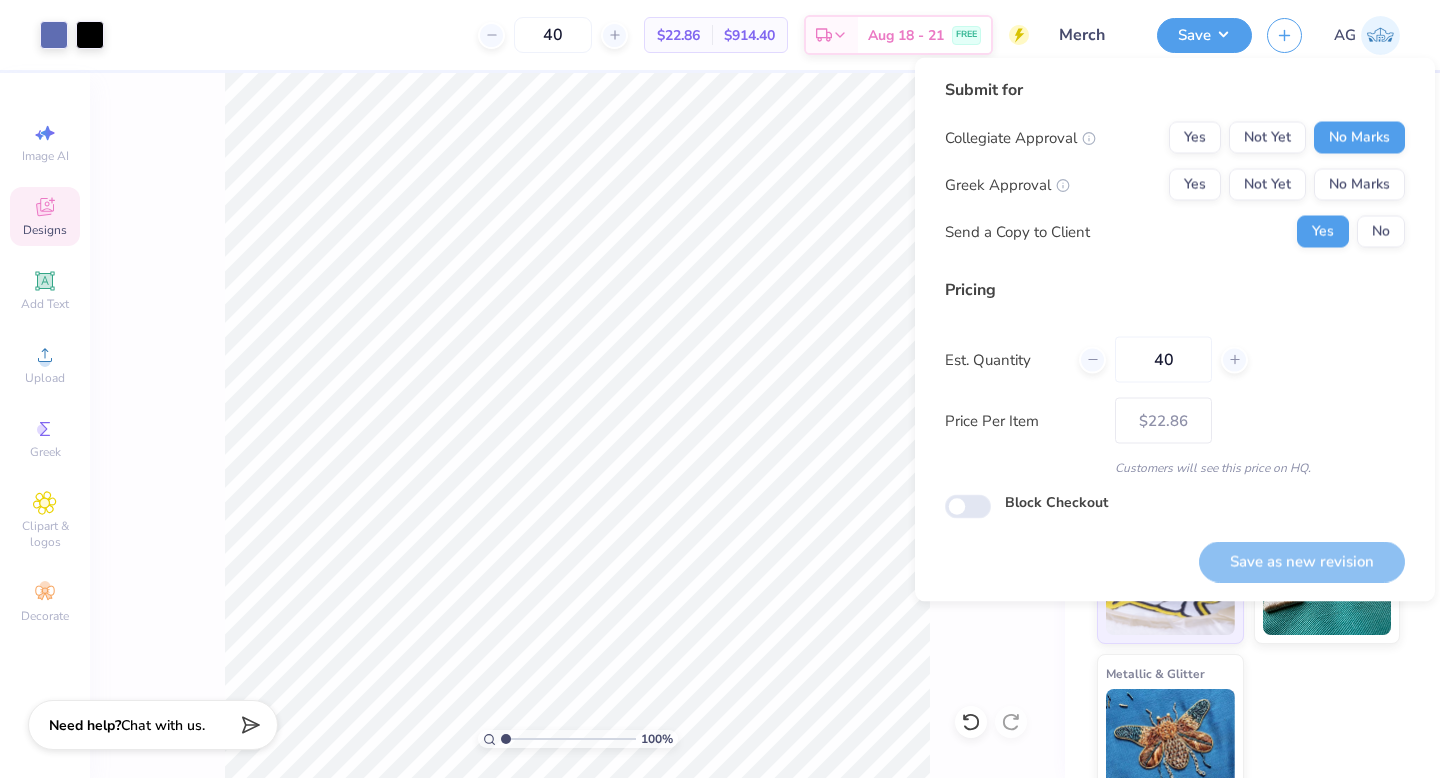 click on "Collegiate Approval Yes Not Yet No Marks Greek Approval Yes Not Yet No Marks Send a Copy to Client Yes No" at bounding box center (1175, 185) 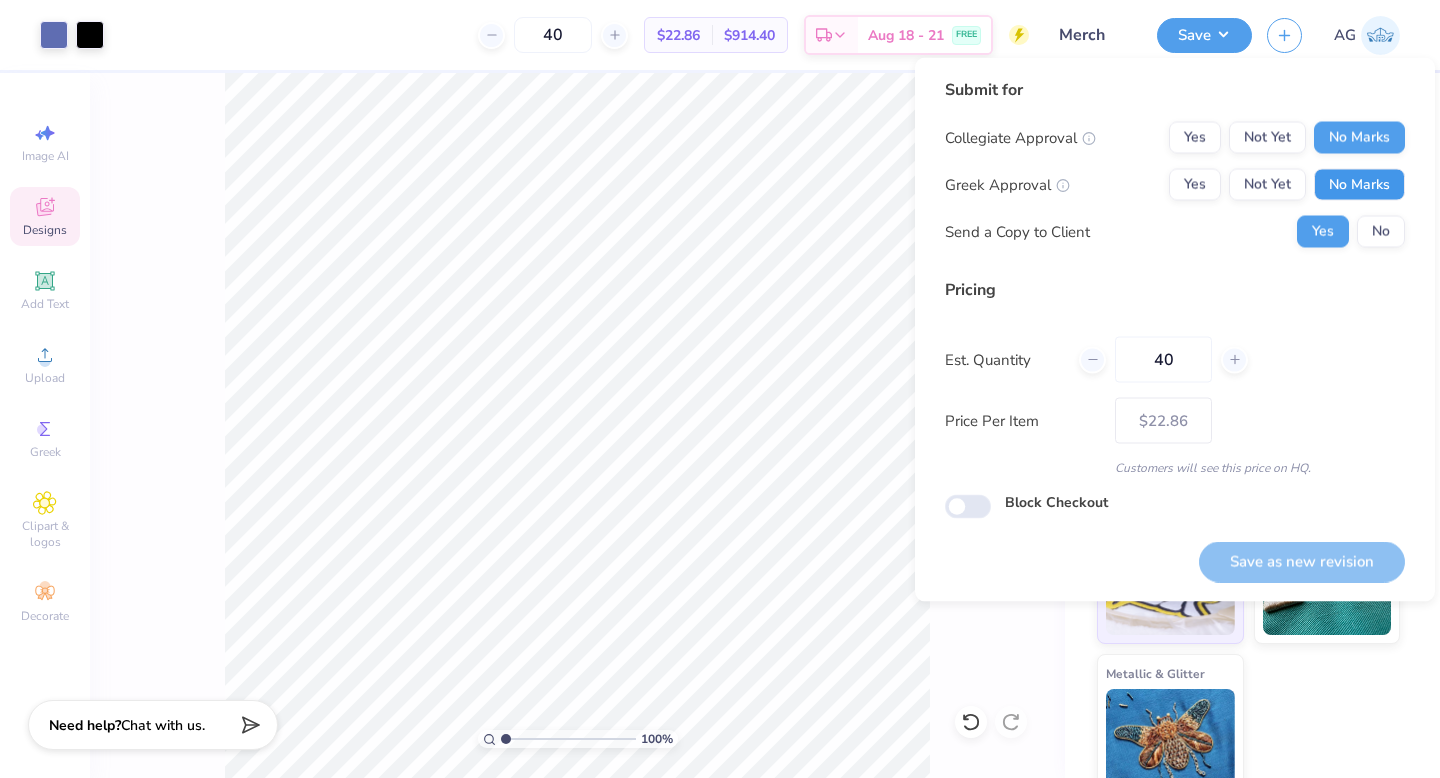 click on "No Marks" at bounding box center [1359, 185] 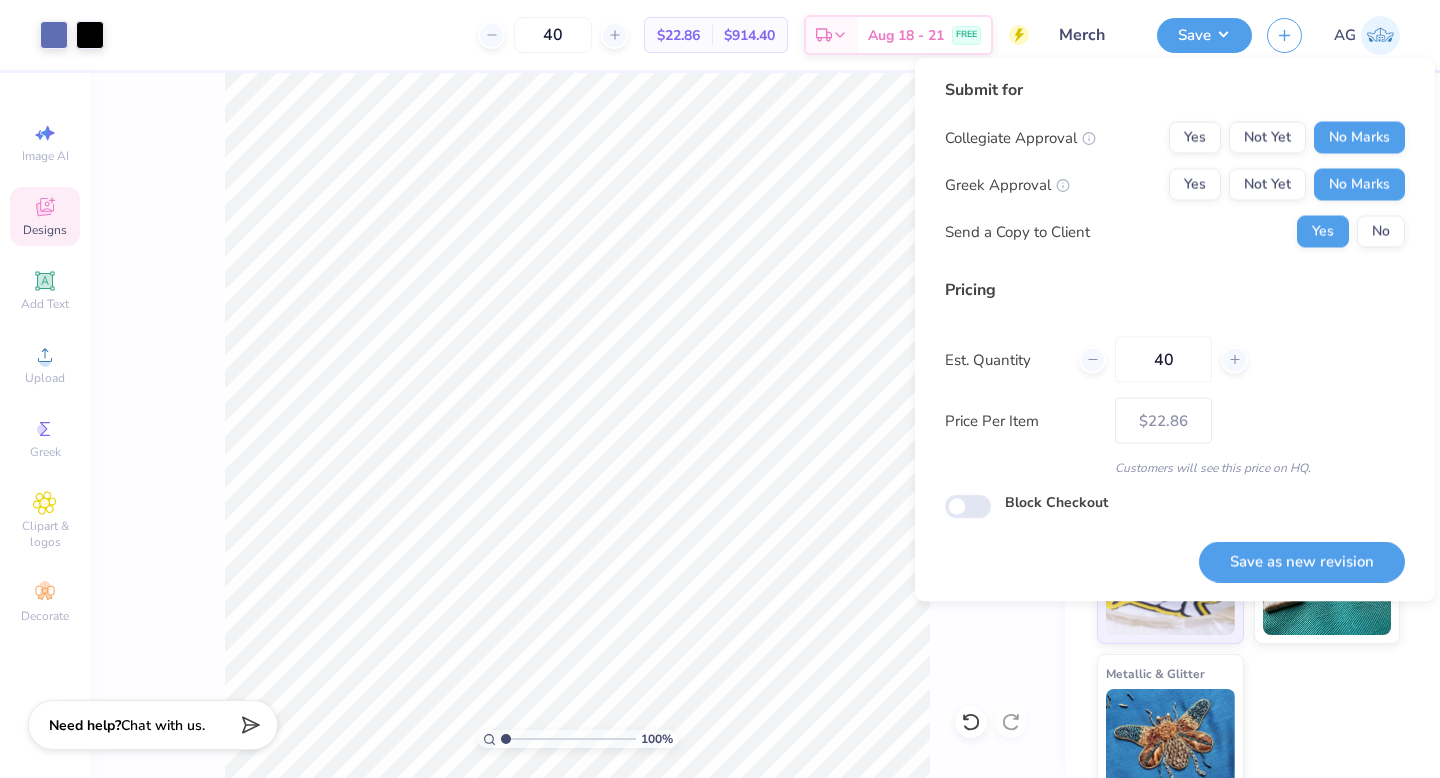 click on "Collegiate Approval Yes Not Yet No Marks Greek Approval Yes Not Yet No Marks Send a Copy to Client Yes No" at bounding box center [1175, 185] 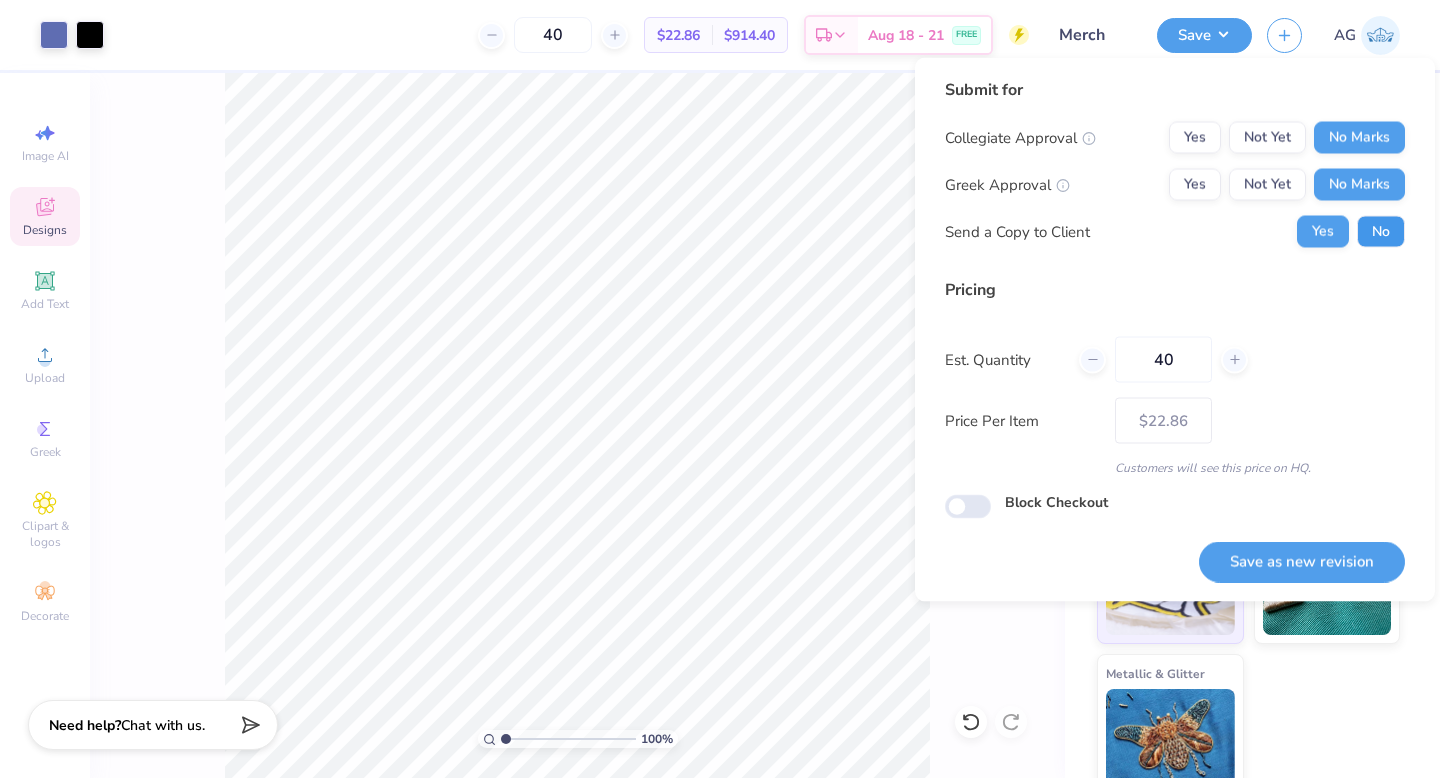 click on "No" at bounding box center (1381, 232) 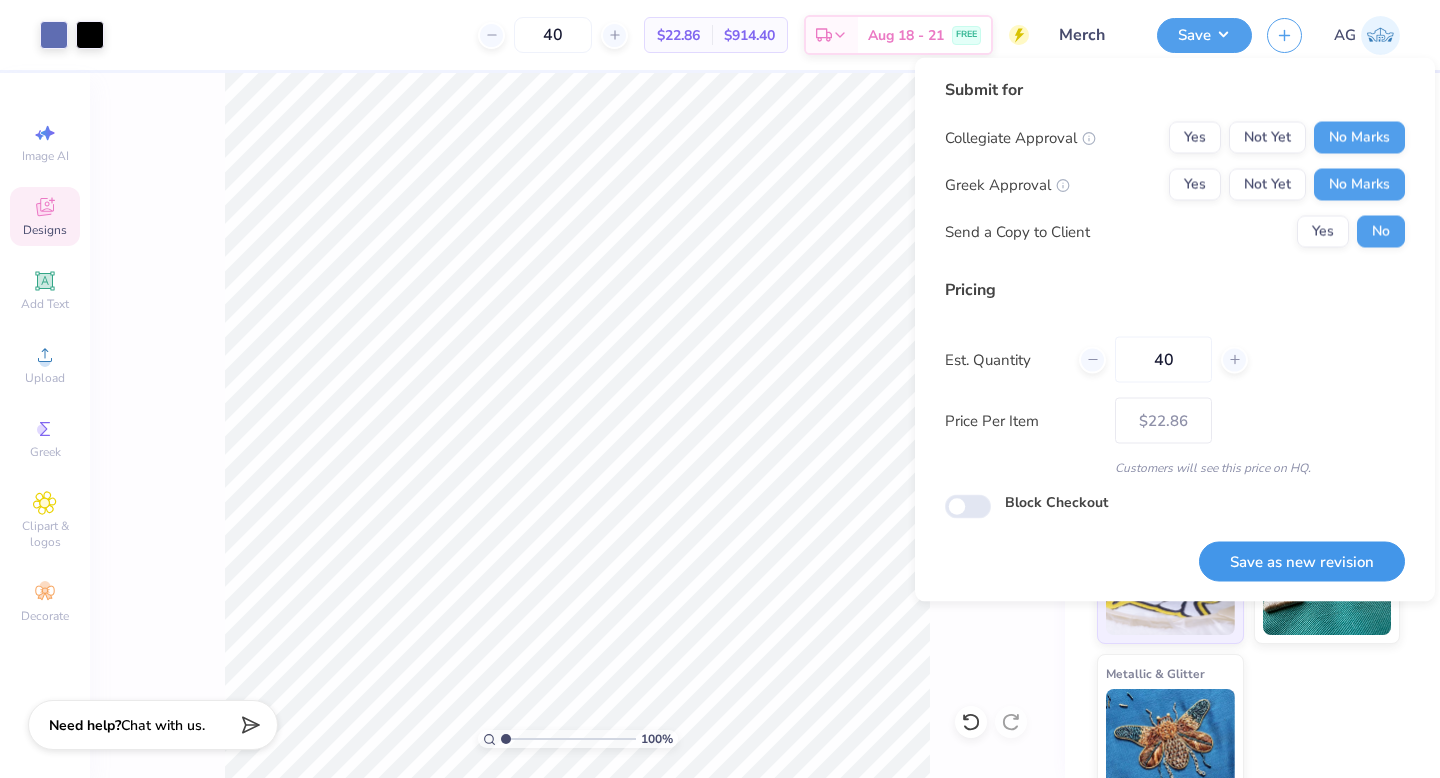 click on "Save as new revision" at bounding box center (1302, 561) 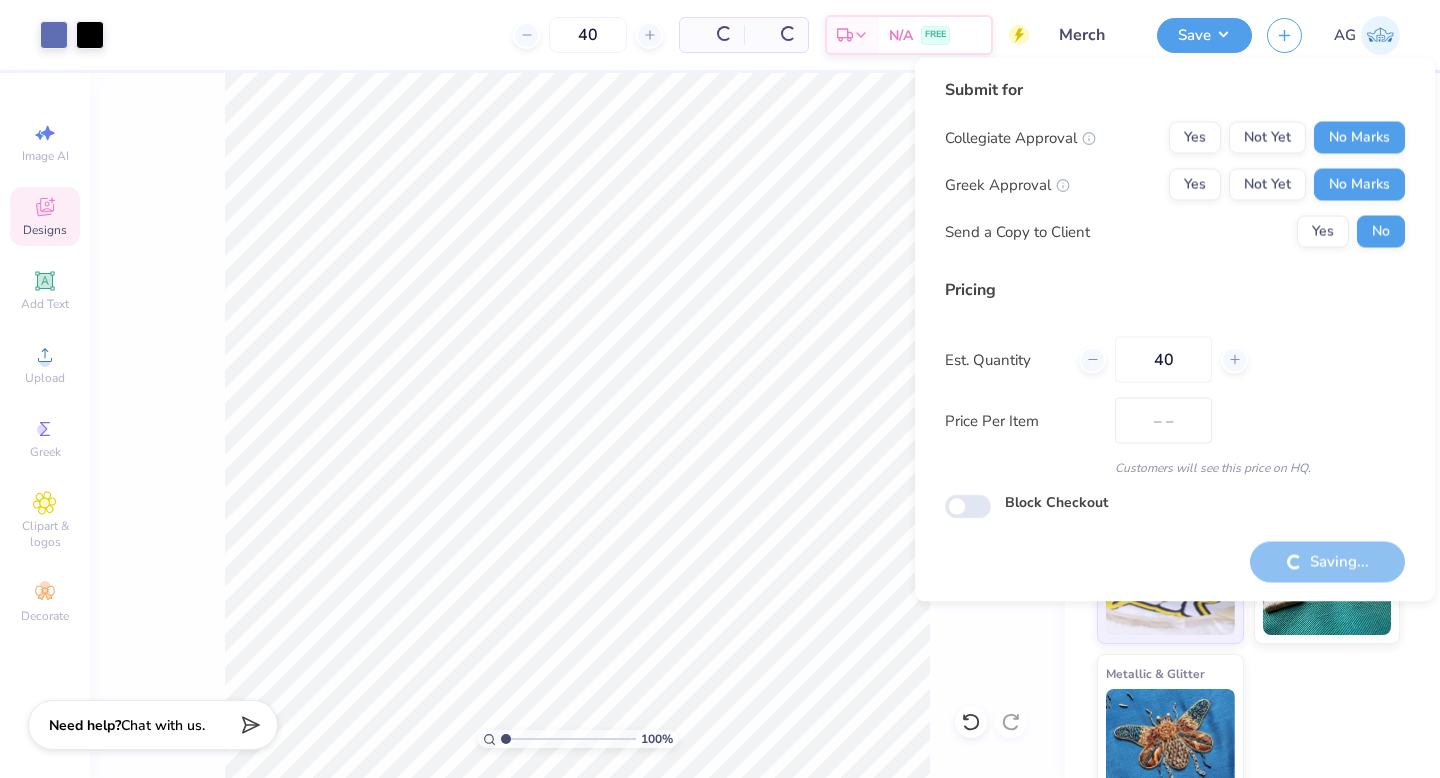 type on "$22.86" 